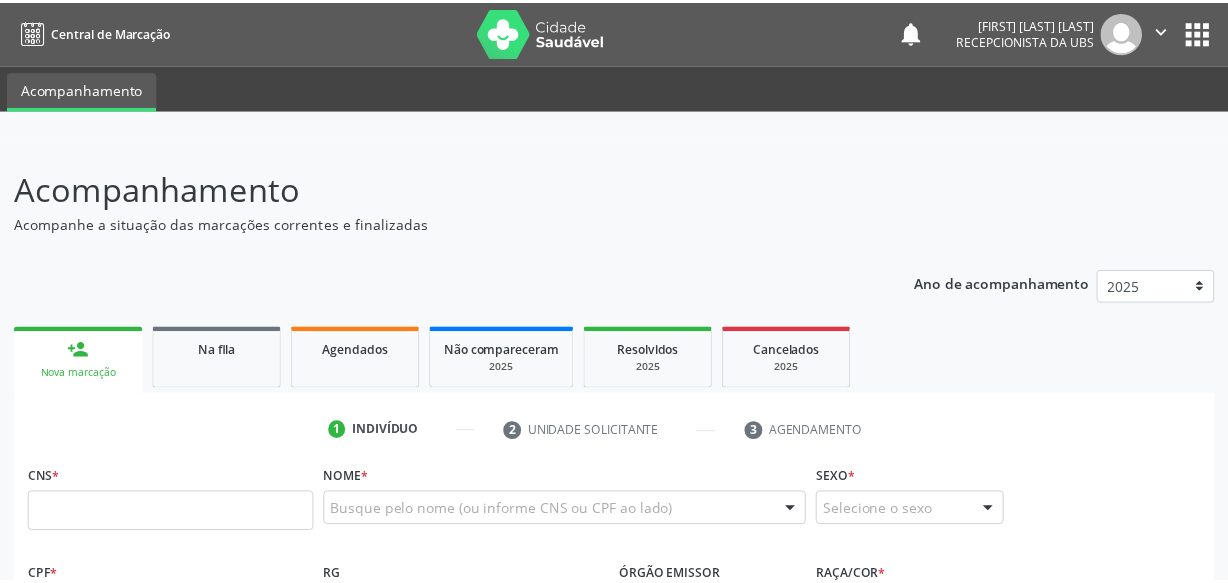 scroll, scrollTop: 0, scrollLeft: 0, axis: both 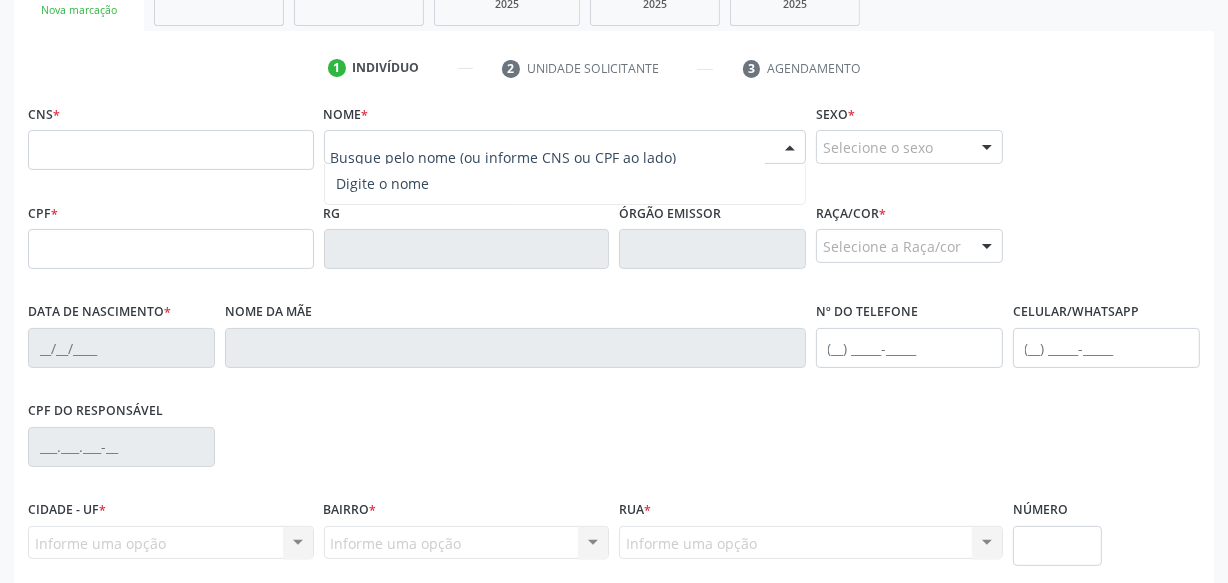 click at bounding box center (548, 157) 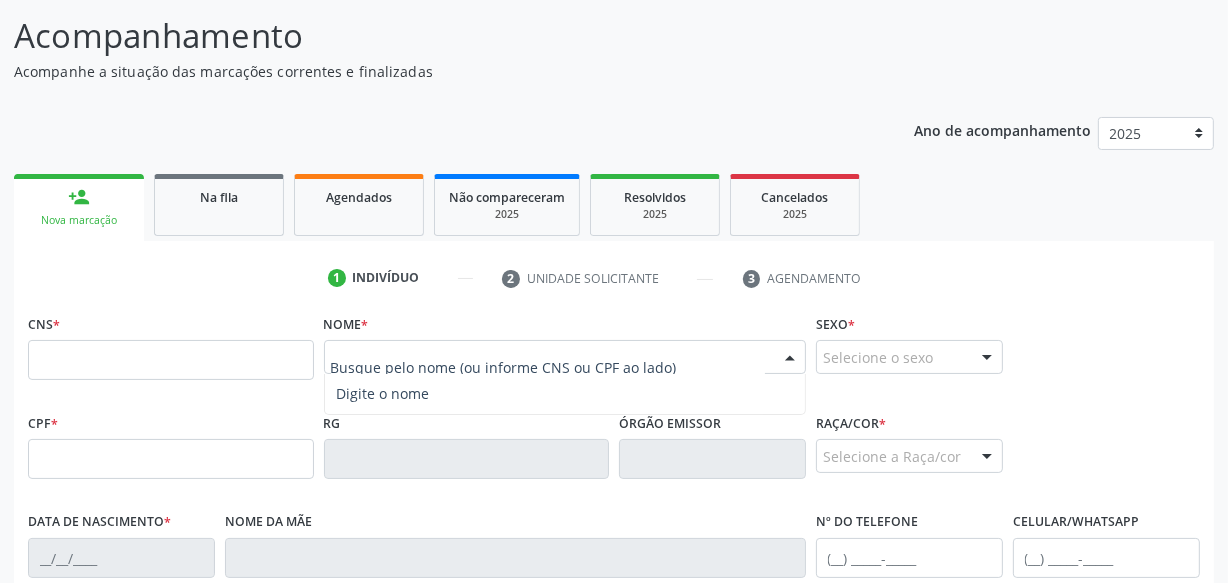 scroll, scrollTop: 90, scrollLeft: 0, axis: vertical 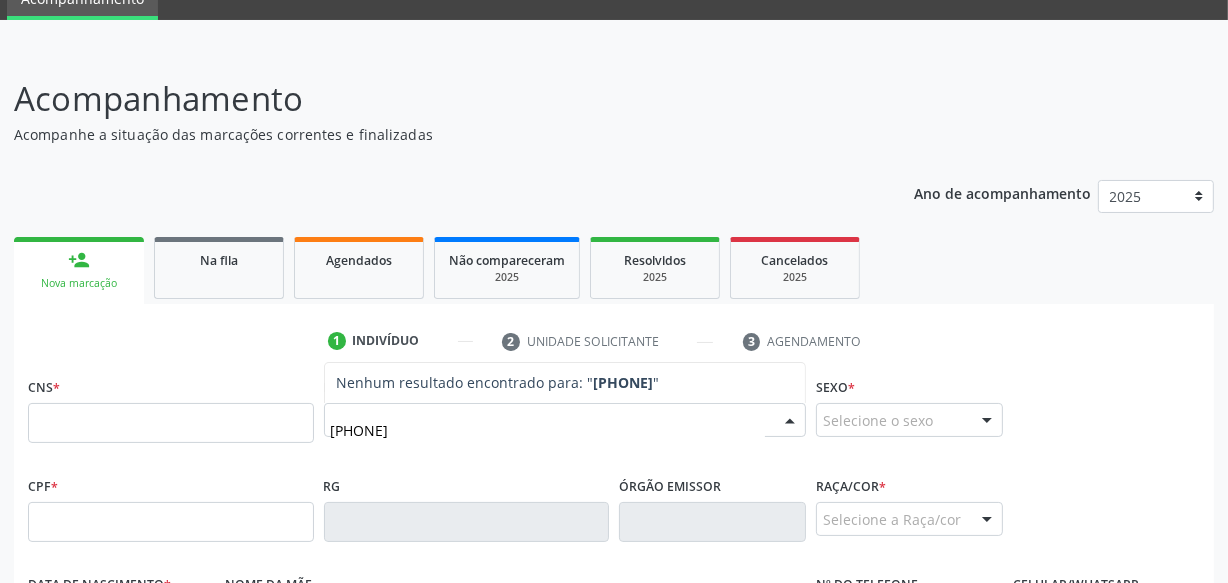 type on "[PHONE]" 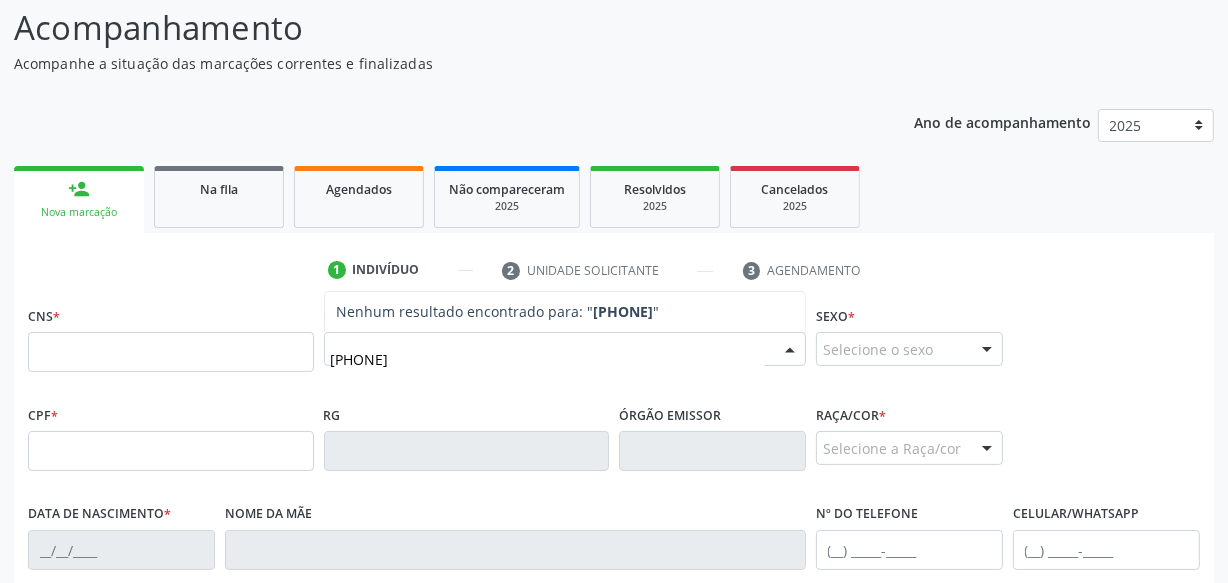 scroll, scrollTop: 272, scrollLeft: 0, axis: vertical 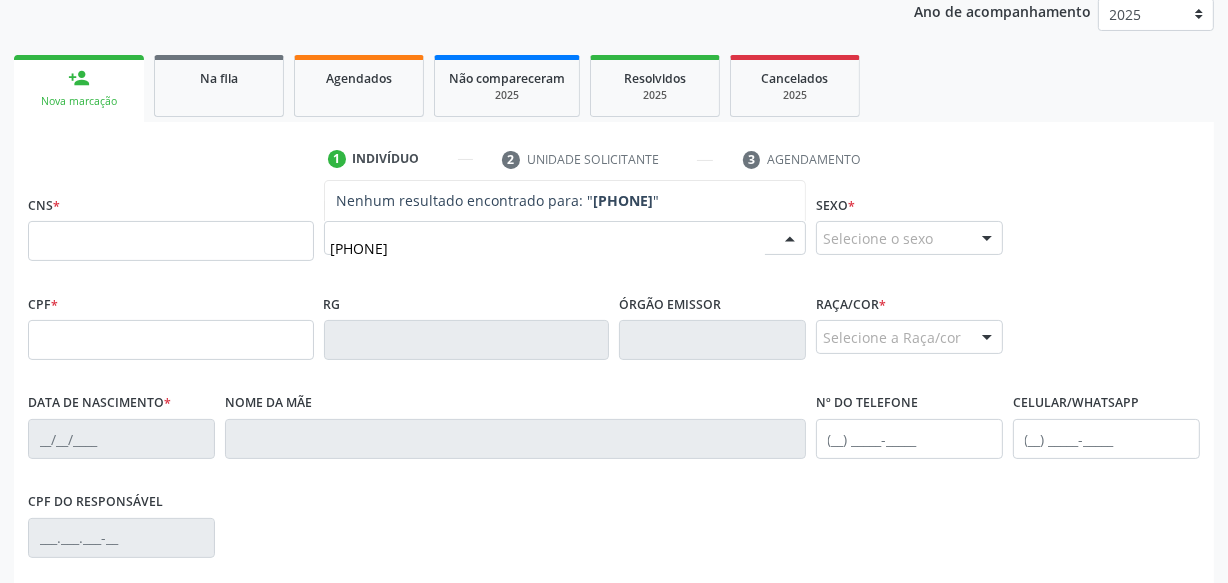 drag, startPoint x: 360, startPoint y: 242, endPoint x: 249, endPoint y: 245, distance: 111.040535 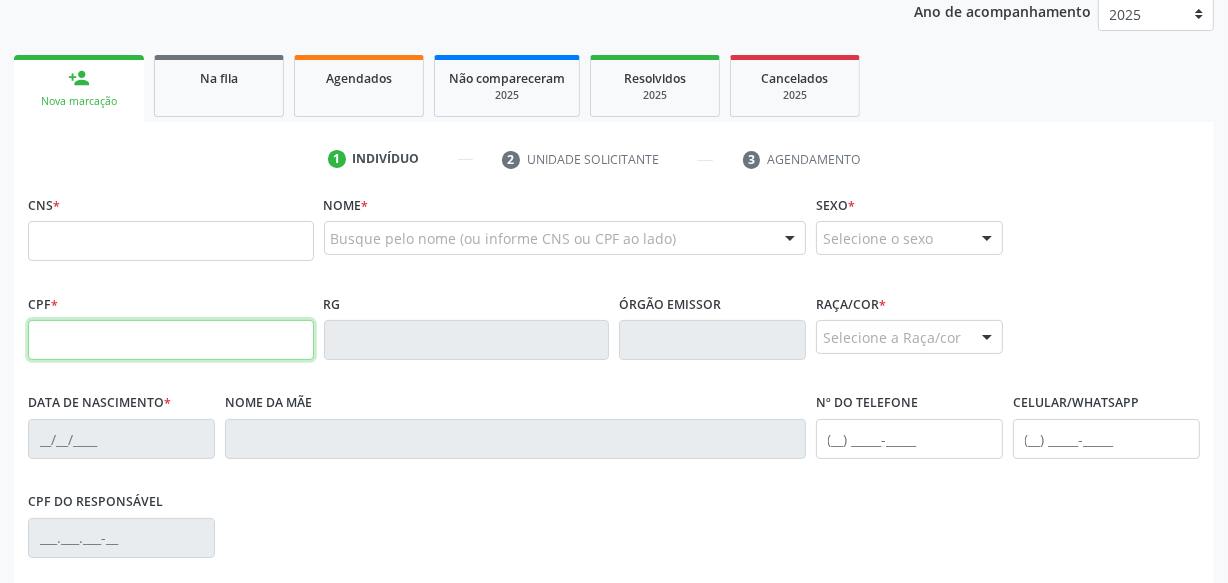 paste on "[PHONE]" 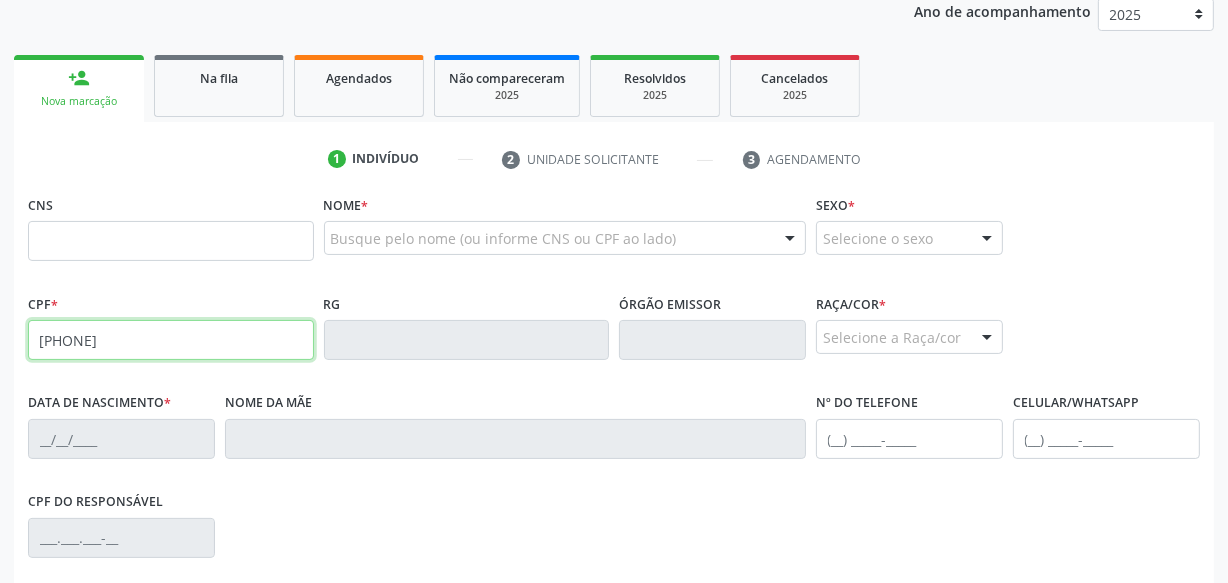 type on "[PHONE]" 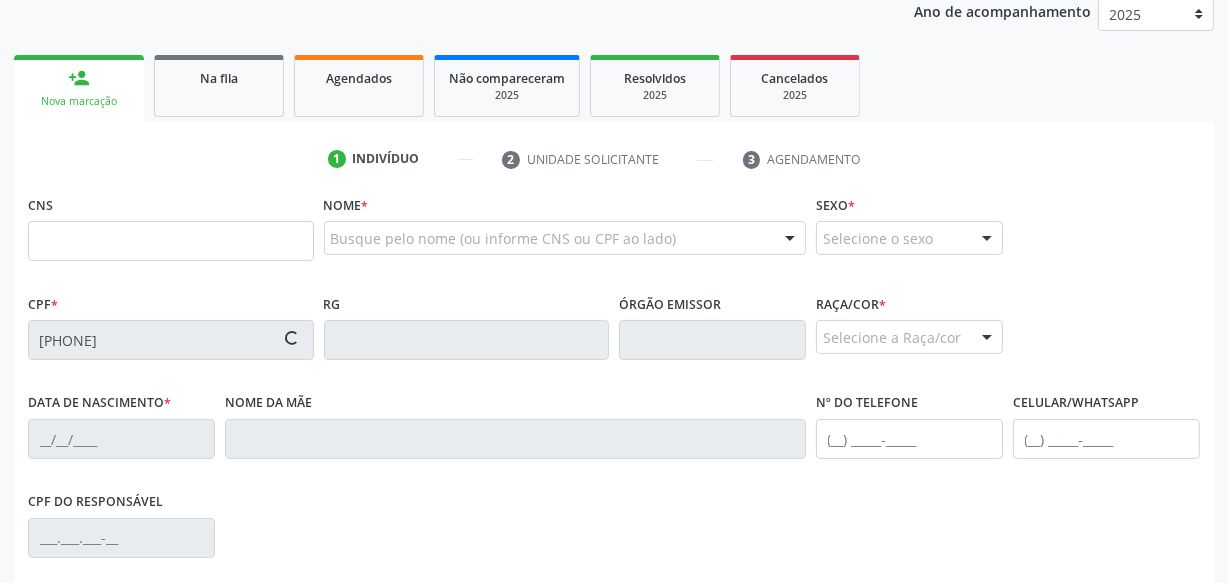 type on "[CREDIT_CARD]" 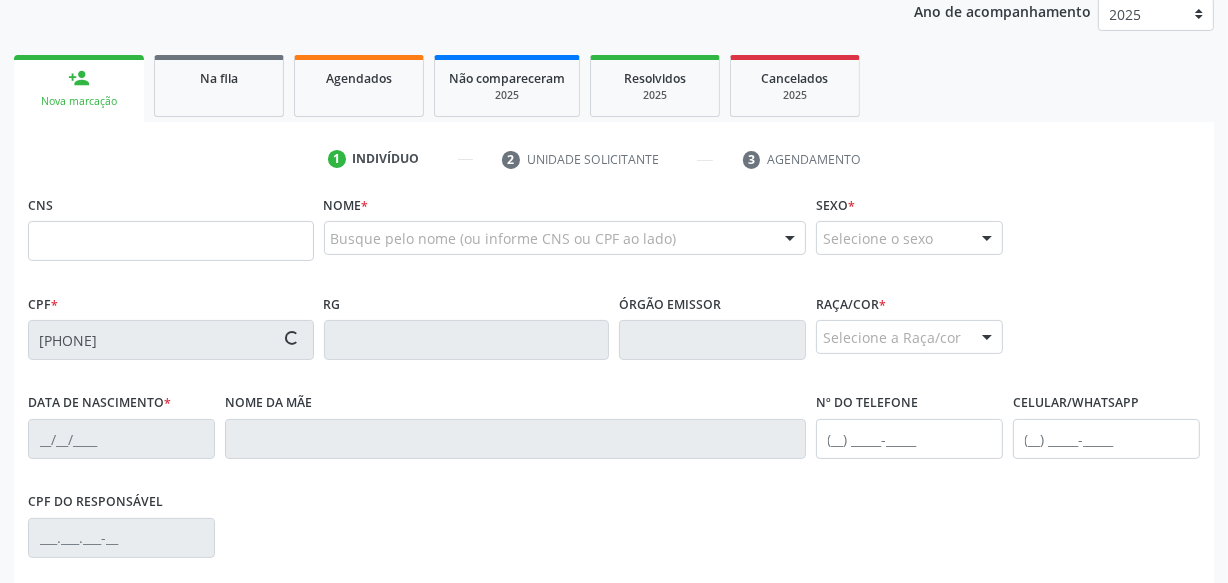 type on "[DATE]" 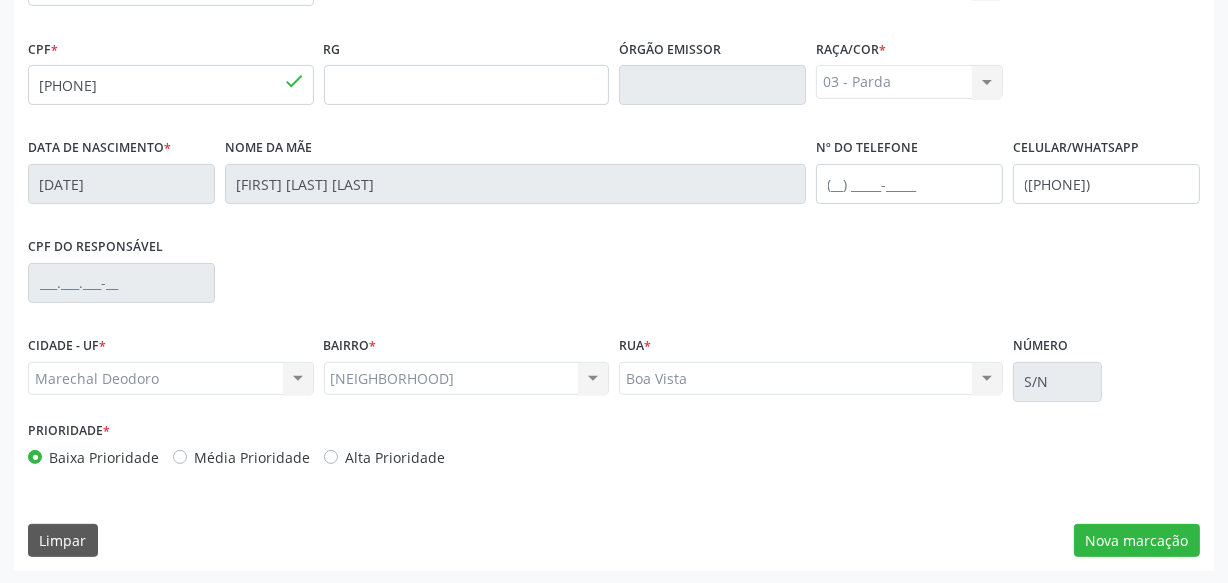 scroll, scrollTop: 528, scrollLeft: 0, axis: vertical 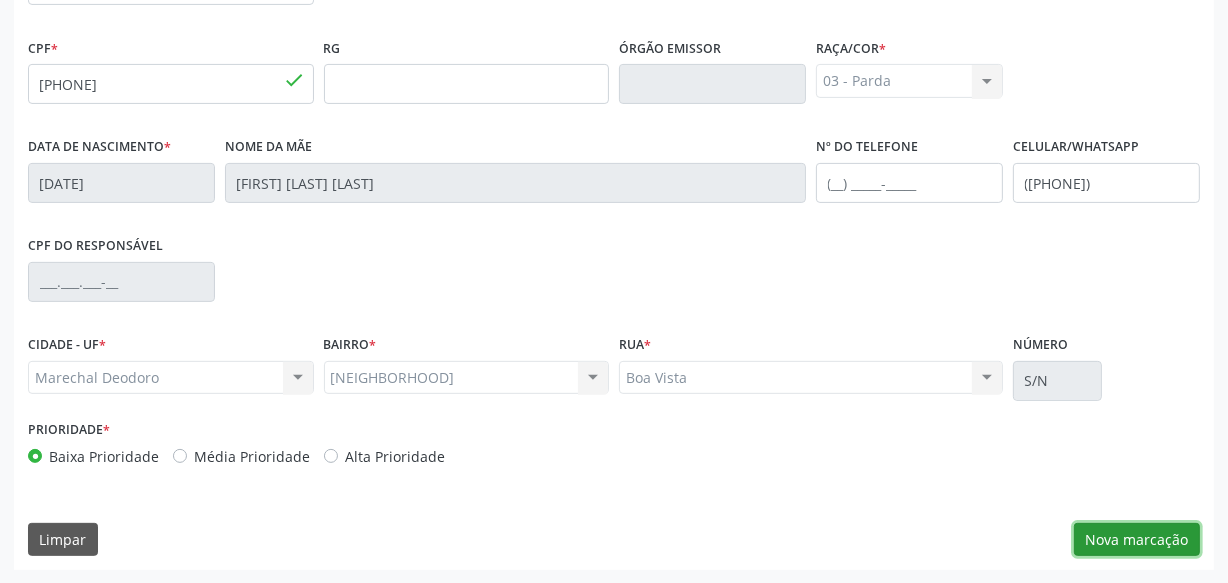 click on "Nova marcação" at bounding box center [1137, 540] 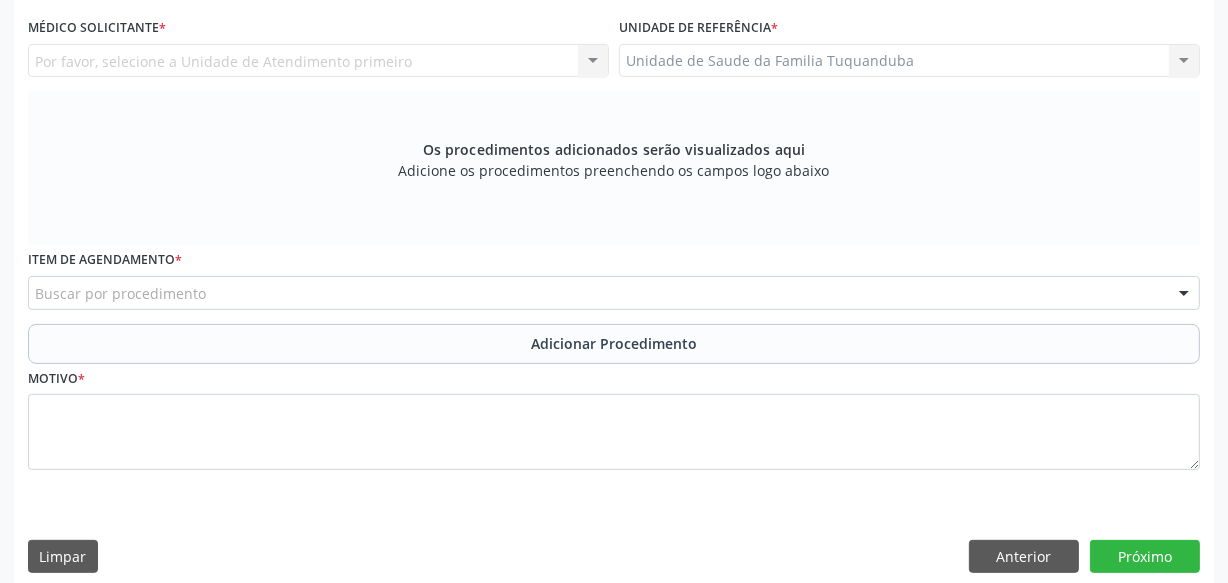 click on "Buscar por procedimento" at bounding box center (614, 293) 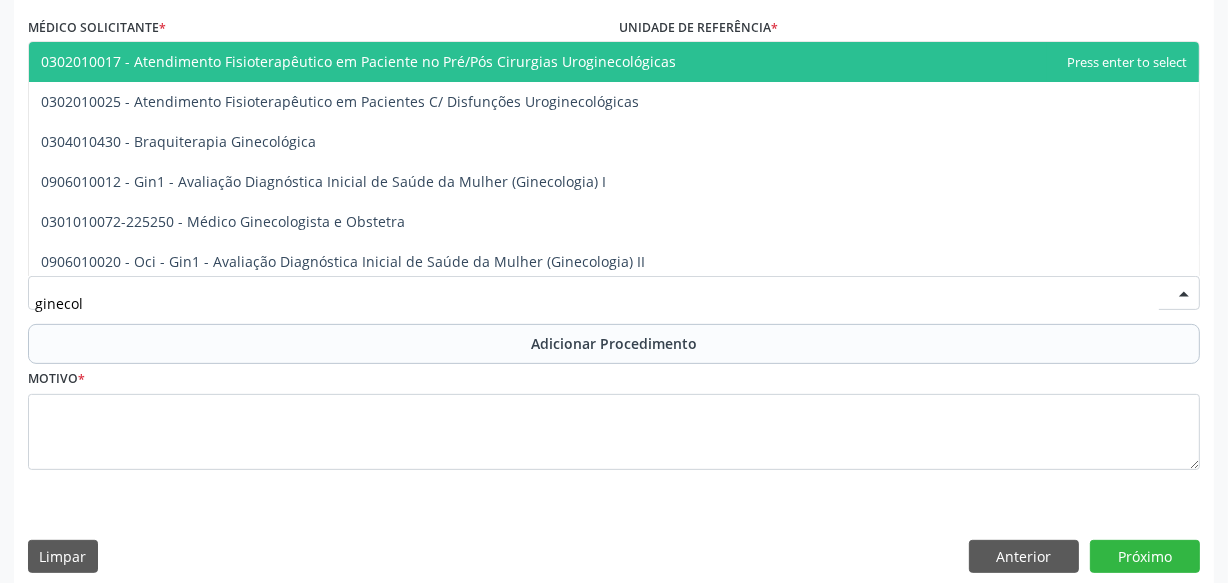 type on "ginecolo" 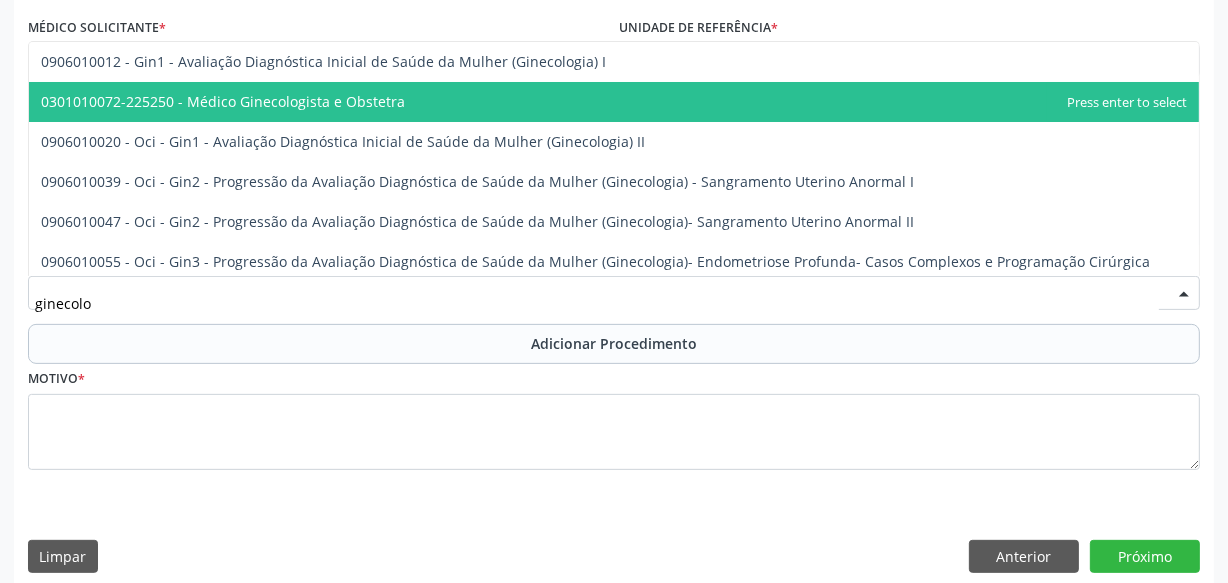 click on "0301010072-225250 - Médico Ginecologista e Obstetra" at bounding box center (614, 102) 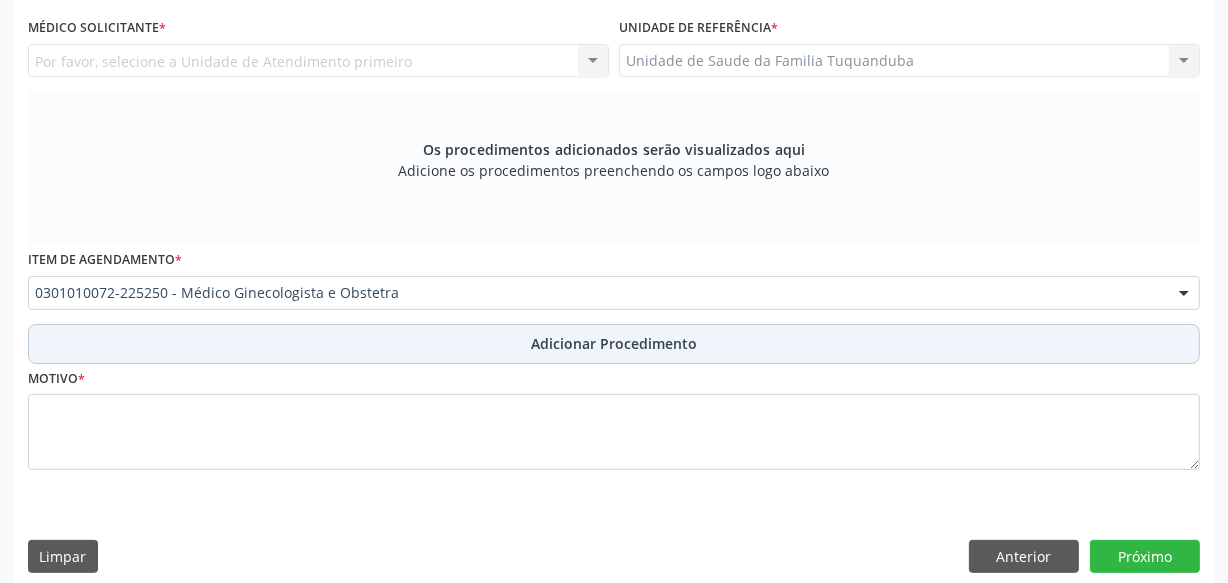 click on "Adicionar Procedimento" at bounding box center (614, 343) 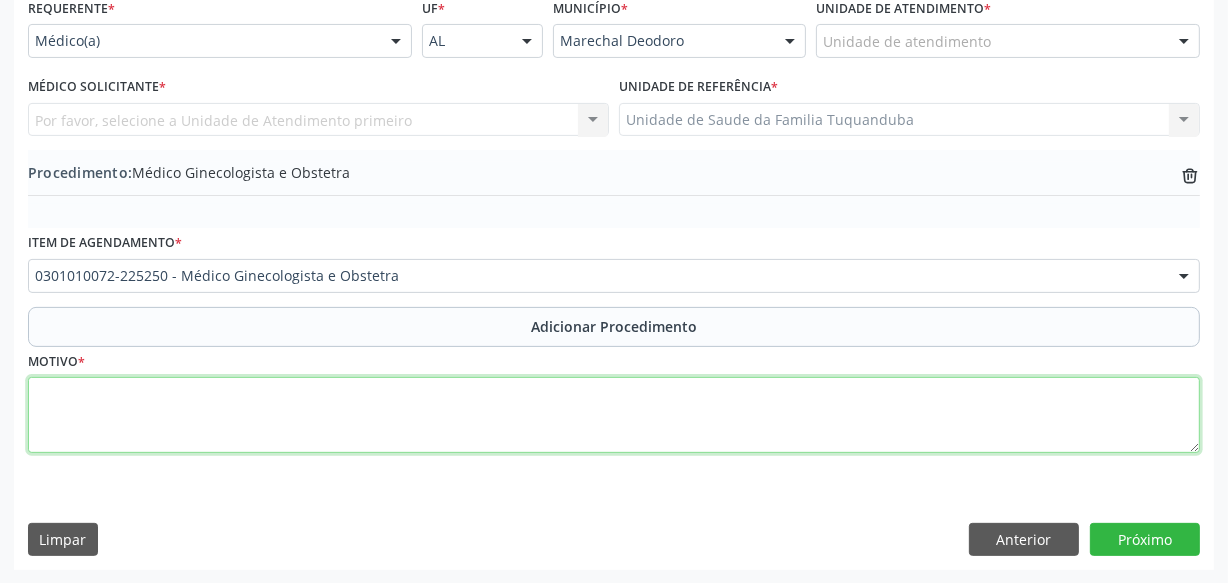 click at bounding box center (614, 415) 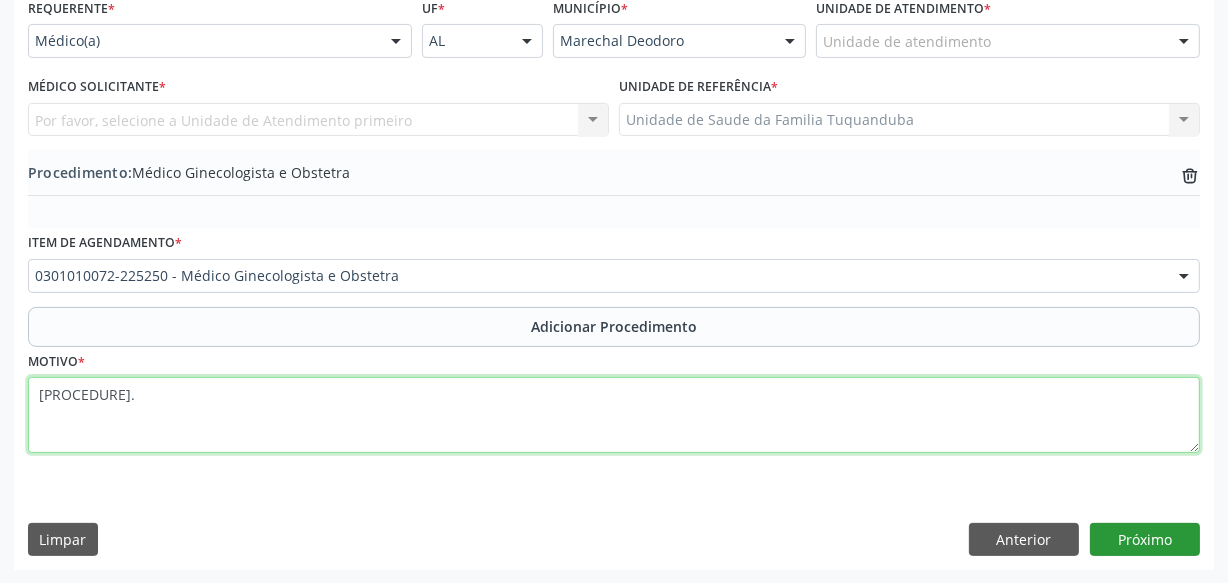 type on "[PROCEDURE]." 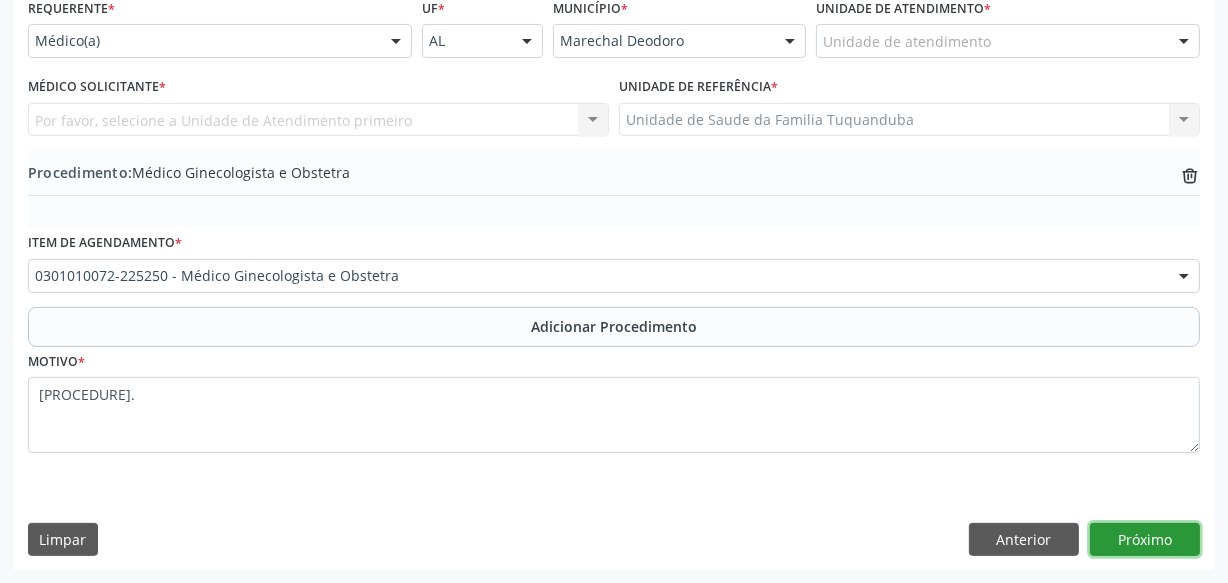 click on "Próximo" at bounding box center (1145, 540) 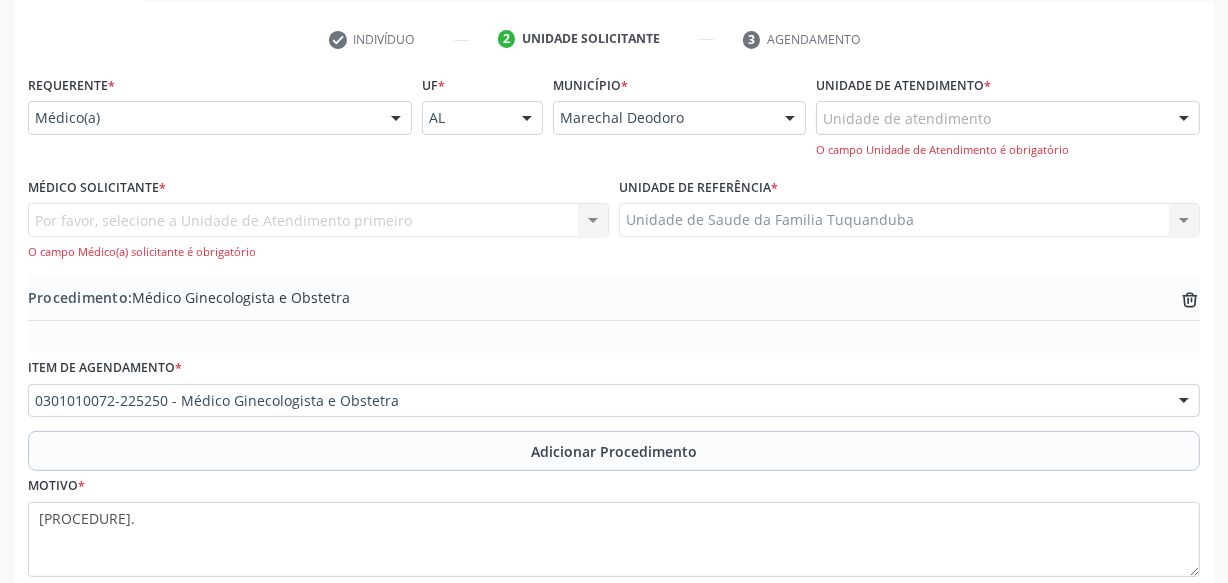 scroll, scrollTop: 287, scrollLeft: 0, axis: vertical 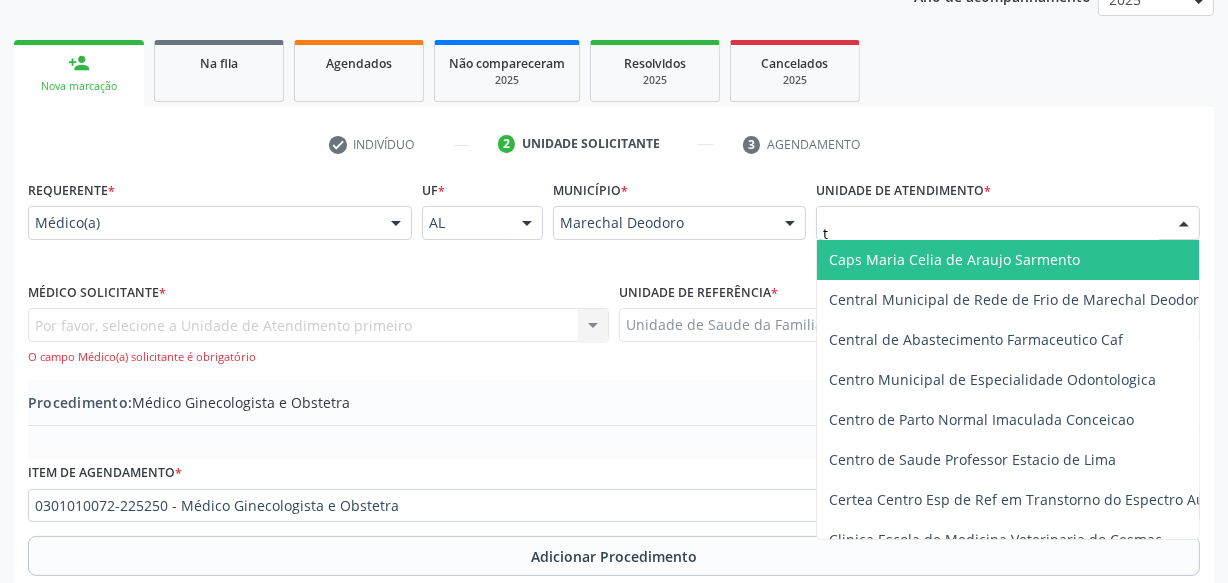type on "tu" 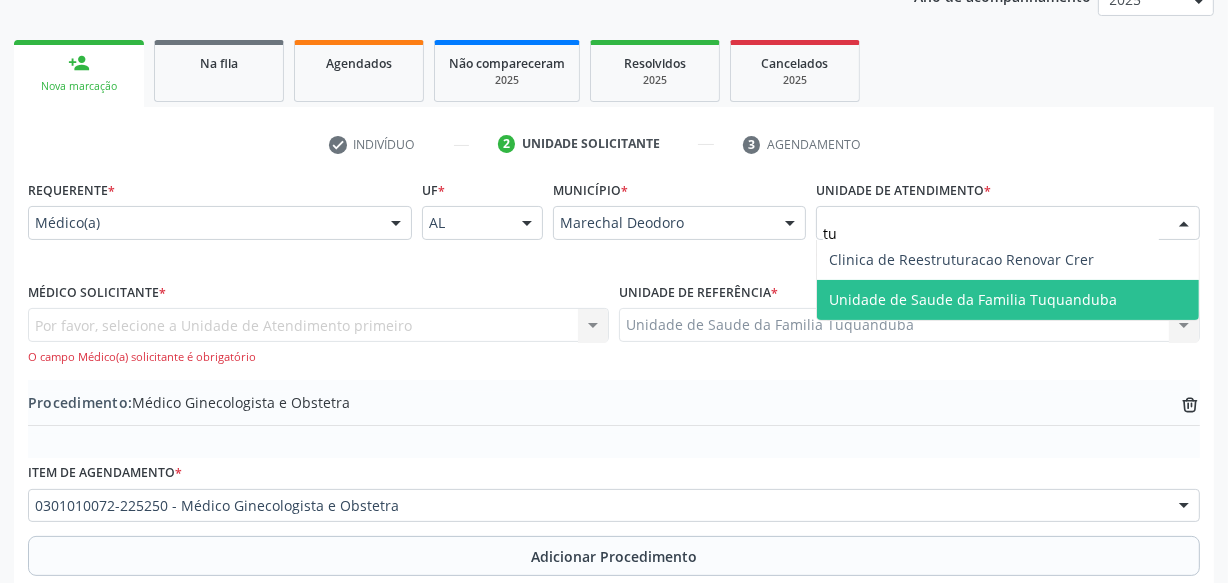 drag, startPoint x: 915, startPoint y: 291, endPoint x: 910, endPoint y: 258, distance: 33.37664 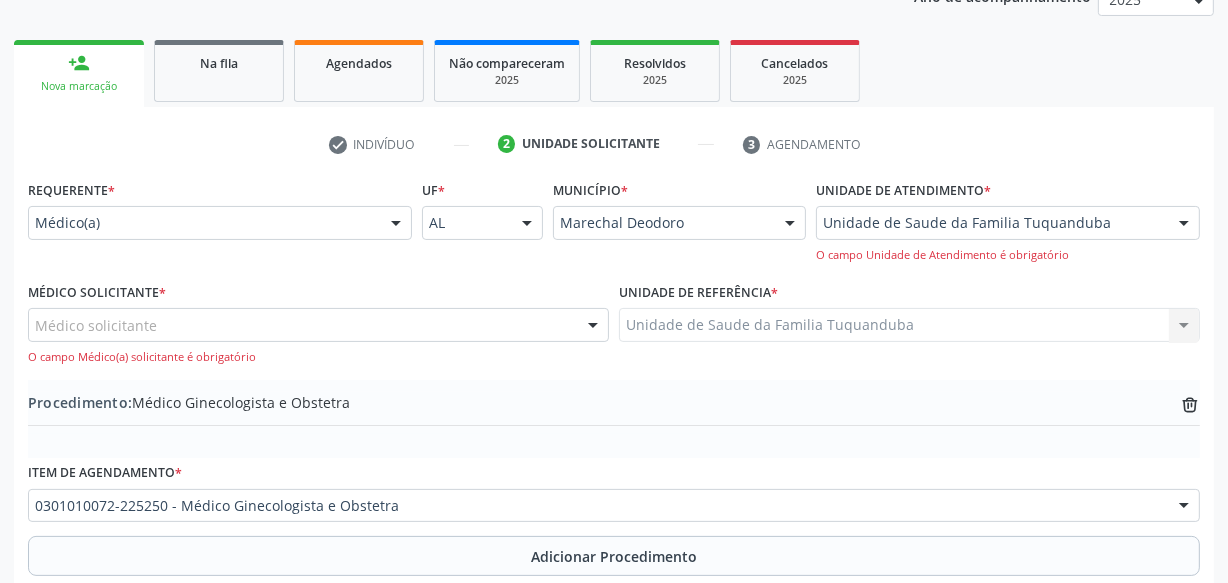 click on "Médico solicitante" at bounding box center [318, 325] 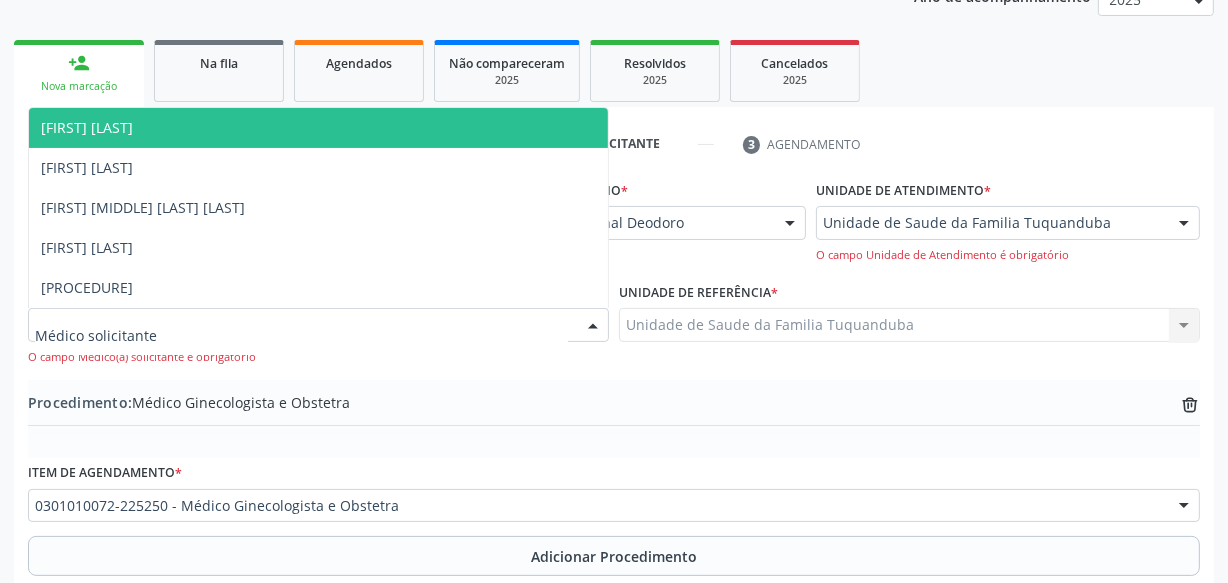 click on "[FIRST] [LAST]" at bounding box center (318, 128) 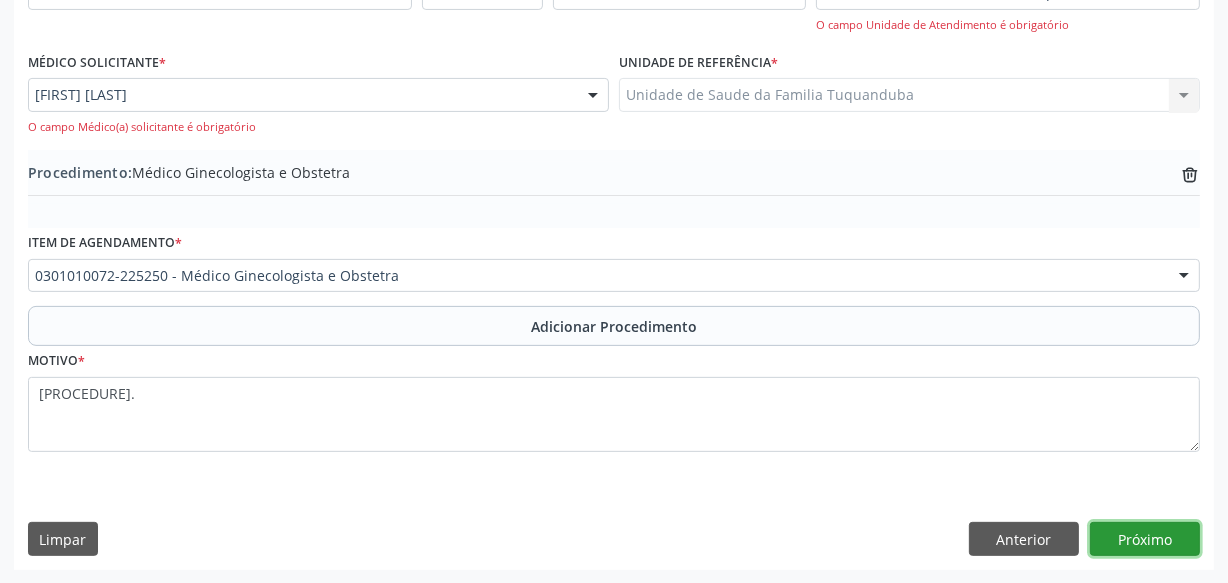 click on "Próximo" at bounding box center (1145, 539) 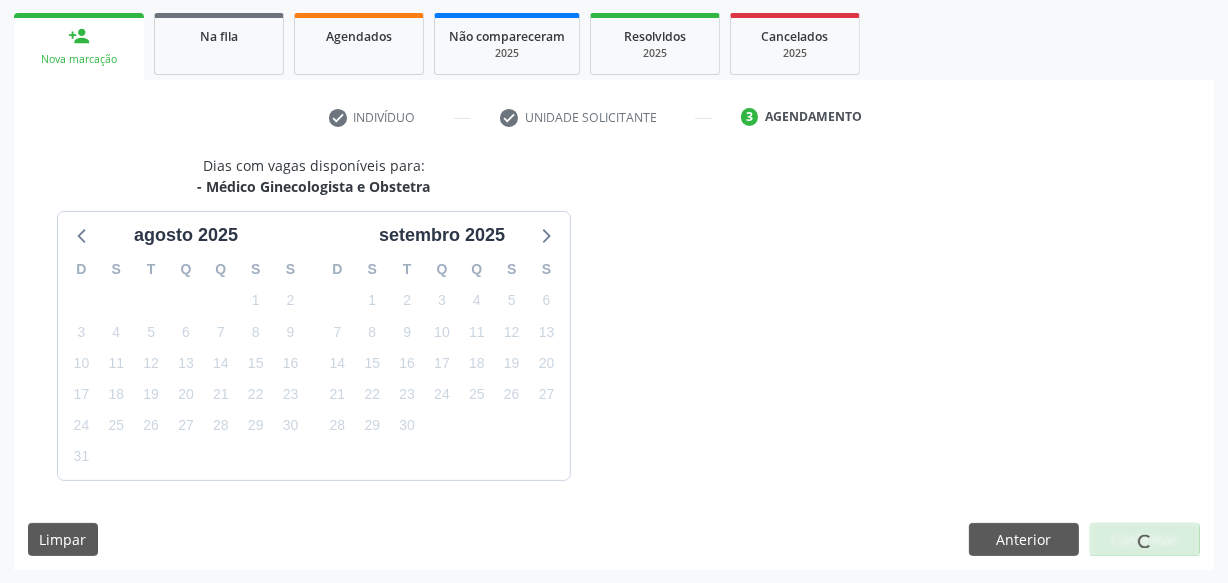 scroll, scrollTop: 372, scrollLeft: 0, axis: vertical 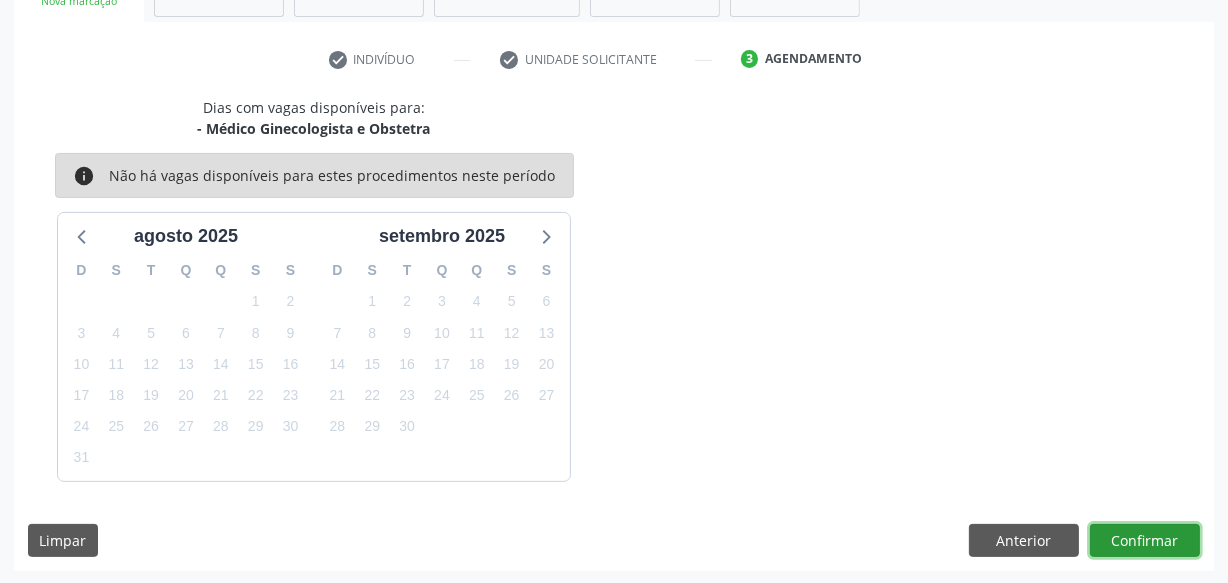 click on "Confirmar" at bounding box center [1145, 541] 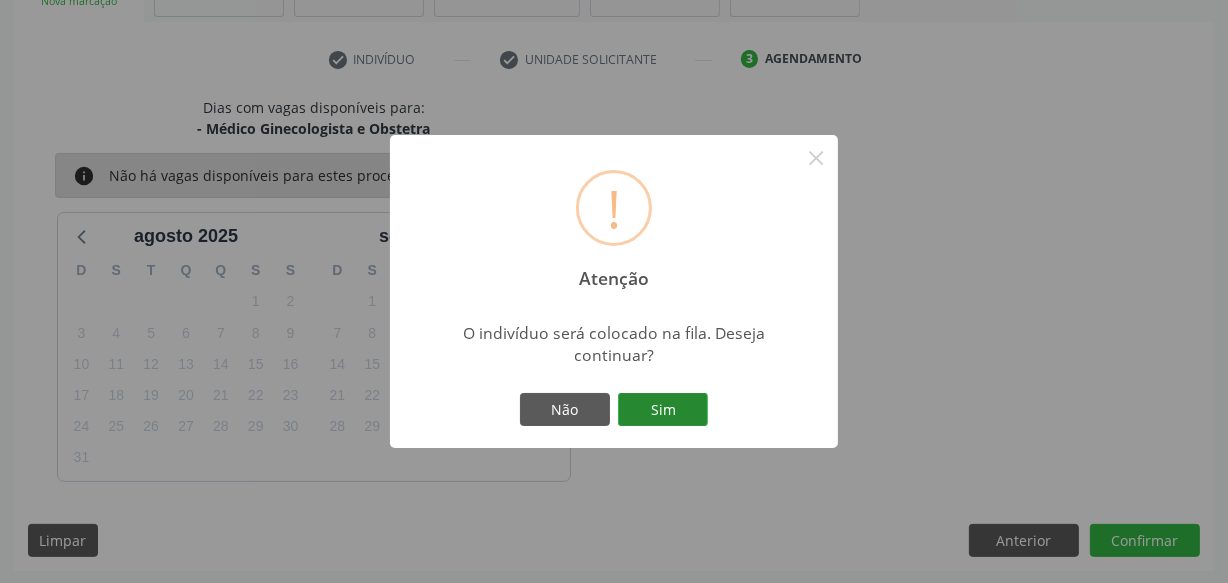 click on "Sim" at bounding box center (663, 410) 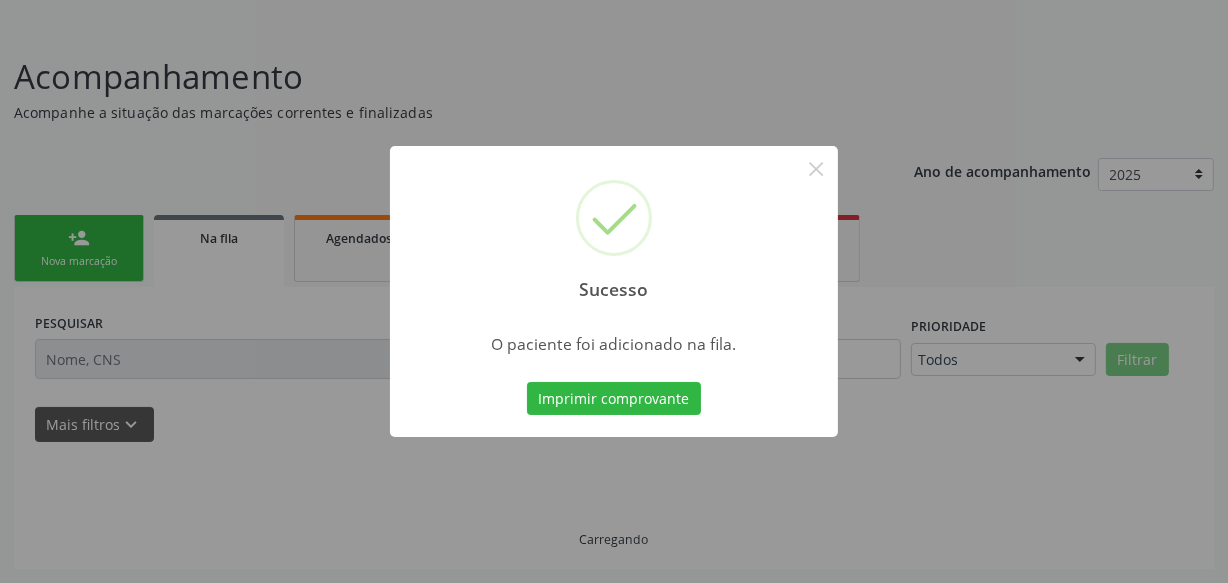 scroll, scrollTop: 110, scrollLeft: 0, axis: vertical 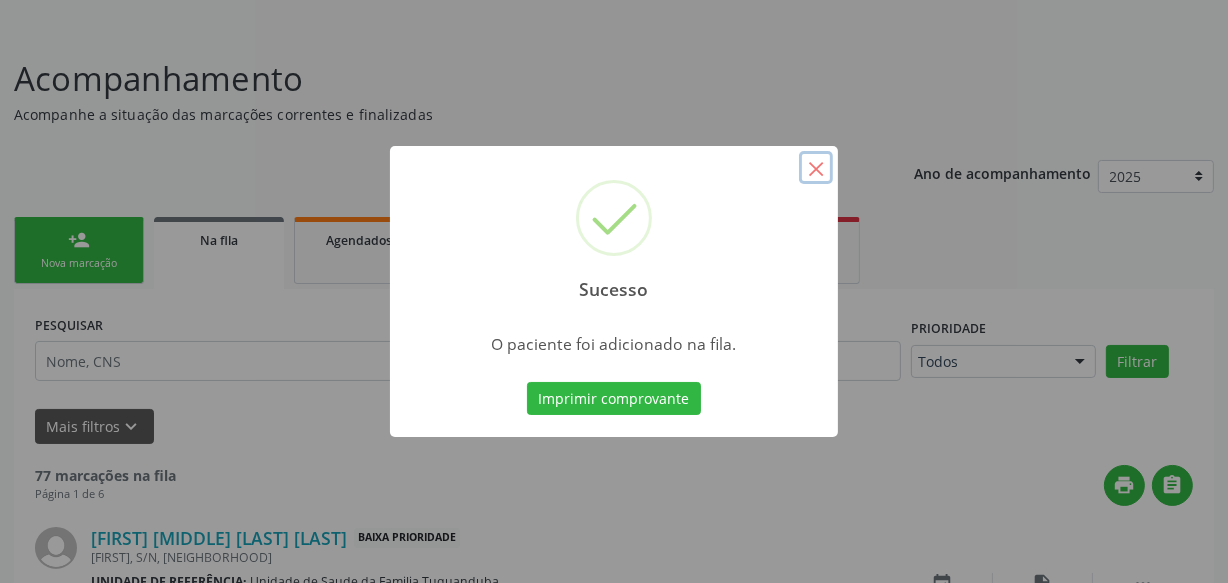 click on "×" at bounding box center [816, 168] 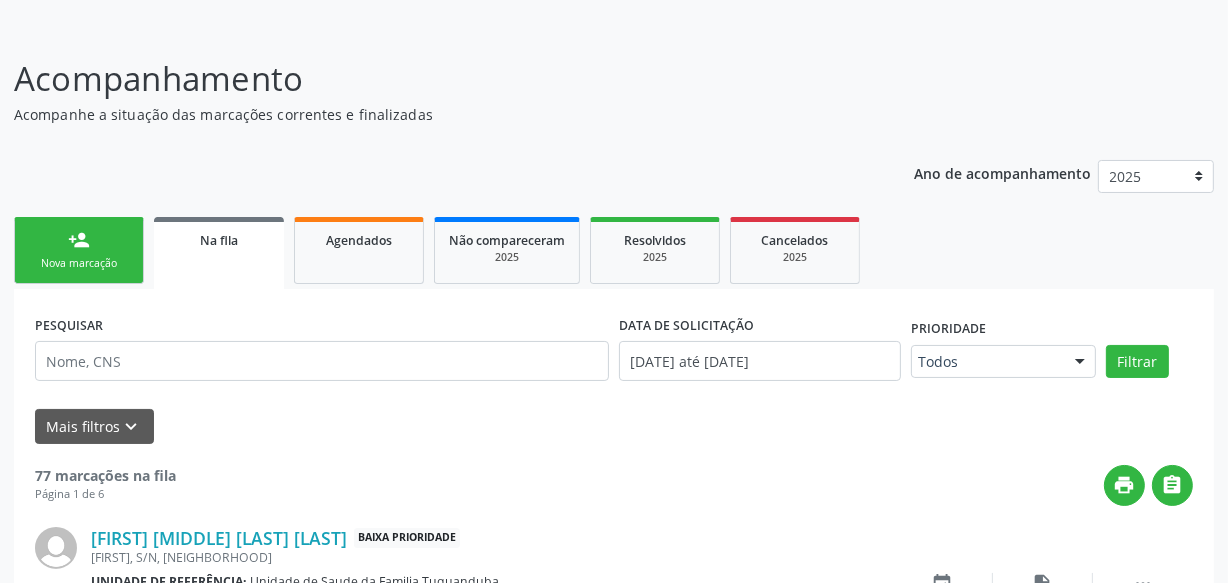 click on "person_add
Nova marcação" at bounding box center (79, 250) 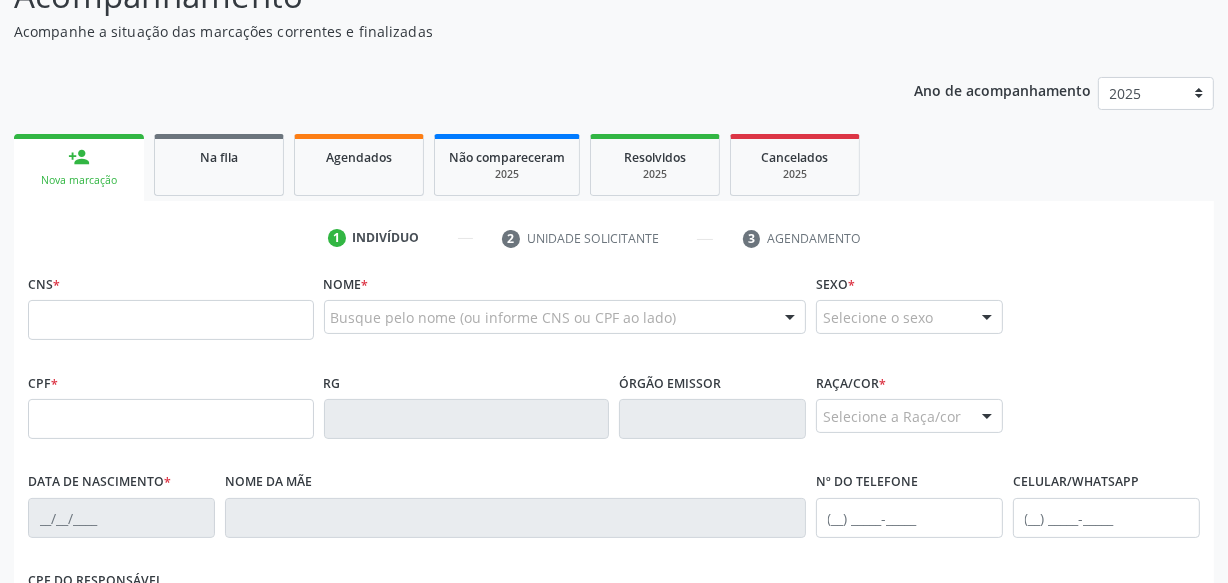 scroll, scrollTop: 292, scrollLeft: 0, axis: vertical 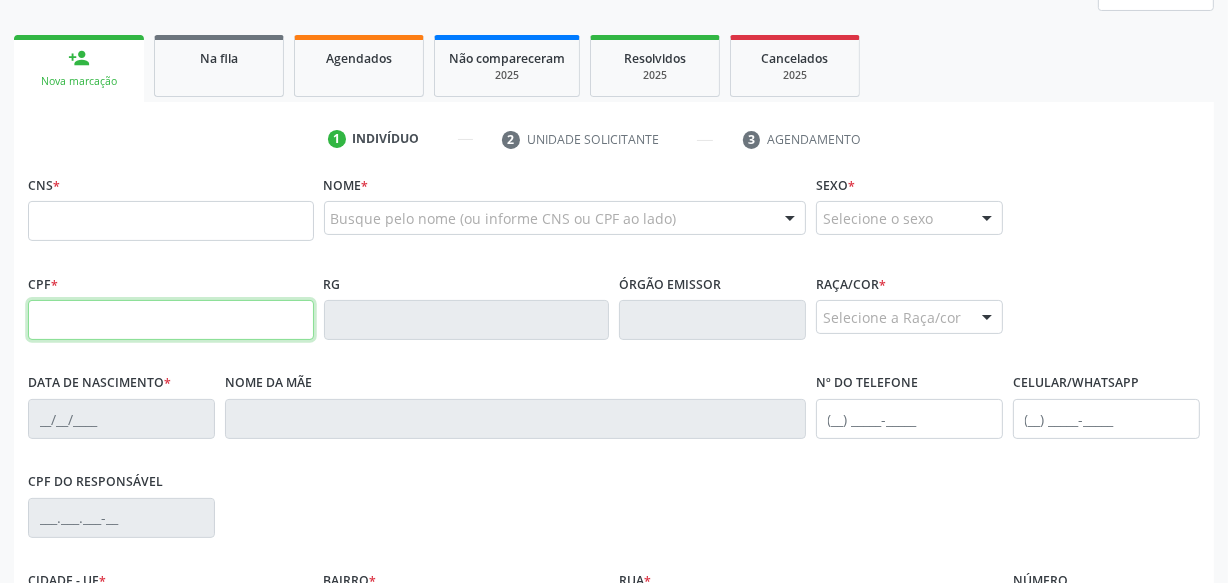 click at bounding box center (171, 320) 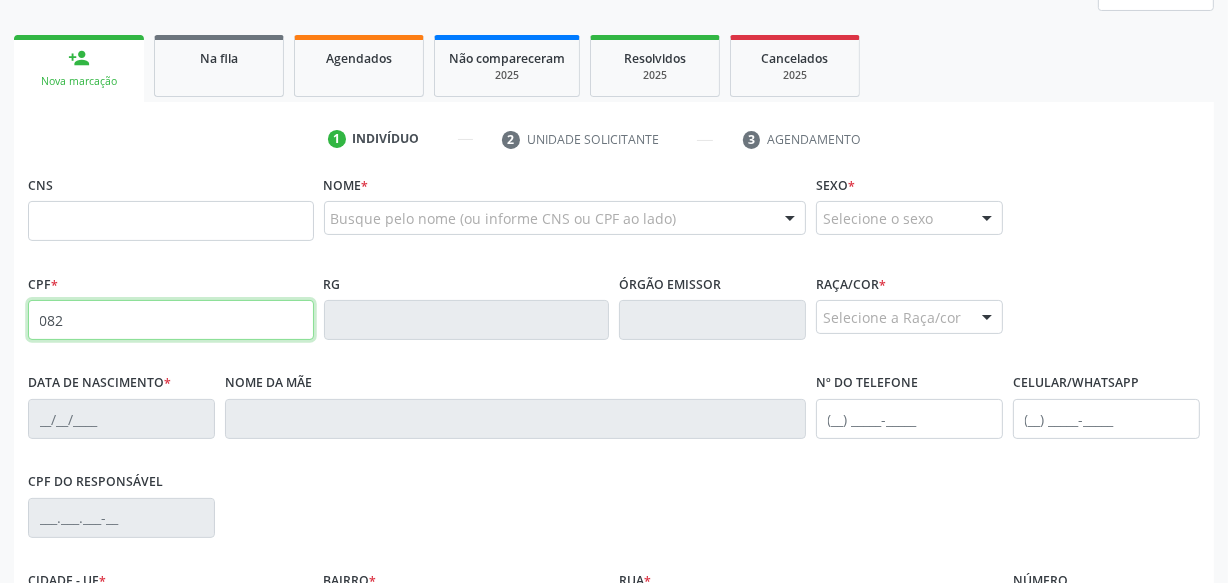 click on "082" at bounding box center [171, 320] 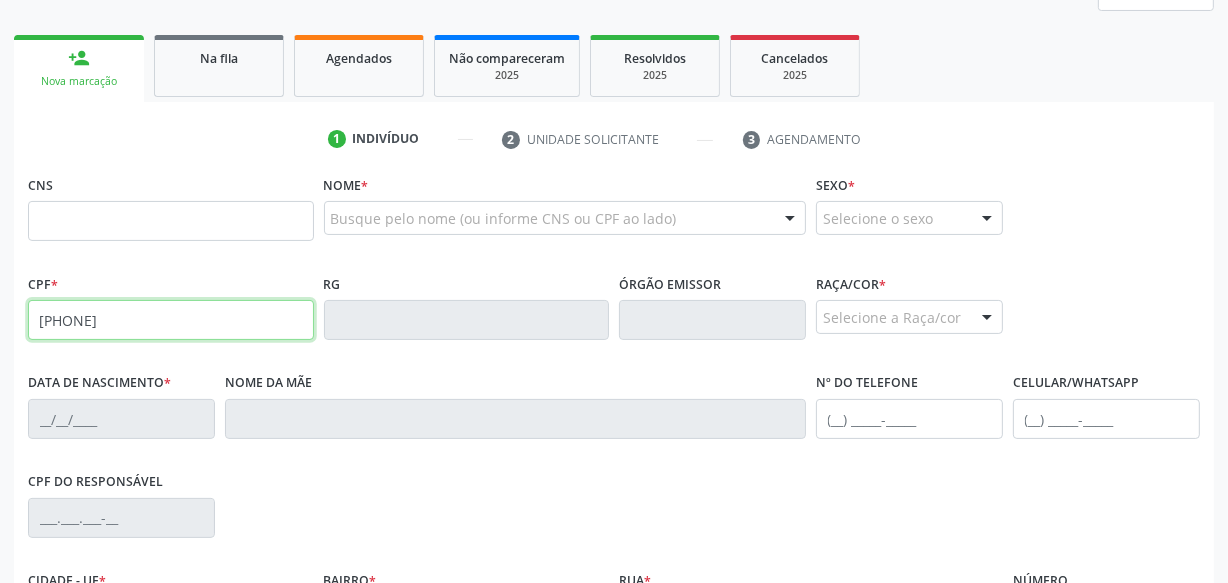 type on "[PHONE]" 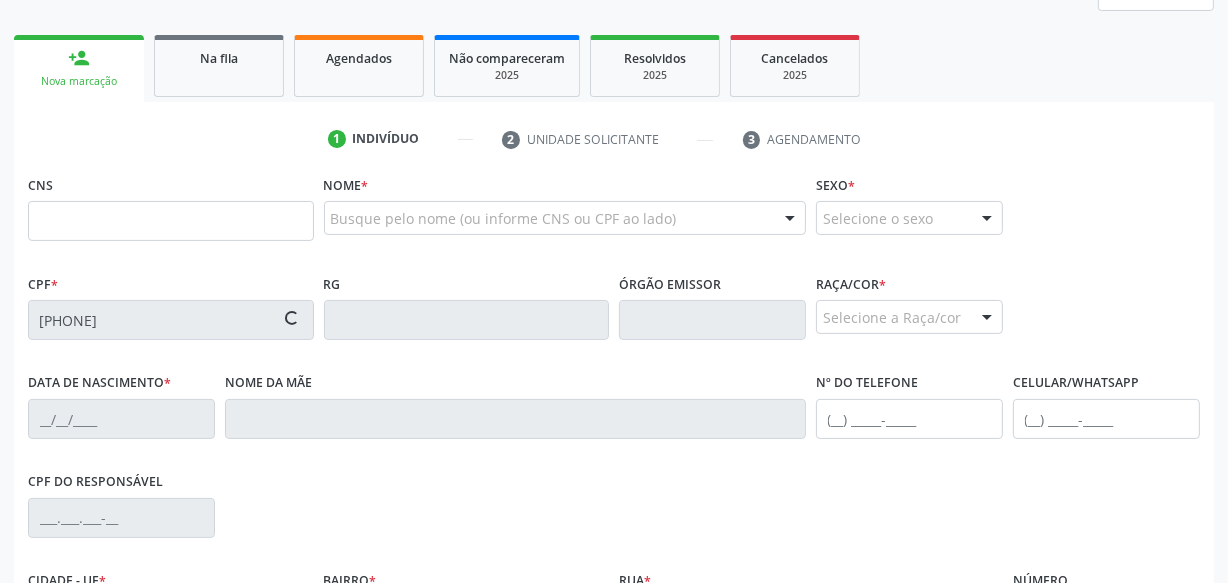 type on "[CREDIT_CARD]" 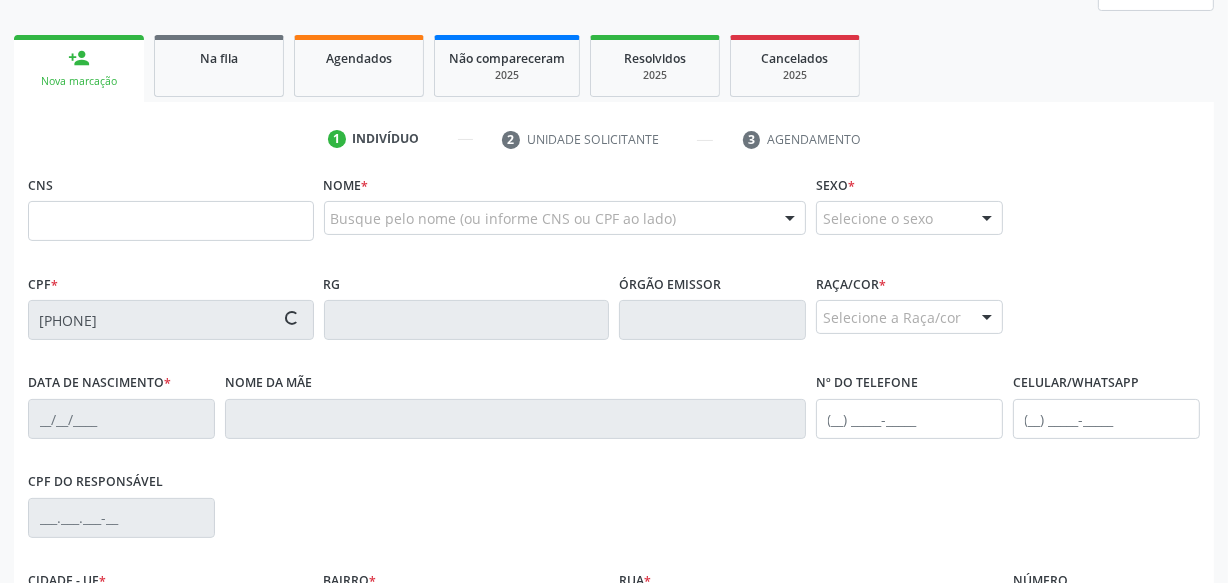 type on "[DATE]" 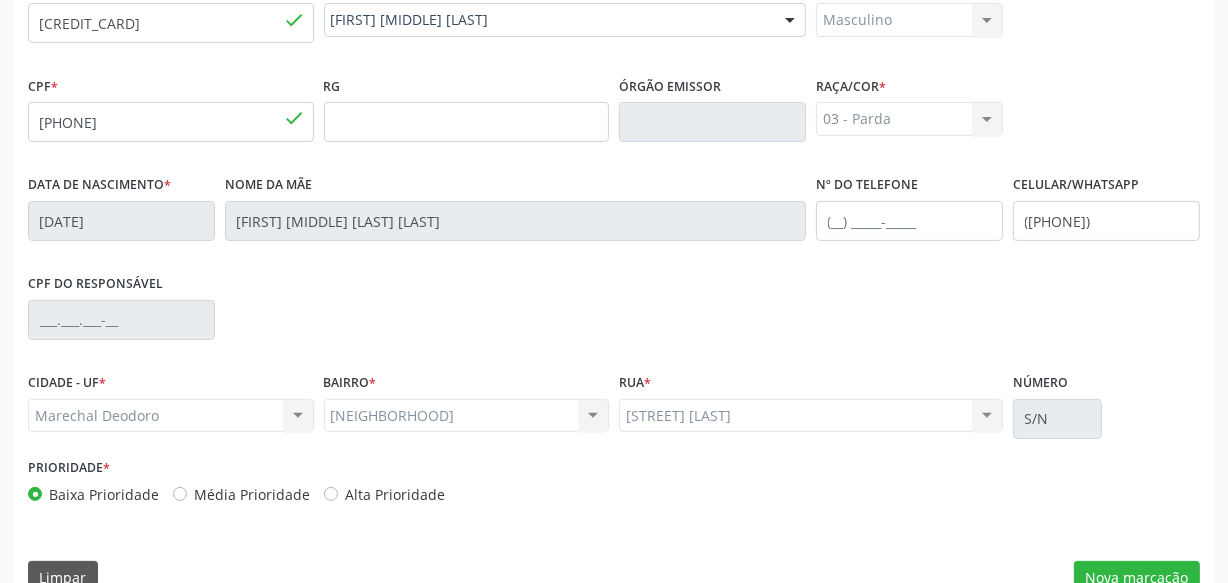 scroll, scrollTop: 528, scrollLeft: 0, axis: vertical 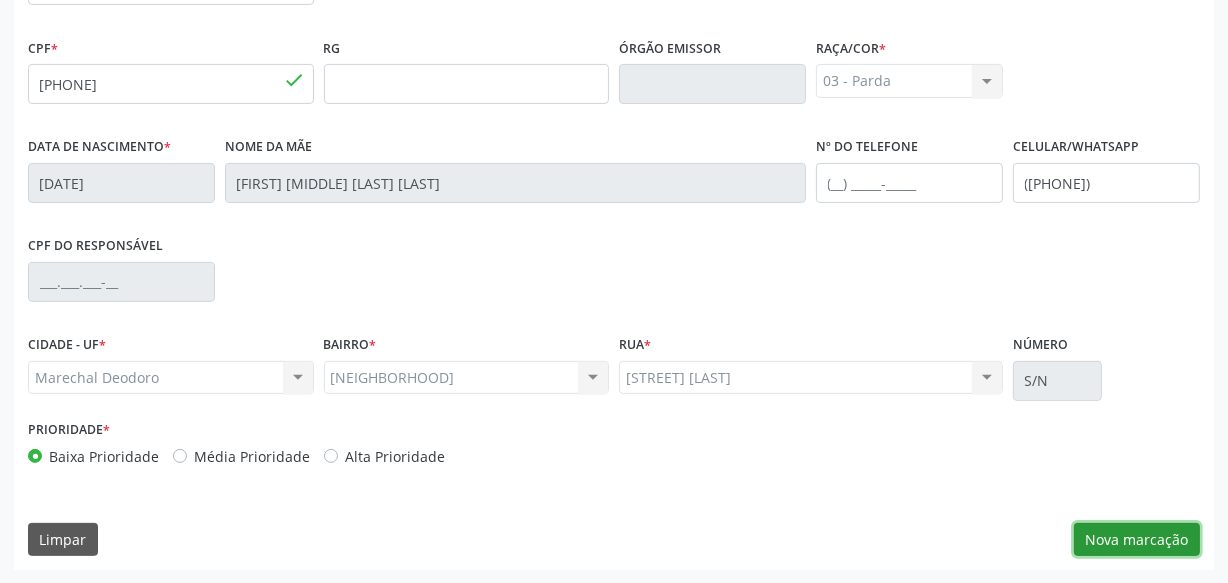 click on "Nova marcação" at bounding box center [1137, 540] 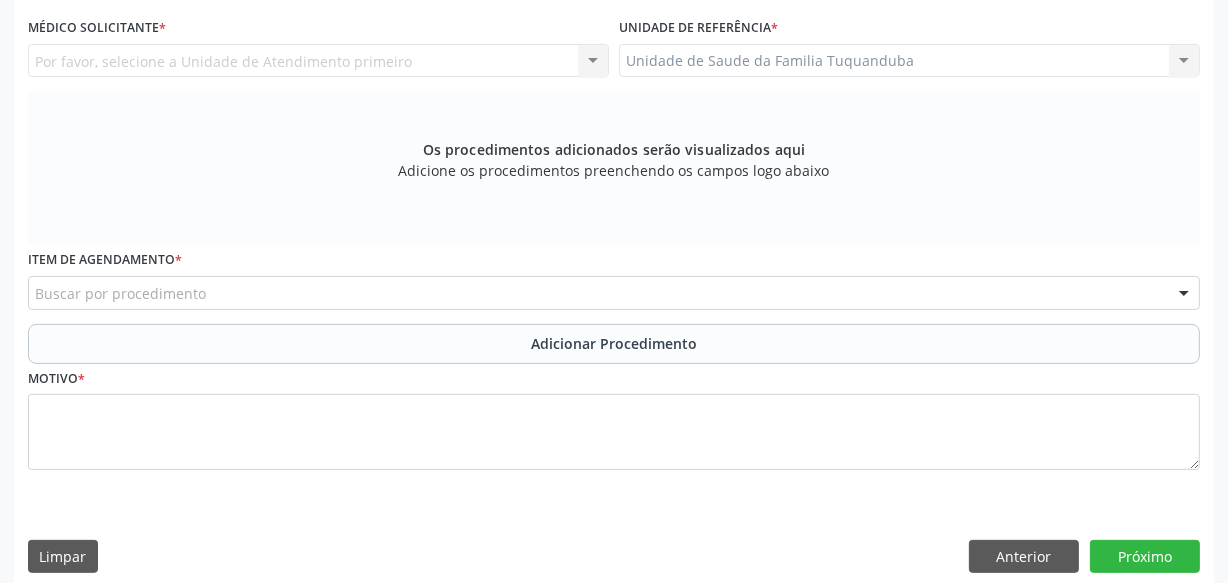 click on "Buscar por procedimento" at bounding box center [614, 293] 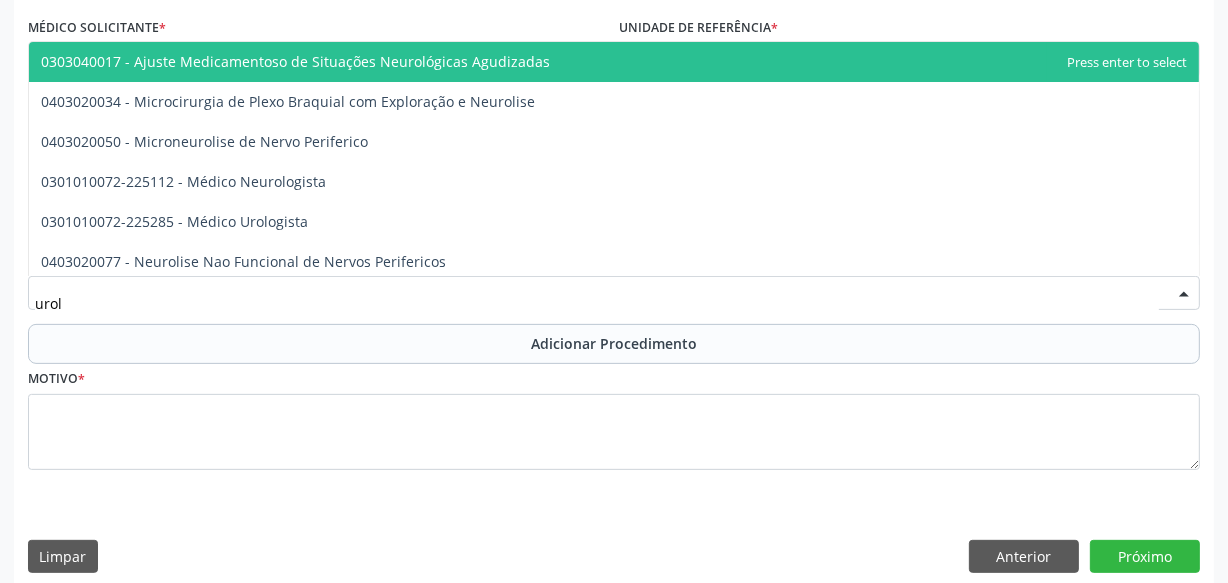 type on "urolo" 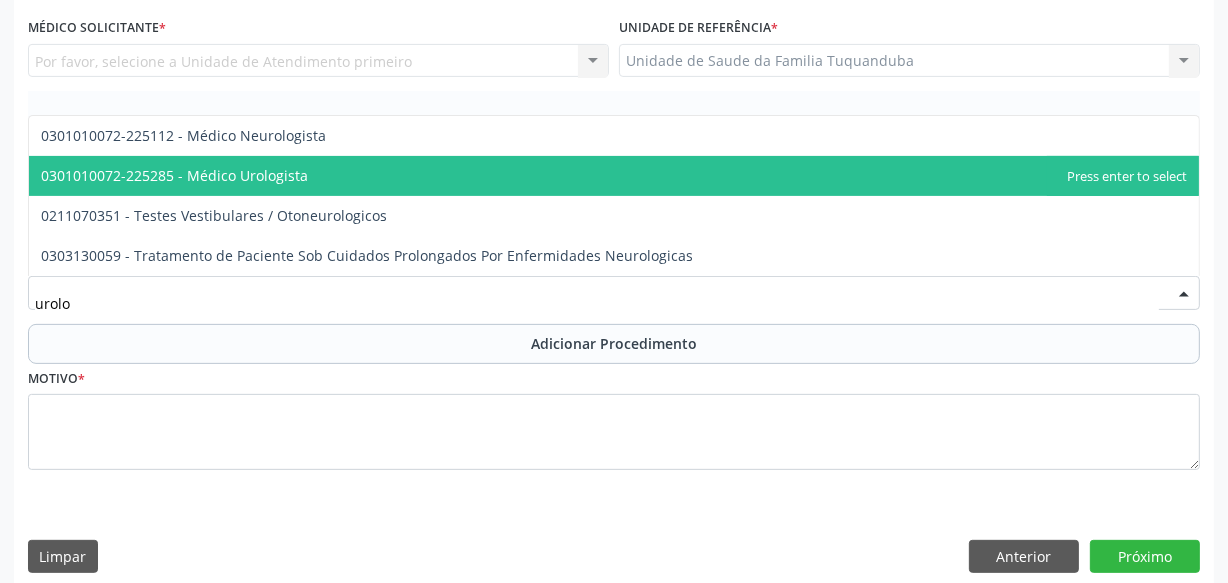 click on "0301010072-225285 - Médico Urologista" at bounding box center [174, 175] 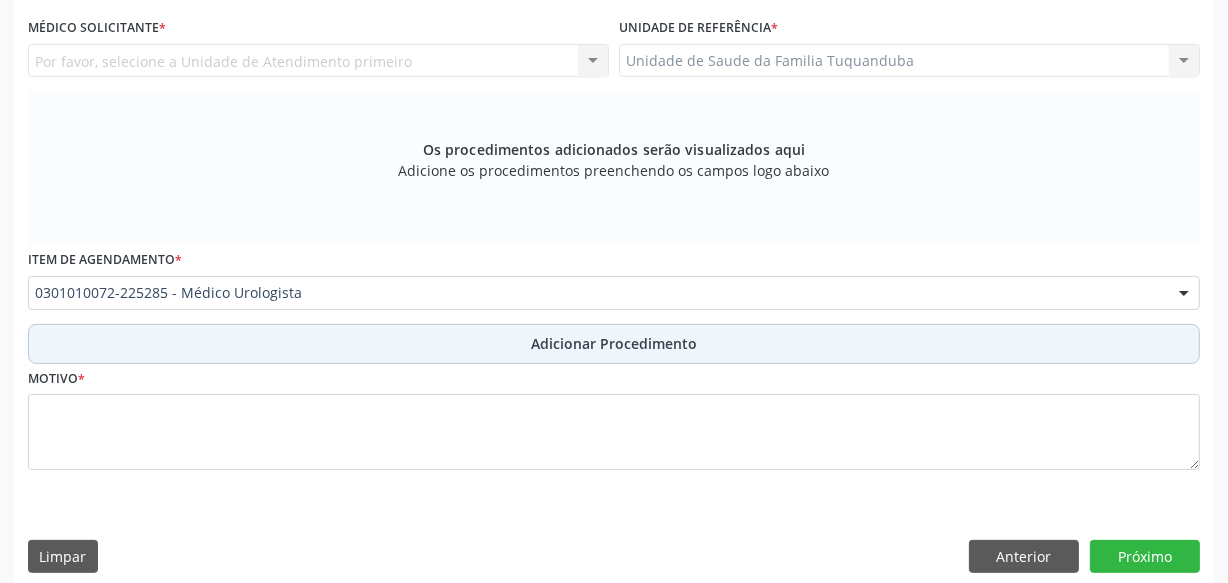 click on "Adicionar Procedimento" at bounding box center (614, 344) 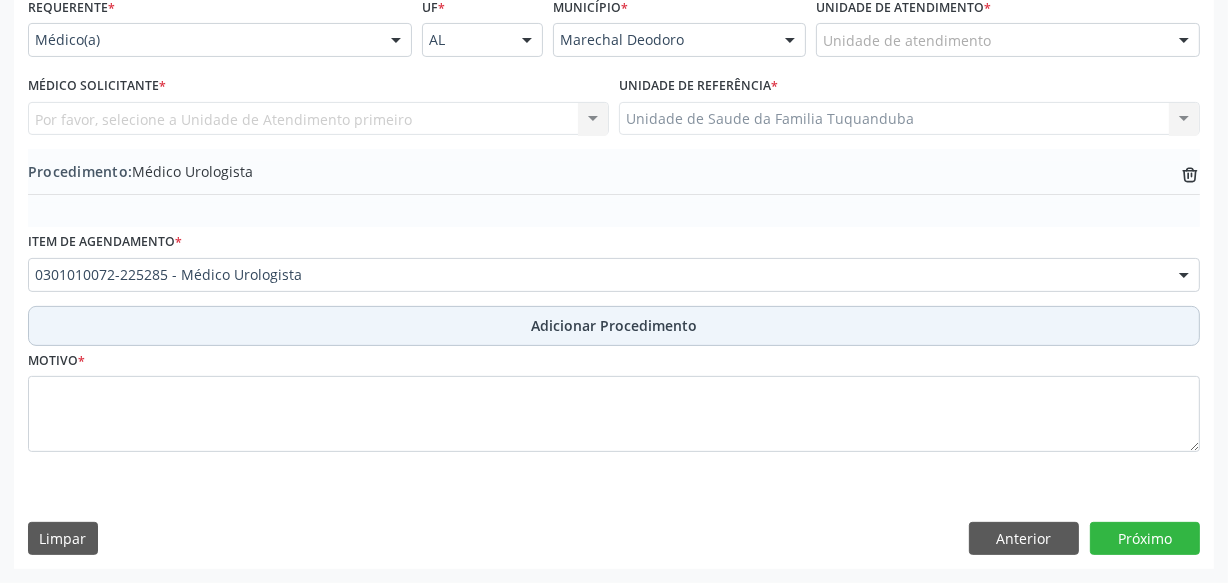 scroll, scrollTop: 469, scrollLeft: 0, axis: vertical 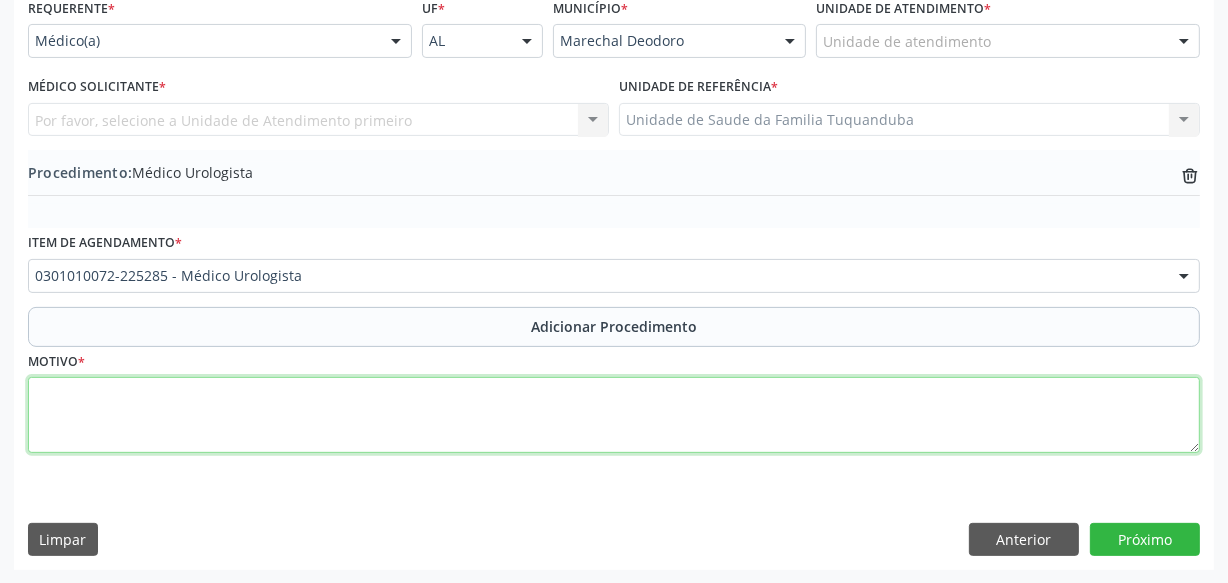 click at bounding box center [614, 415] 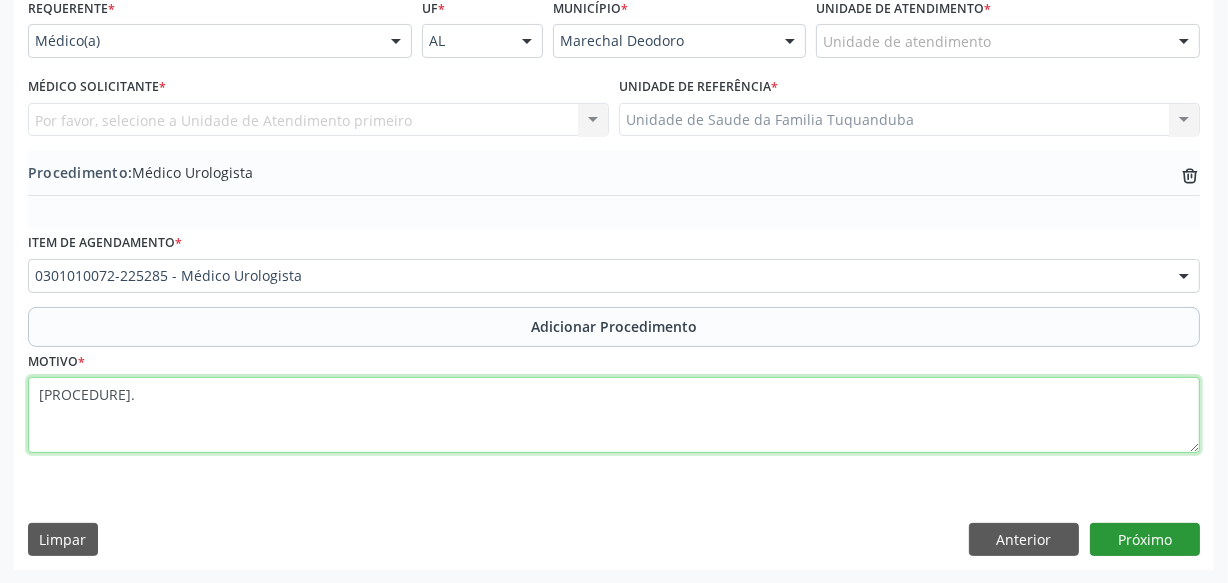 type on "[PROCEDURE]." 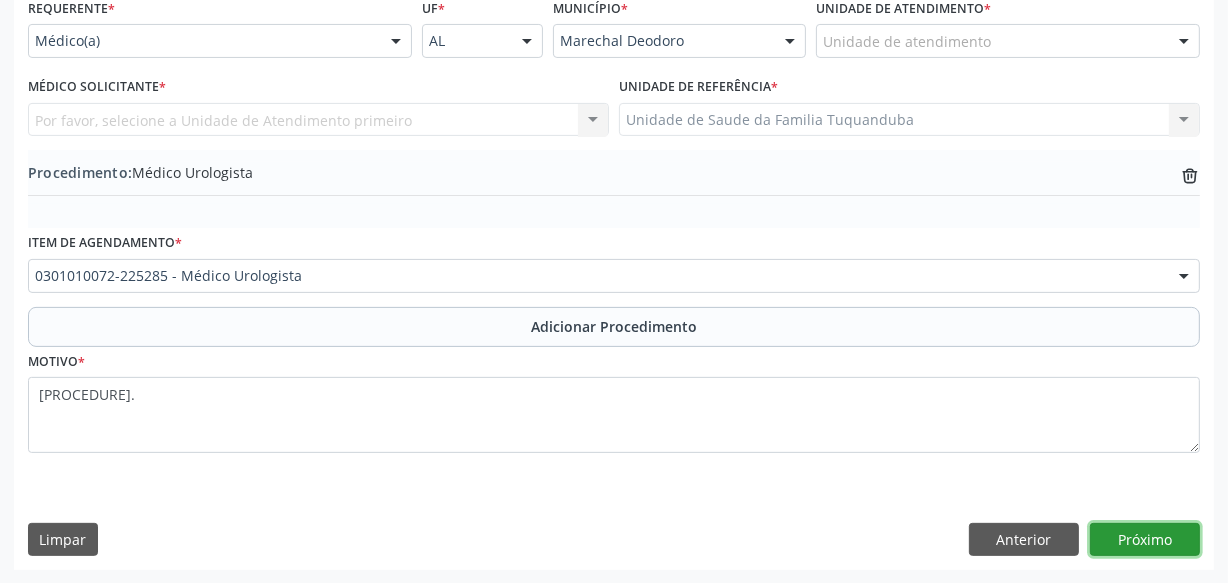 click on "Próximo" at bounding box center [1145, 540] 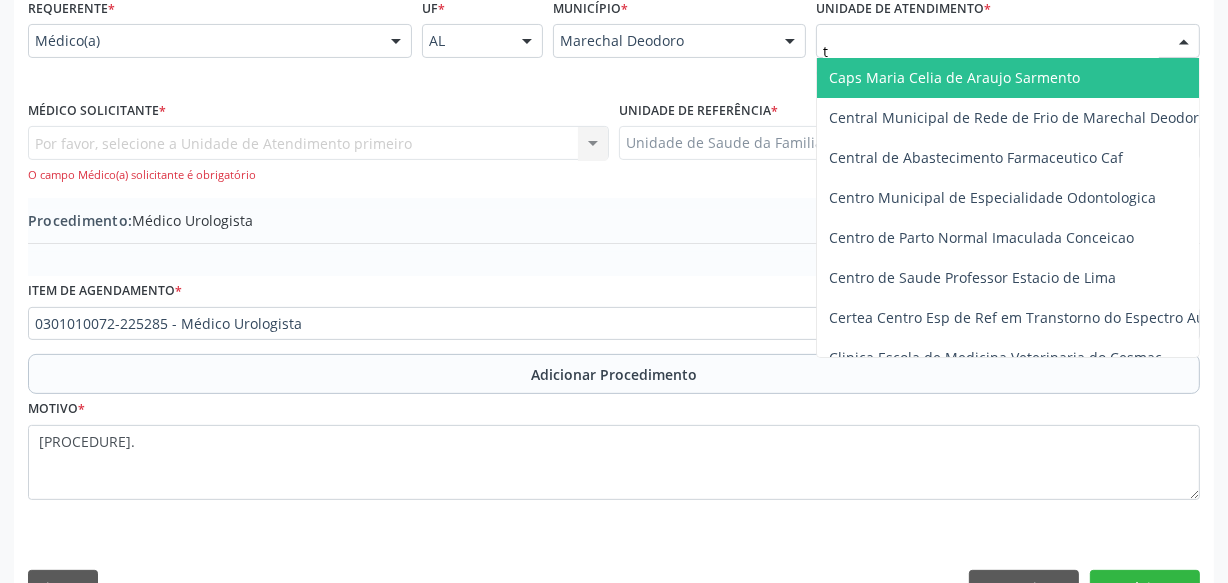 type on "tu" 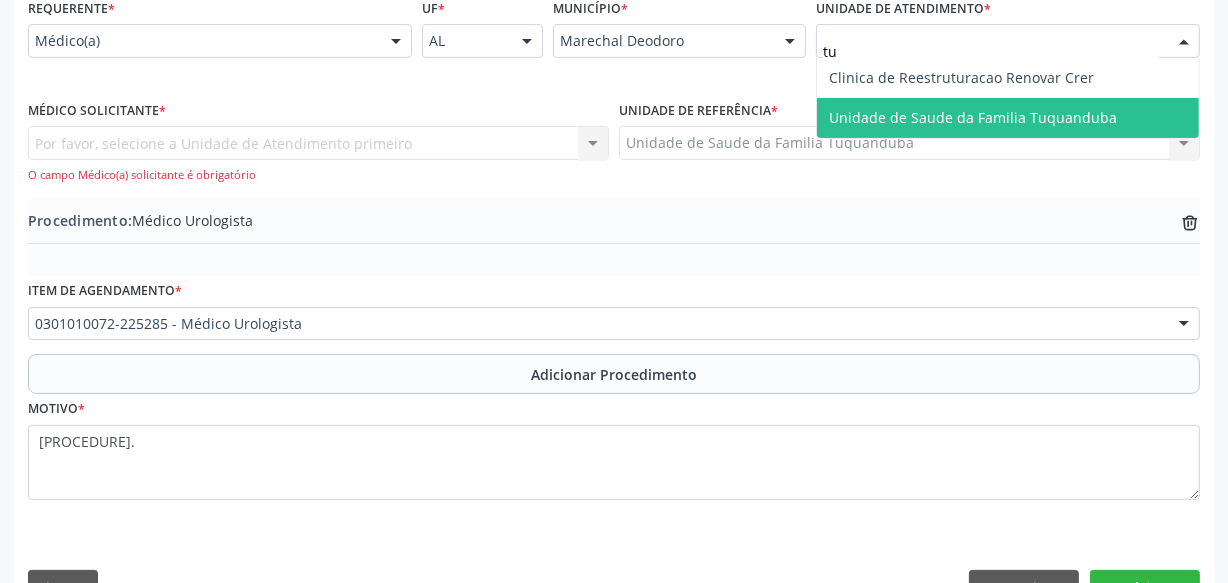 click on "Unidade de Saude da Familia Tuquanduba" at bounding box center [1008, 118] 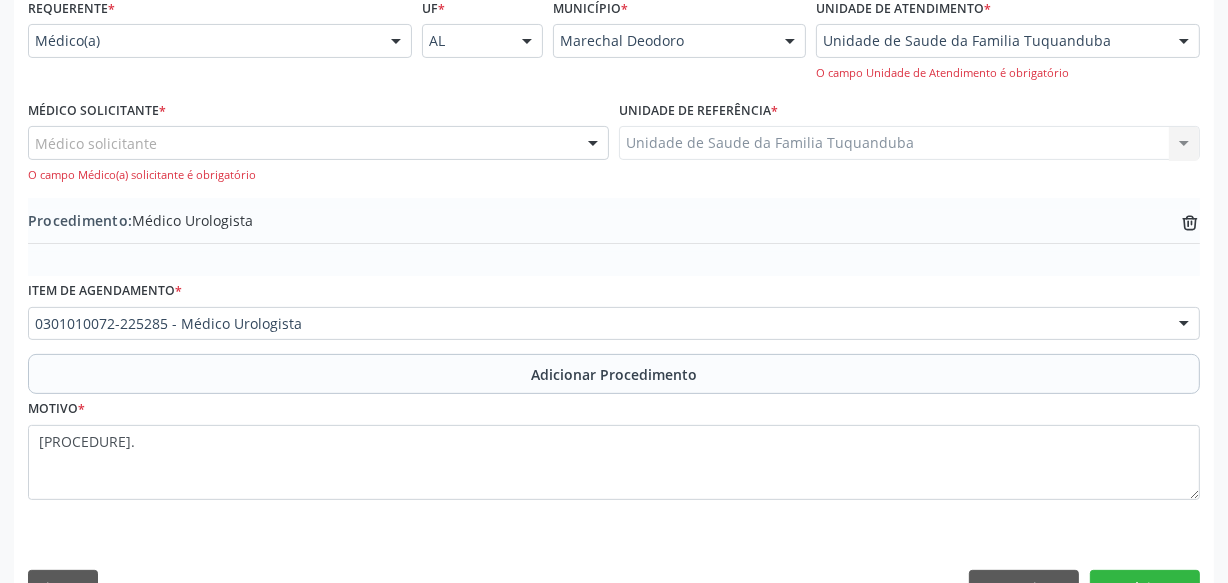 click on "Médico solicitante" at bounding box center (318, 143) 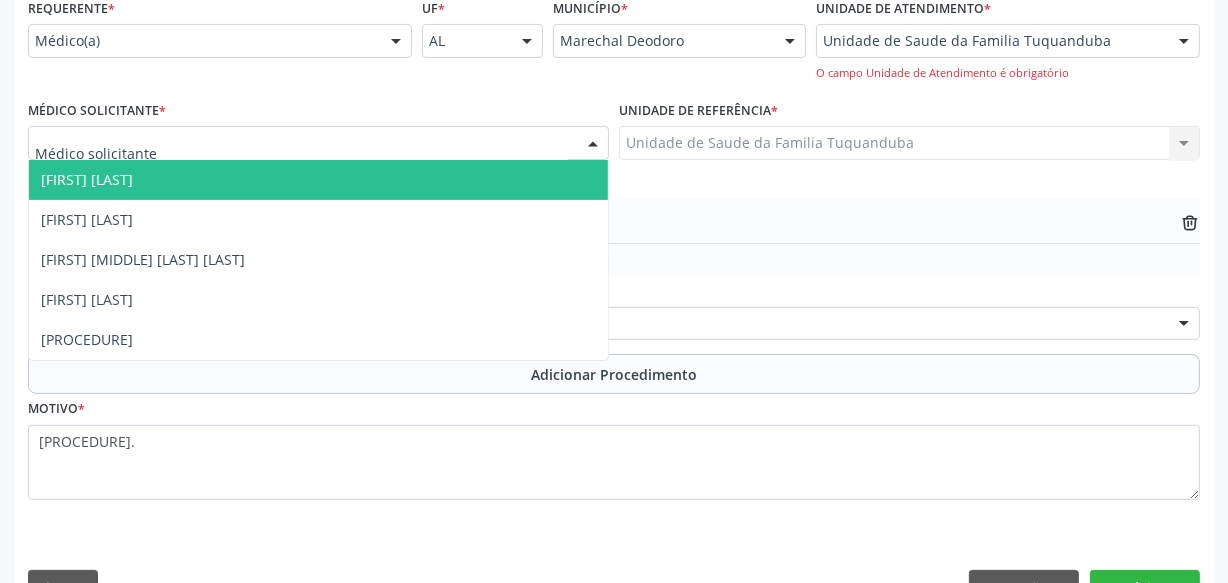 click on "[FIRST] [LAST]" at bounding box center [318, 180] 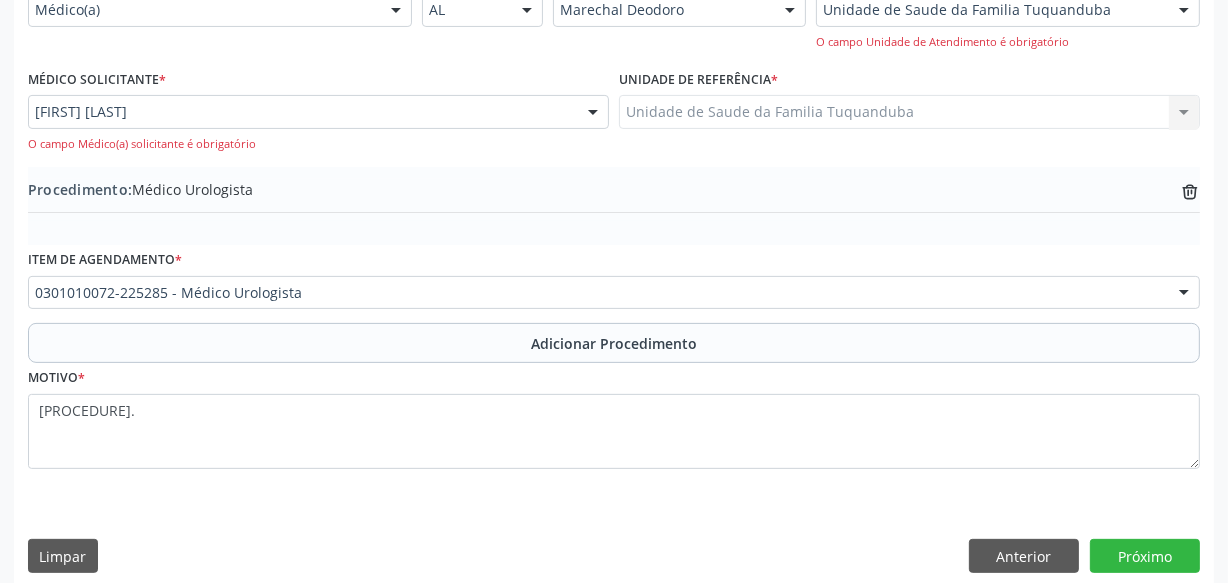 scroll, scrollTop: 517, scrollLeft: 0, axis: vertical 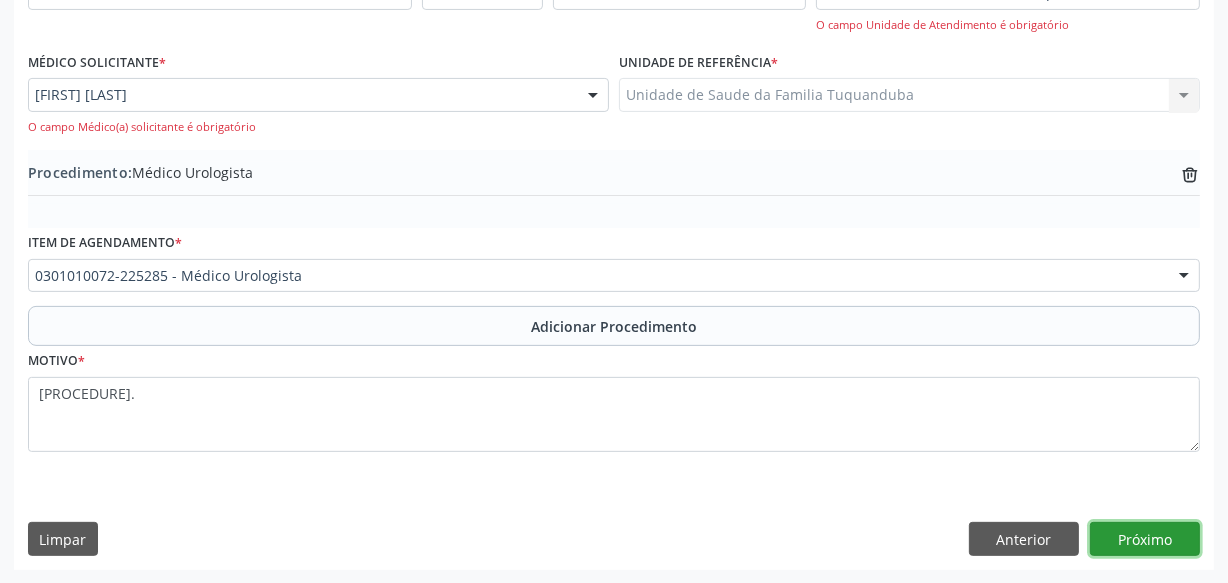 click on "Próximo" at bounding box center (1145, 539) 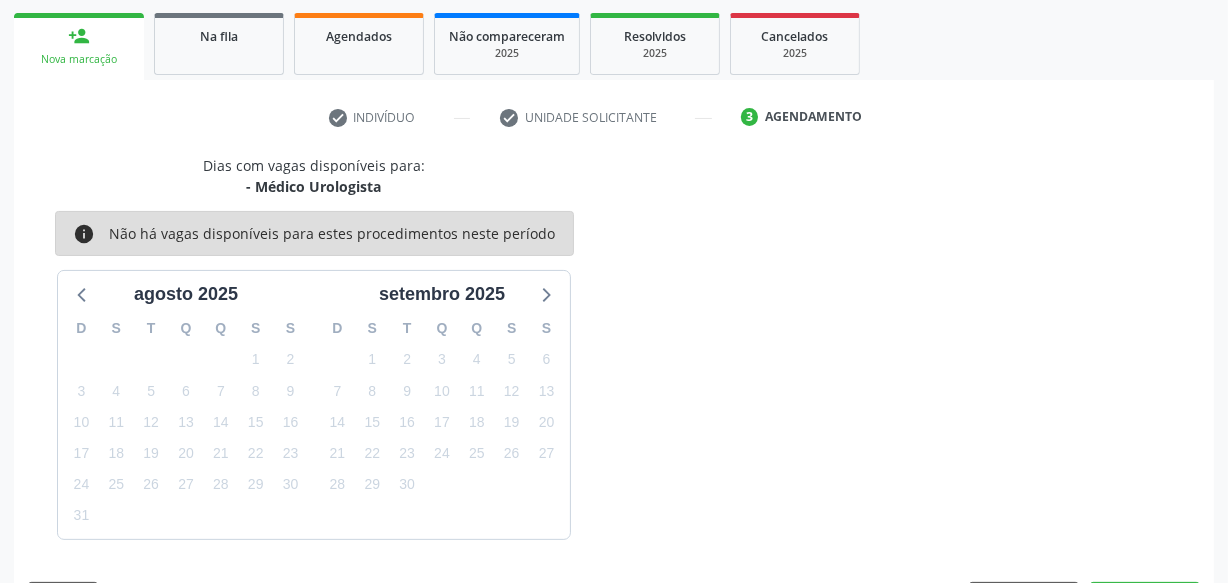 scroll, scrollTop: 372, scrollLeft: 0, axis: vertical 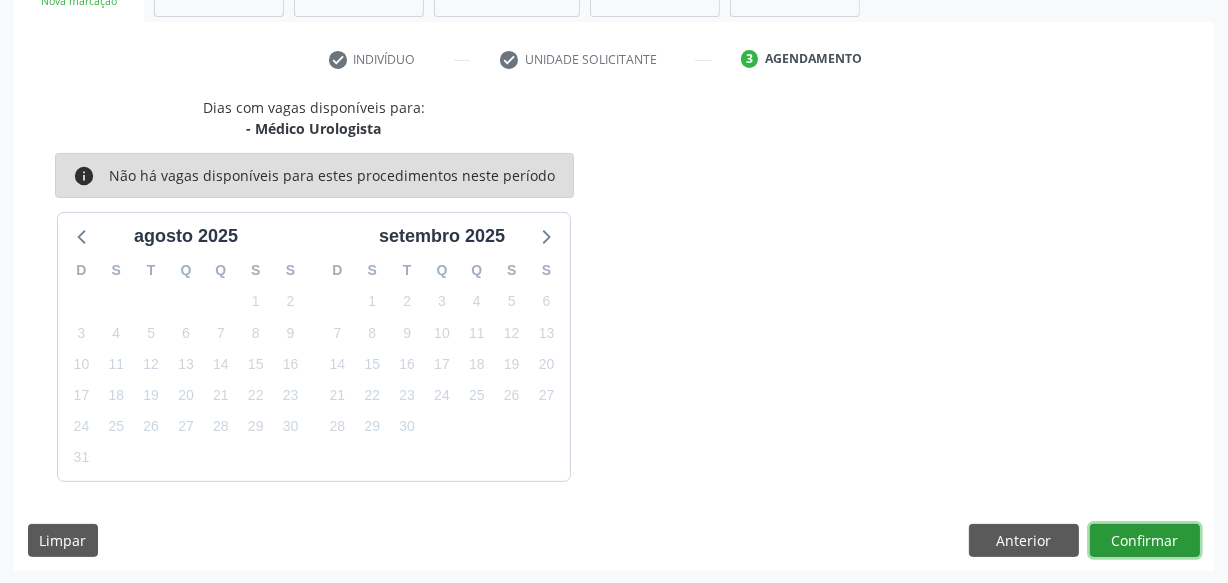 click on "Confirmar" at bounding box center (1145, 541) 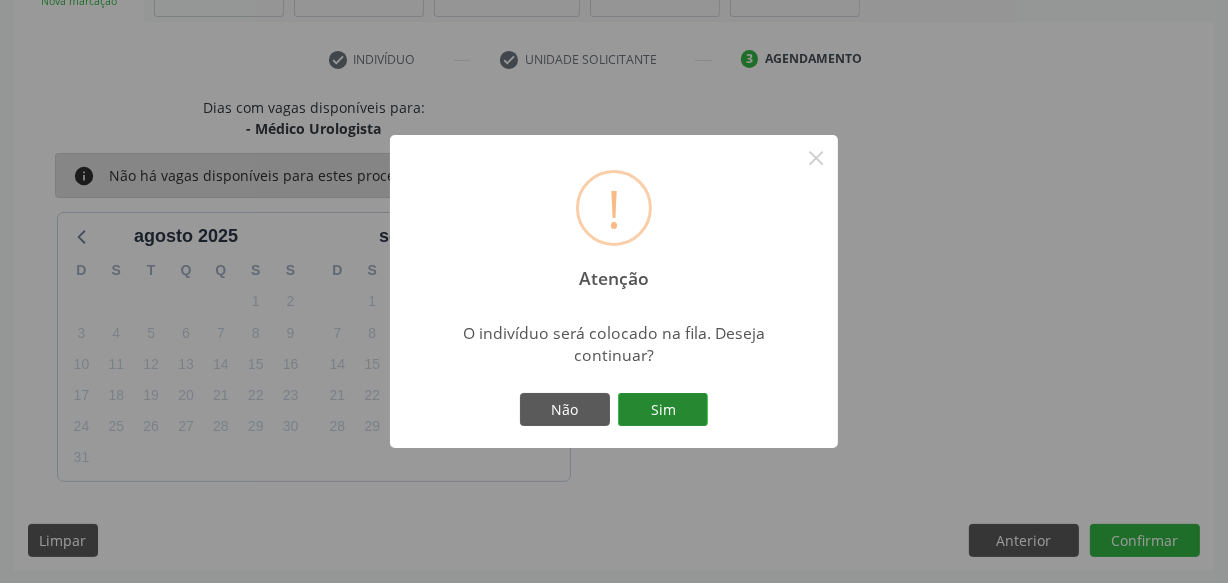 click on "Sim" at bounding box center [663, 410] 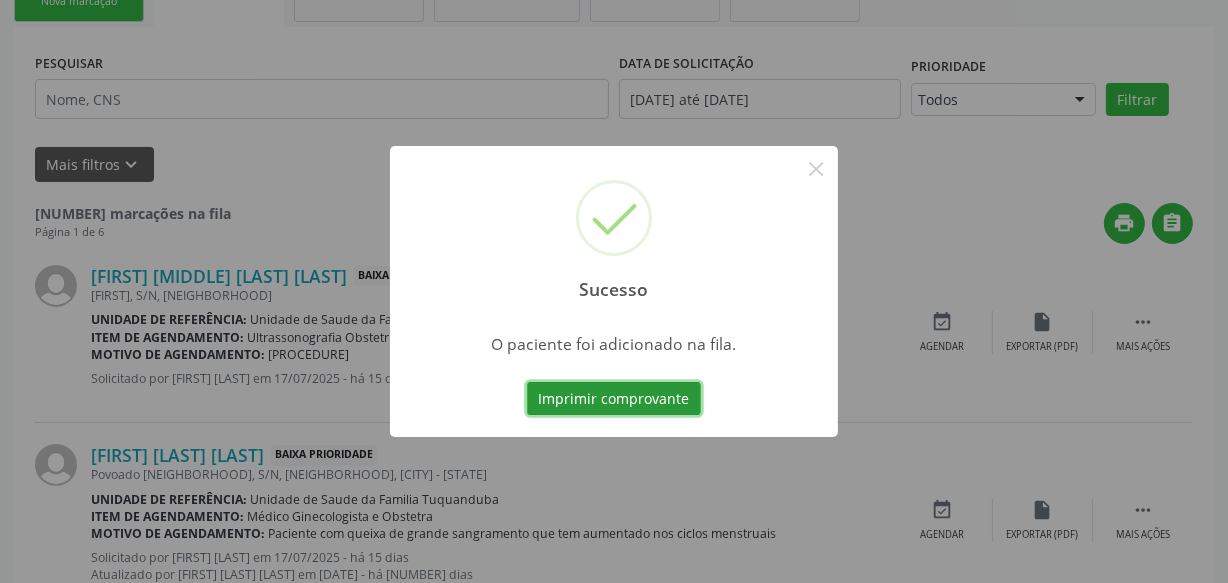 scroll, scrollTop: 110, scrollLeft: 0, axis: vertical 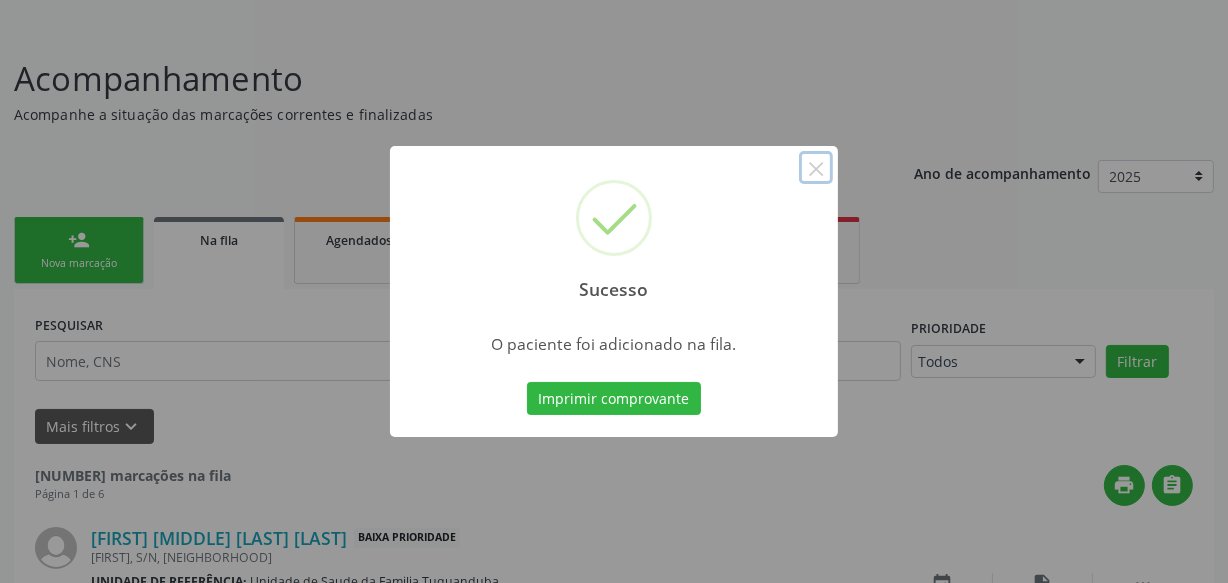 click on "×" at bounding box center [816, 168] 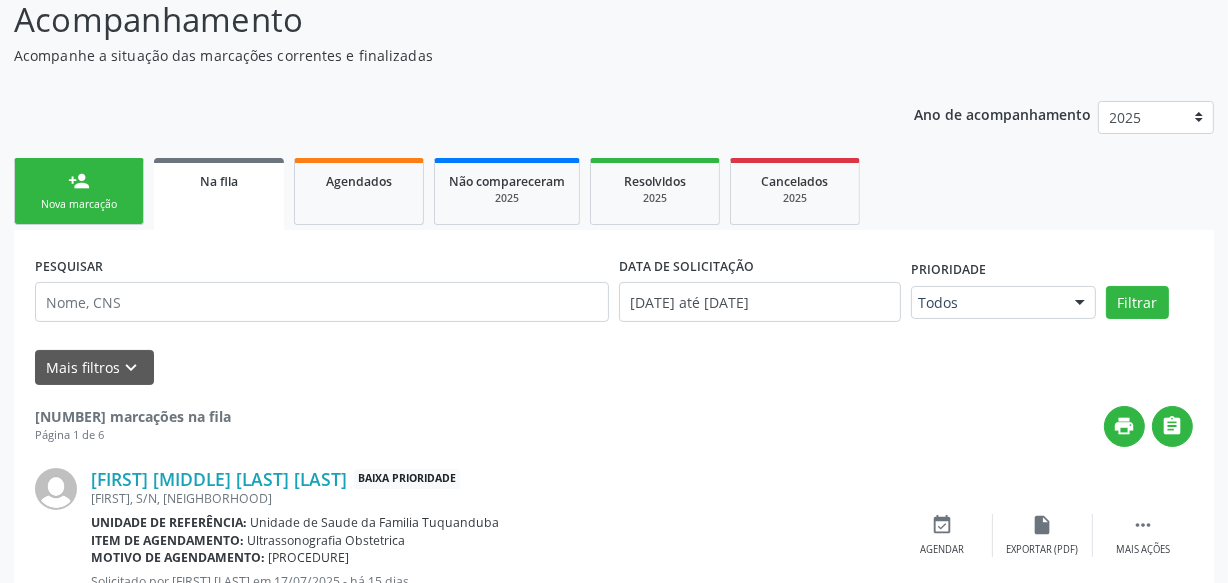 scroll, scrollTop: 201, scrollLeft: 0, axis: vertical 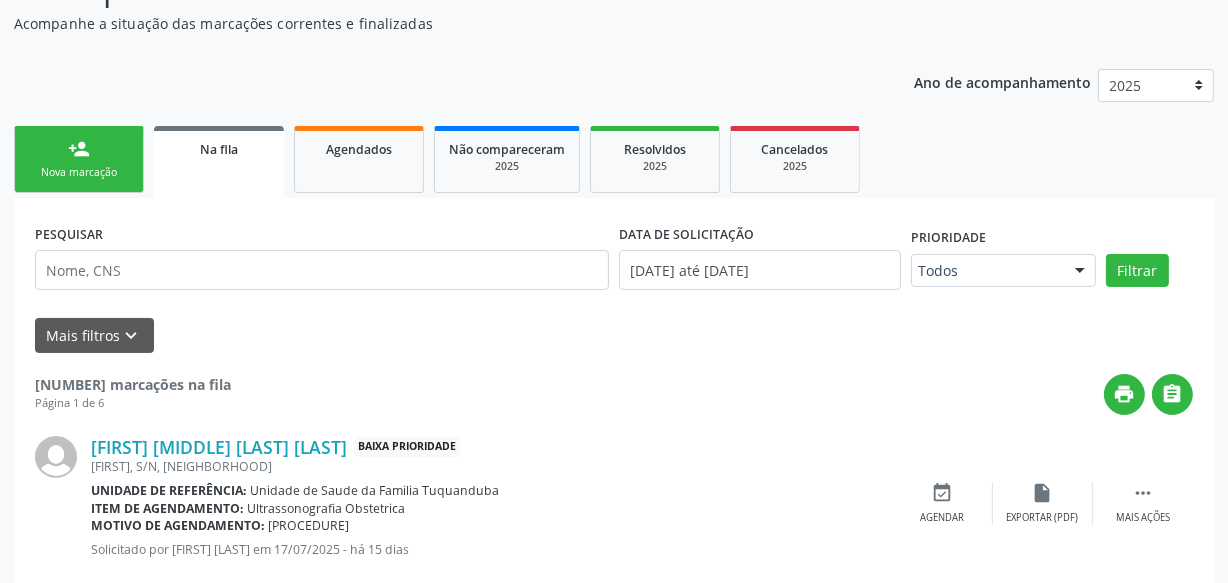 click on "PESQUISAR
DATA DE SOLICITAÇÃO
01/01/2025 até 01/08/2025
Prioridade
Todos         Todos   Baixa Prioridade   Média Prioridade   Alta Prioridade
Nenhum resultado encontrado para: "   "
Não há nenhuma opção para ser exibida.
Filtrar
Grupo/Subgrupo
Selecione um grupo ou subgrupo
Todos os grupos e subgrupos
01 - Ações de promoção e prevenção em saúde
01.01 - Ações coletivas/individuais em saúde
01.02 - Vigilância em saúde
01.03 - Medicamentos de âmbito hospitalar e urgência
02 - Procedimentos com finalidade diagnóstica
02.01 - Coleta de material
02.02 - Diagnóstico em laboratório clínico
02.03 - Diagnóstico por anatomia patológica e citopatologia" at bounding box center [614, 1731] 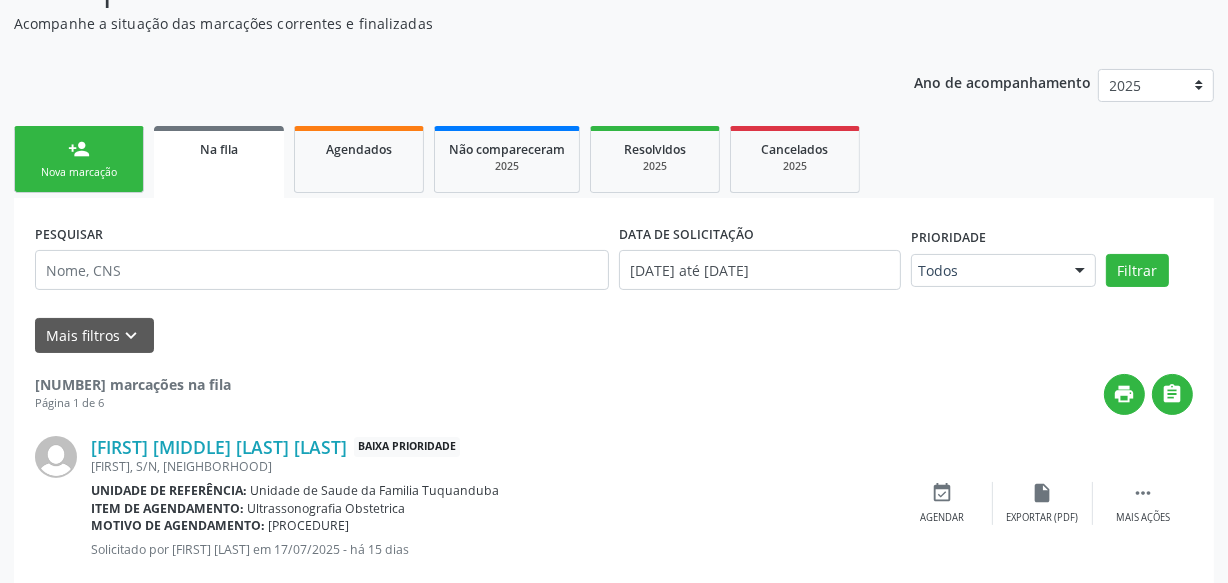 click on "Nova marcação" at bounding box center (79, 172) 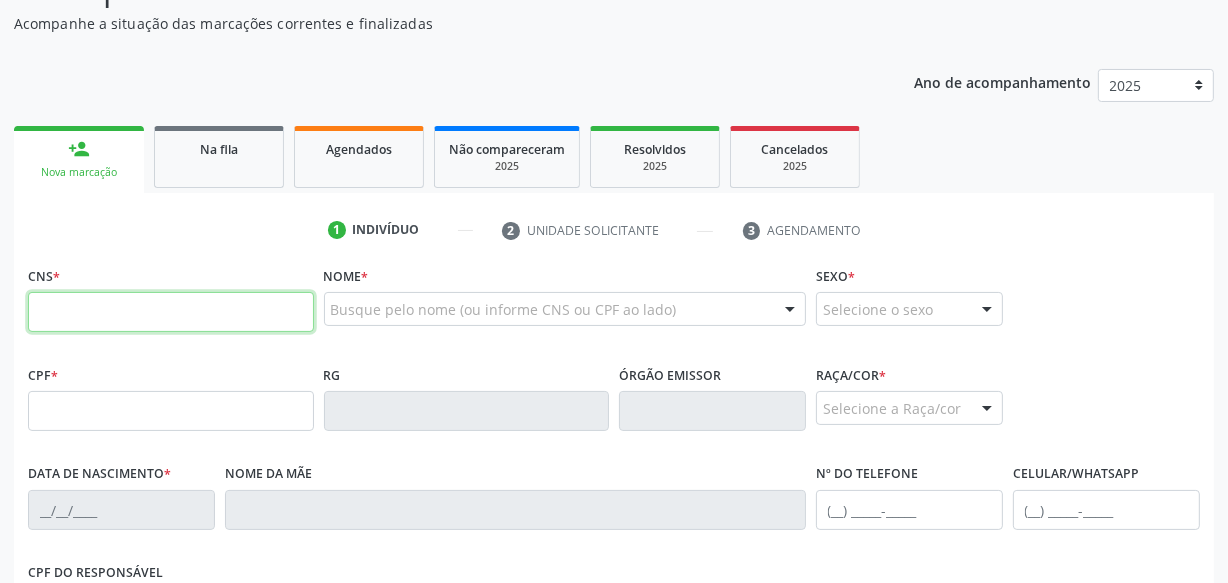 click at bounding box center [171, 312] 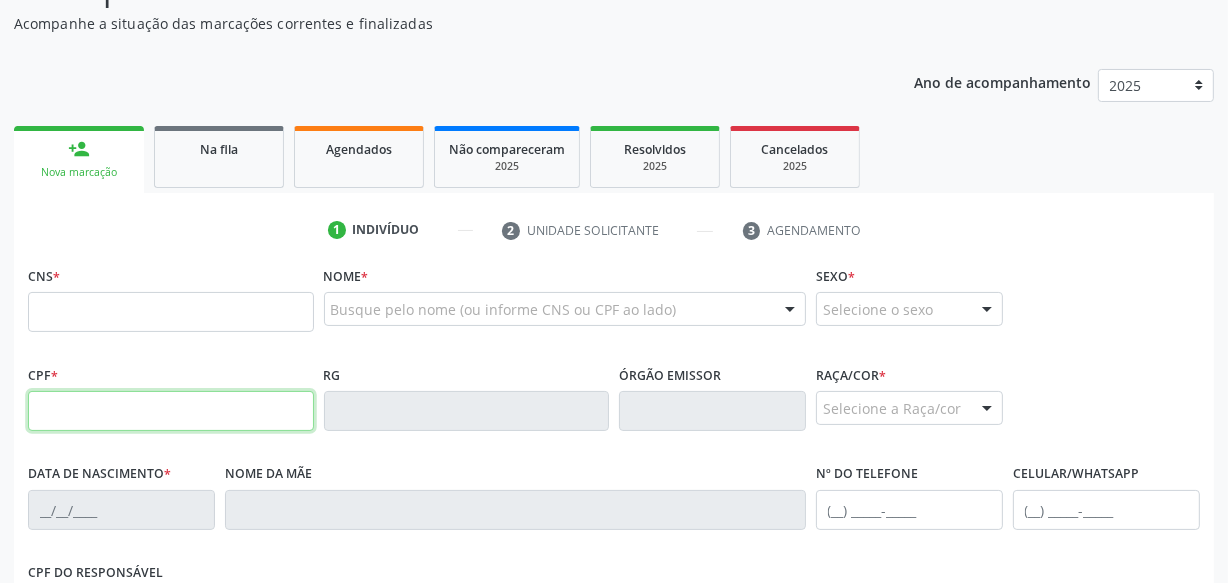click at bounding box center [171, 411] 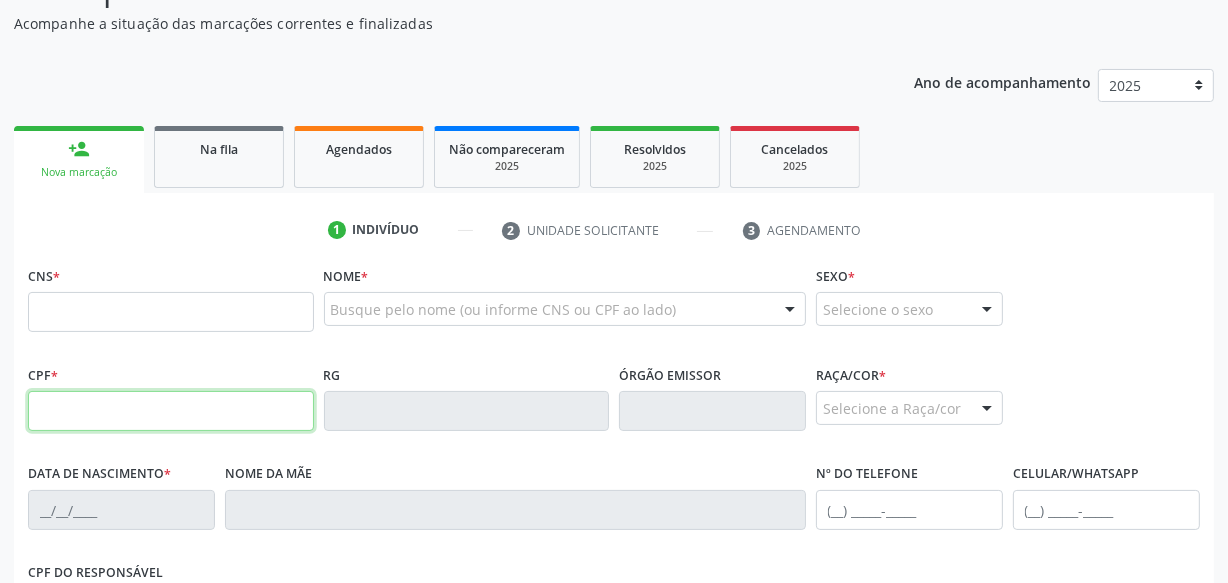 type on "[PHONE]" 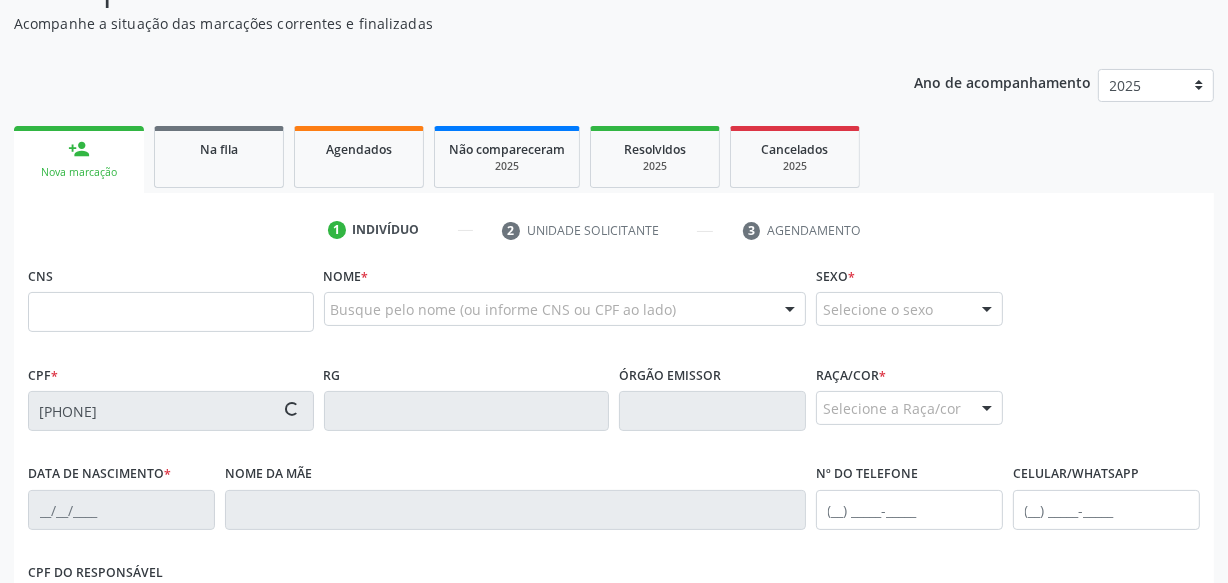 type on "[CREDIT_CARD]" 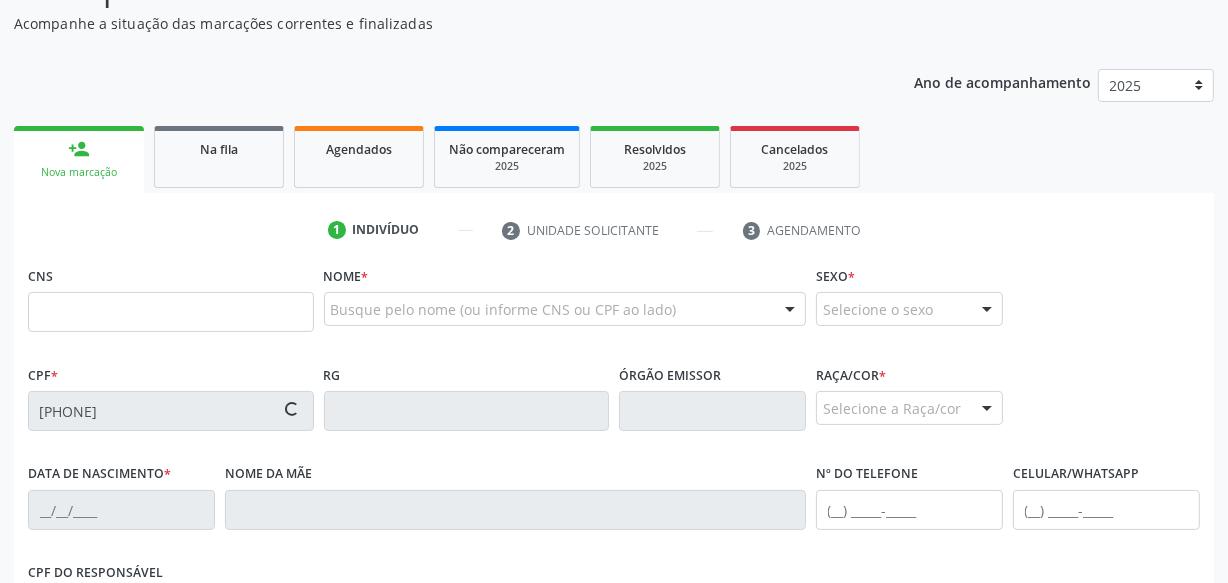 type on "[DATE]" 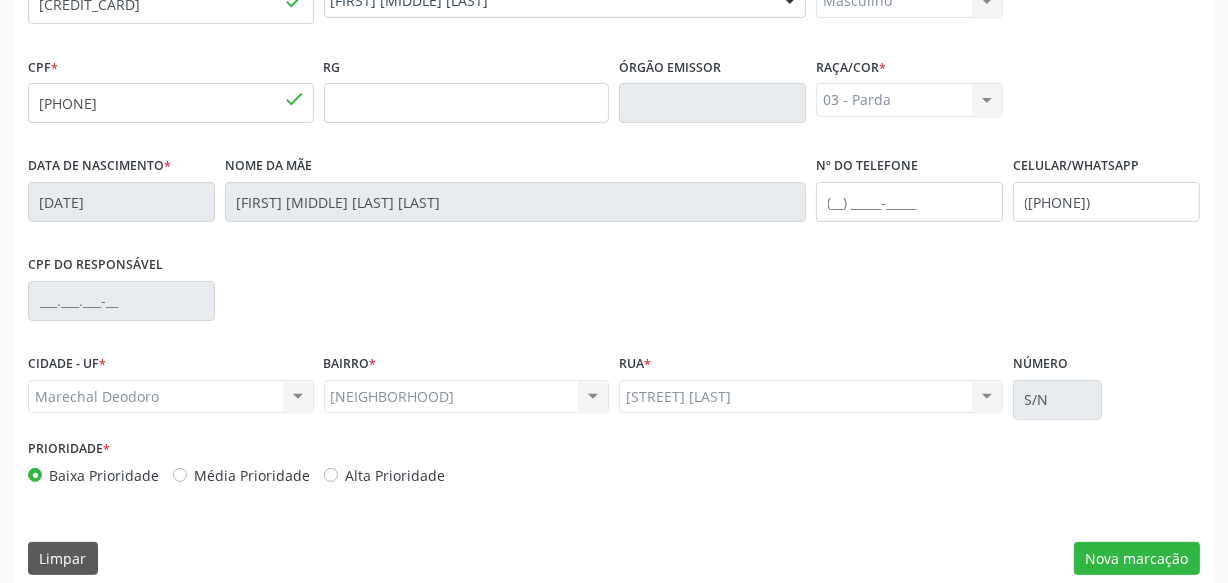 scroll, scrollTop: 528, scrollLeft: 0, axis: vertical 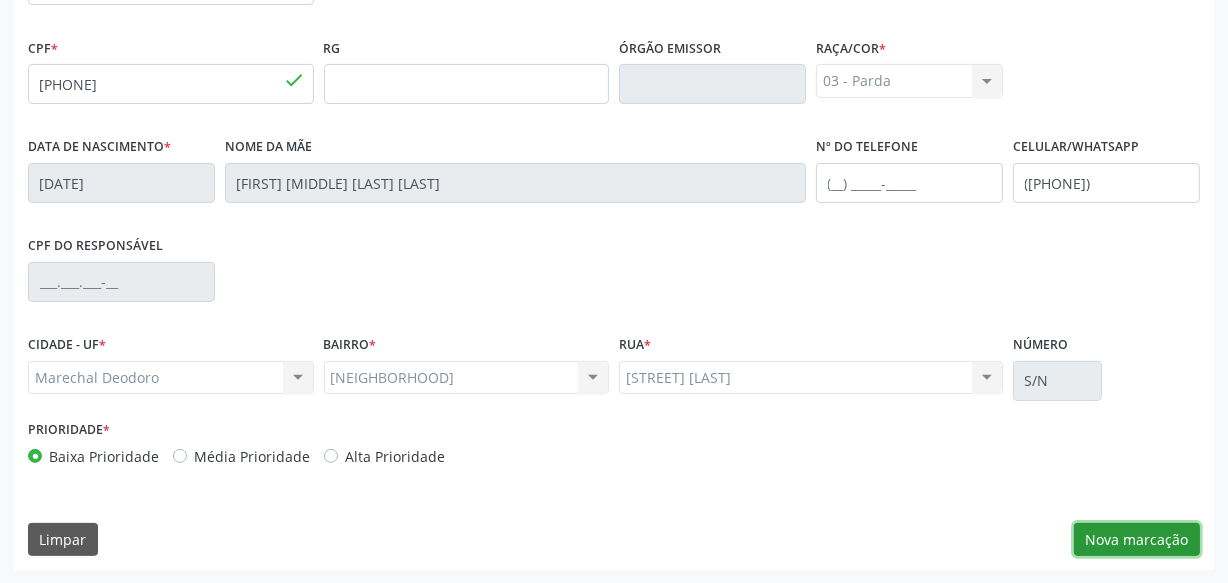 click on "Nova marcação" at bounding box center [1137, 540] 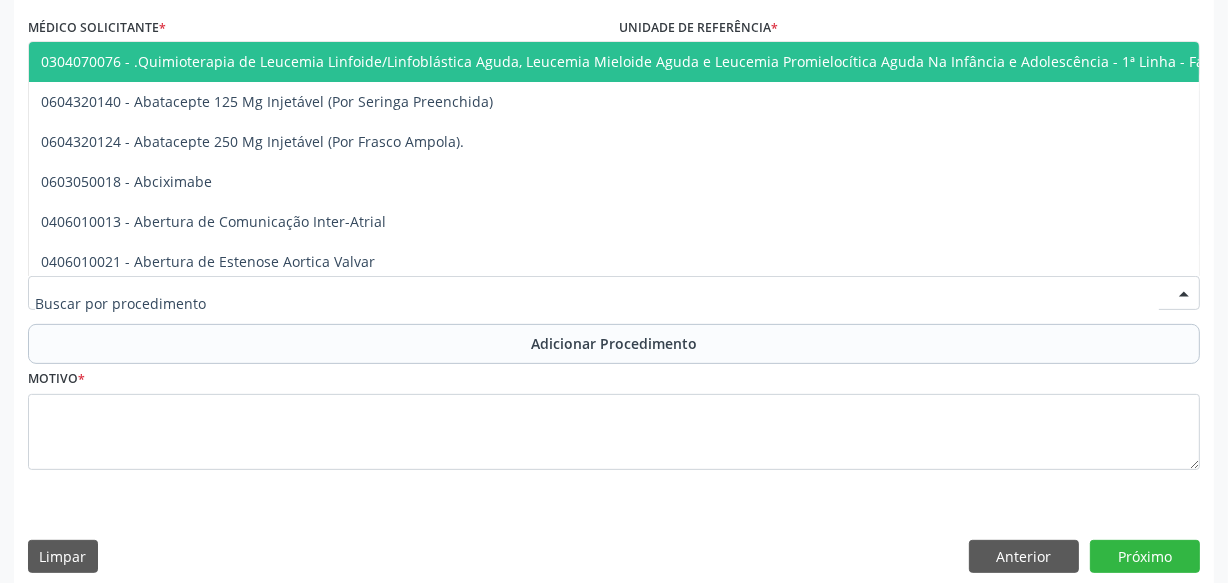 drag, startPoint x: 454, startPoint y: 280, endPoint x: 458, endPoint y: 293, distance: 13.601471 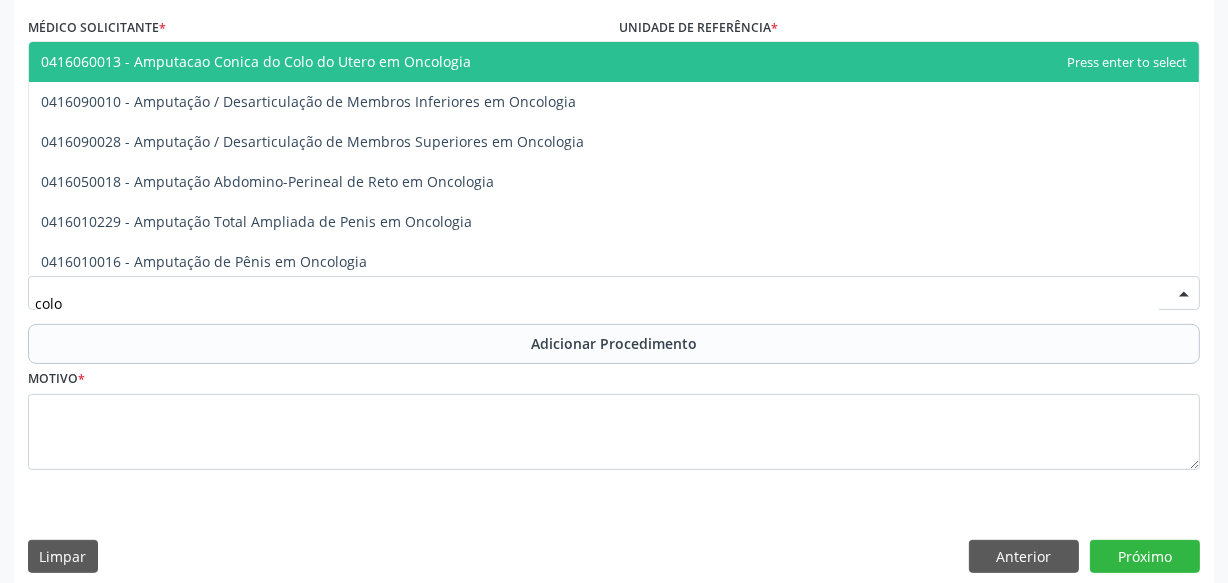 type on "colop" 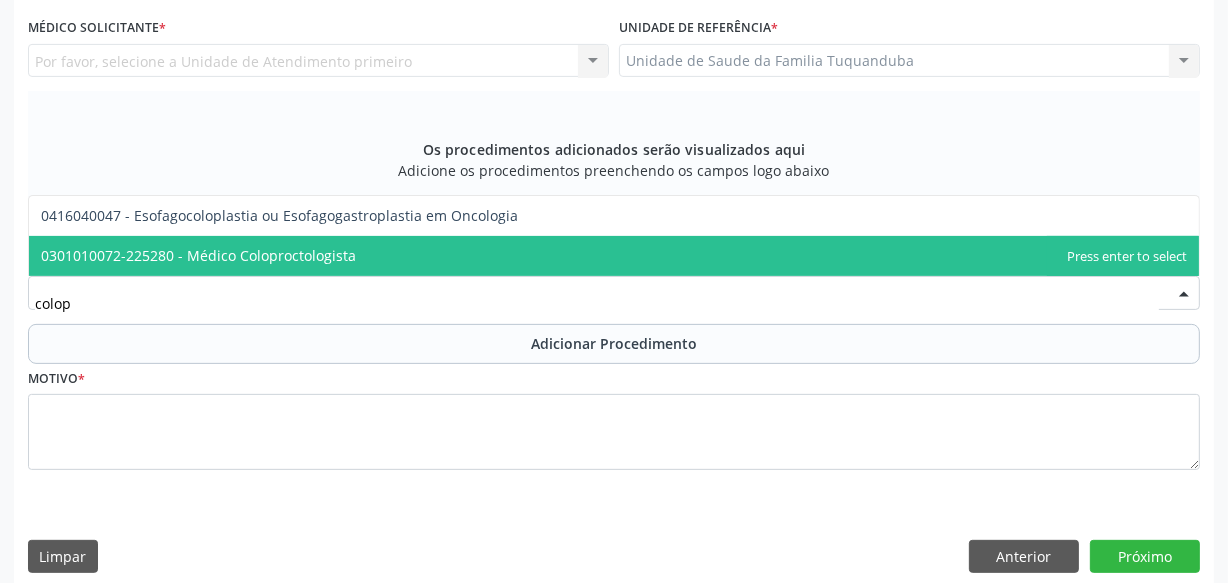 click on "0301010072-225280 - Médico Coloproctologista" at bounding box center [614, 256] 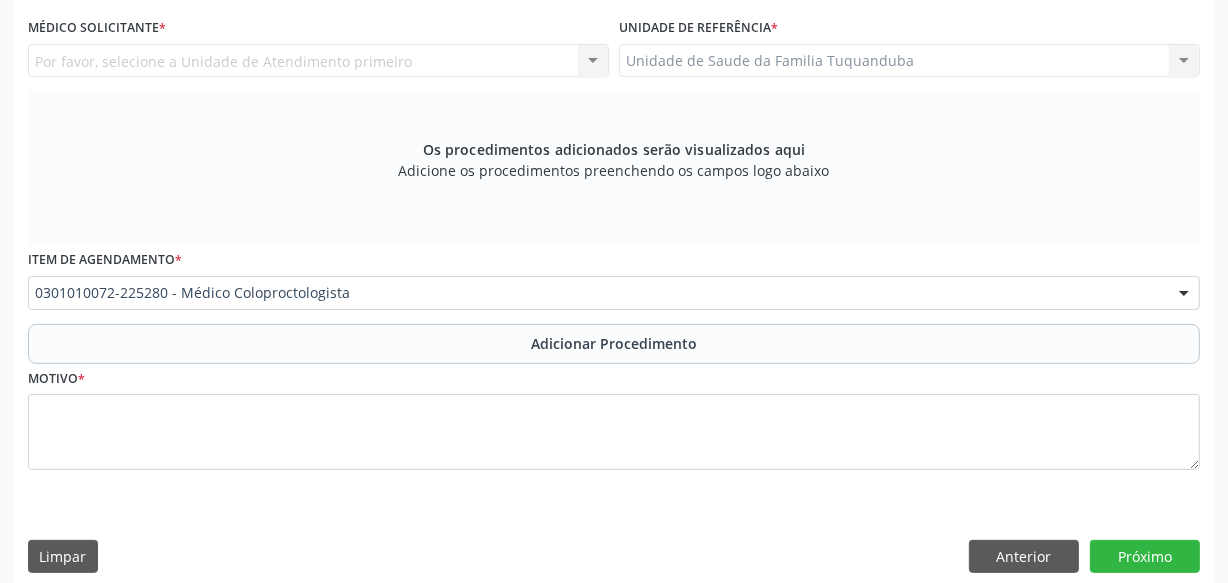 click on "Adicionar Procedimento" at bounding box center (614, 344) 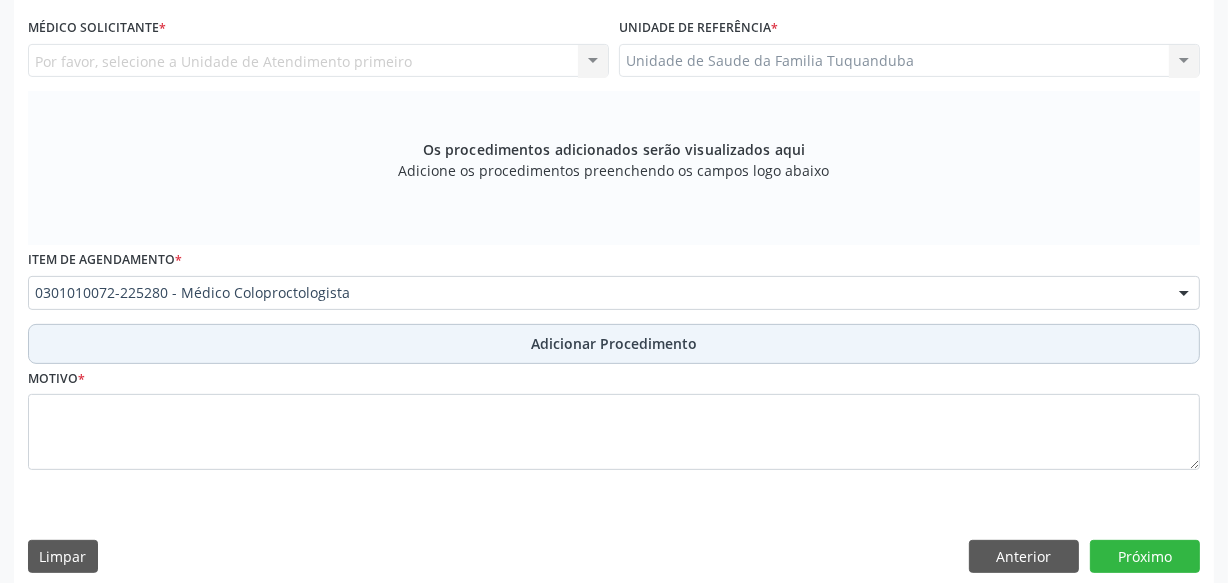 scroll, scrollTop: 469, scrollLeft: 0, axis: vertical 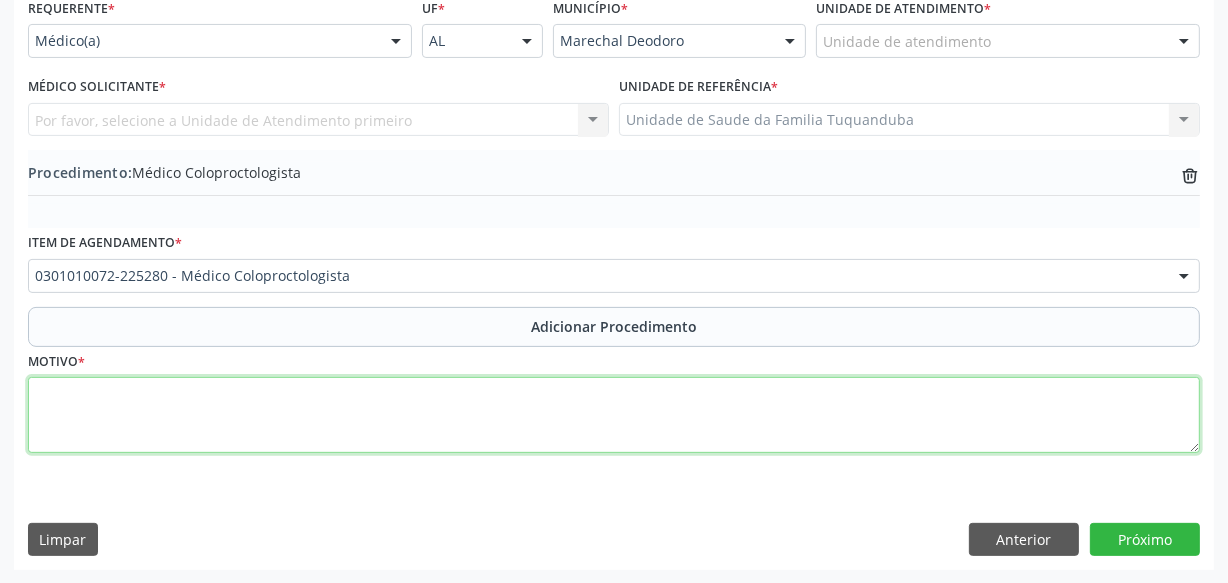 click at bounding box center [614, 415] 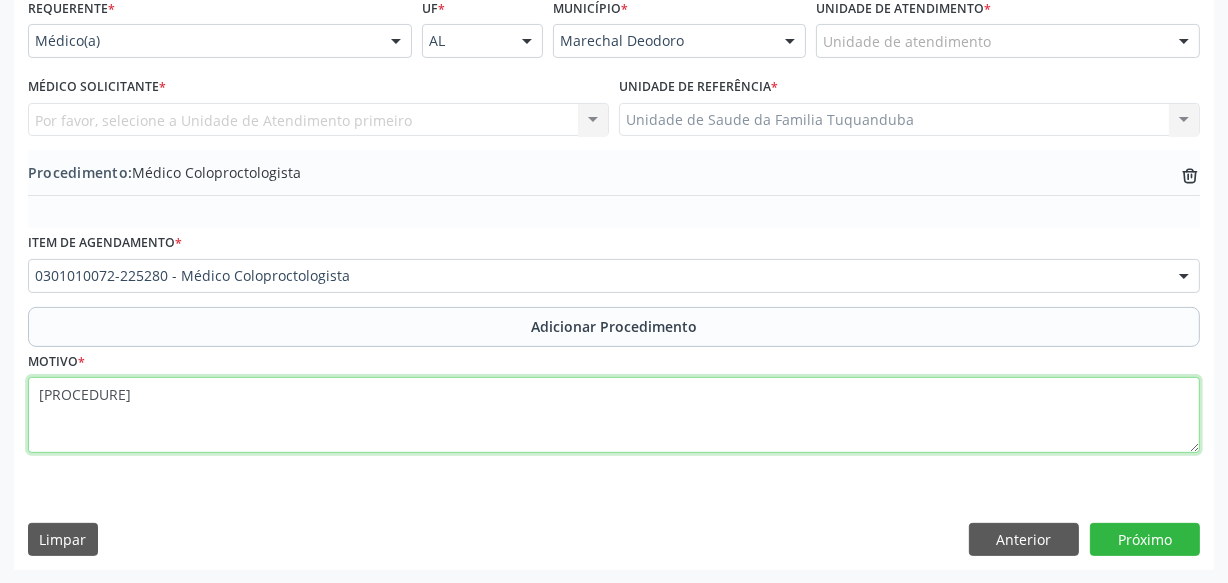 type on "[PROCEDURE]" 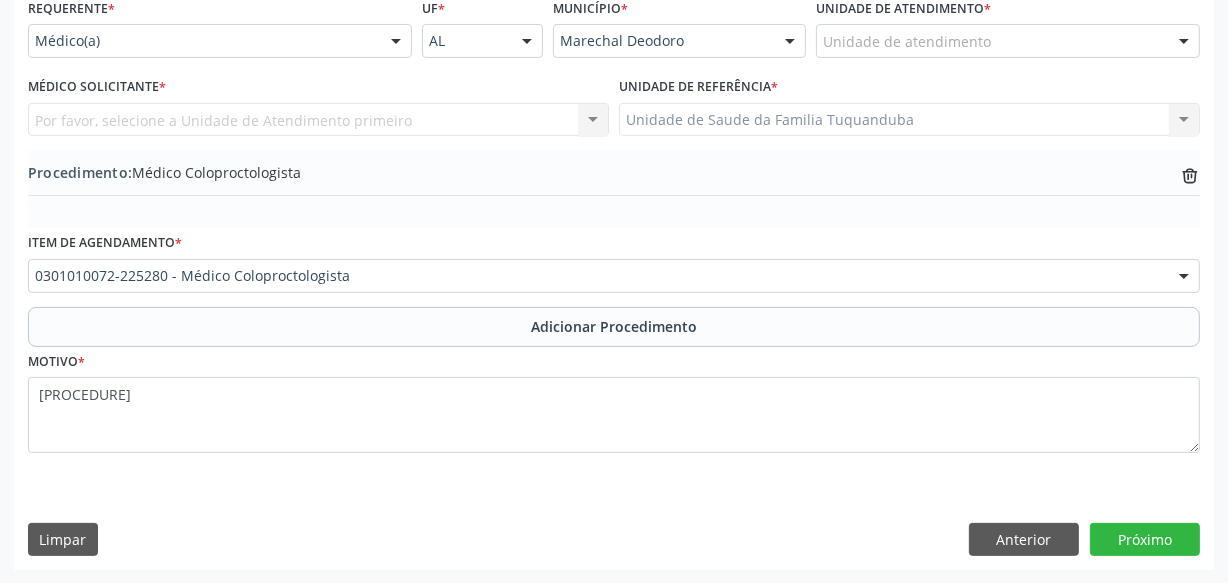 click on "Unidade de atendimento" at bounding box center (1008, 41) 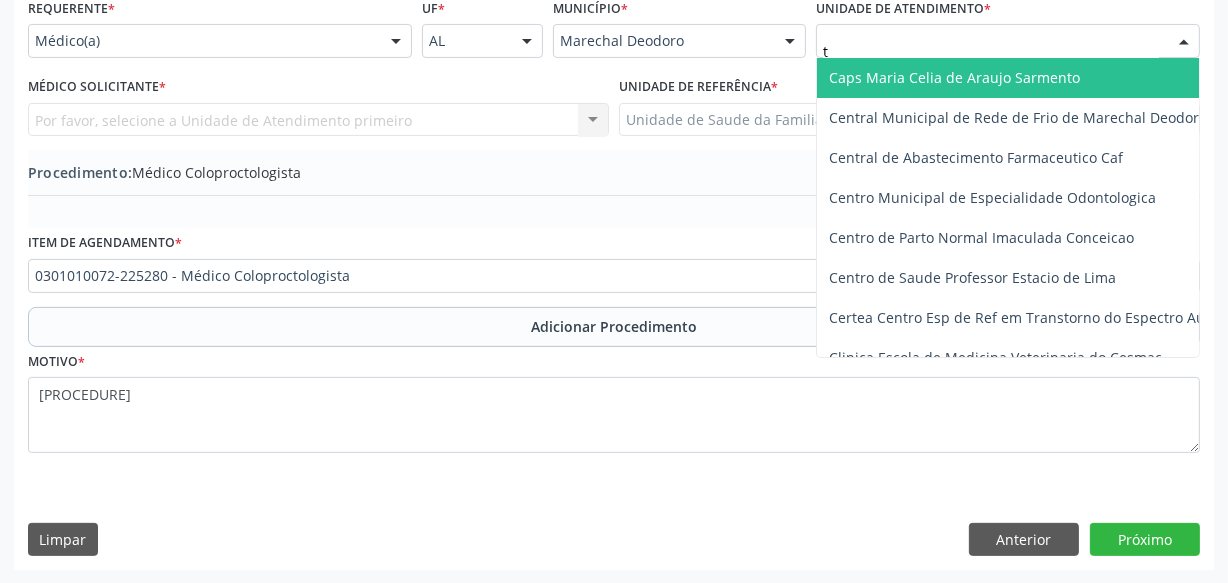type on "tu" 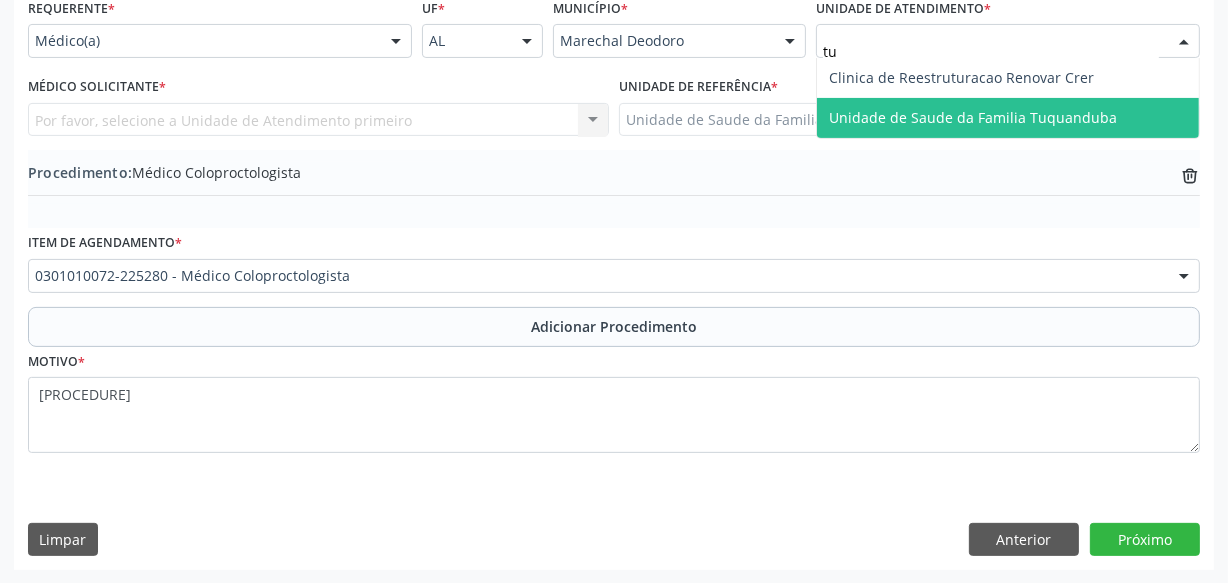 click on "Unidade de Saude da Familia Tuquanduba" at bounding box center (1008, 118) 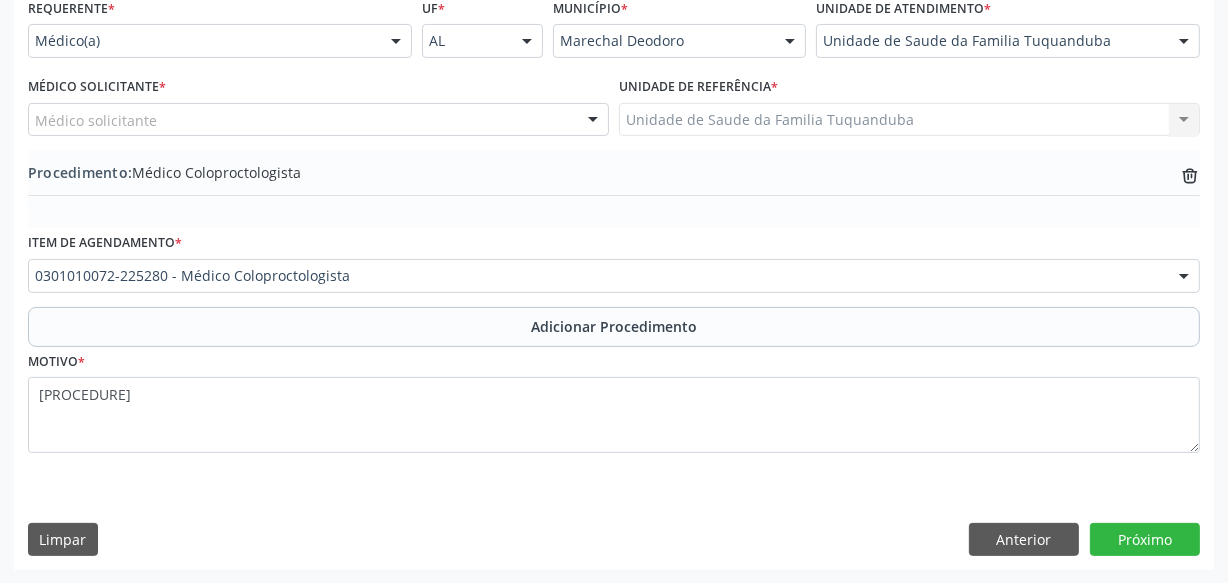 click on "Médico solicitante" at bounding box center [318, 120] 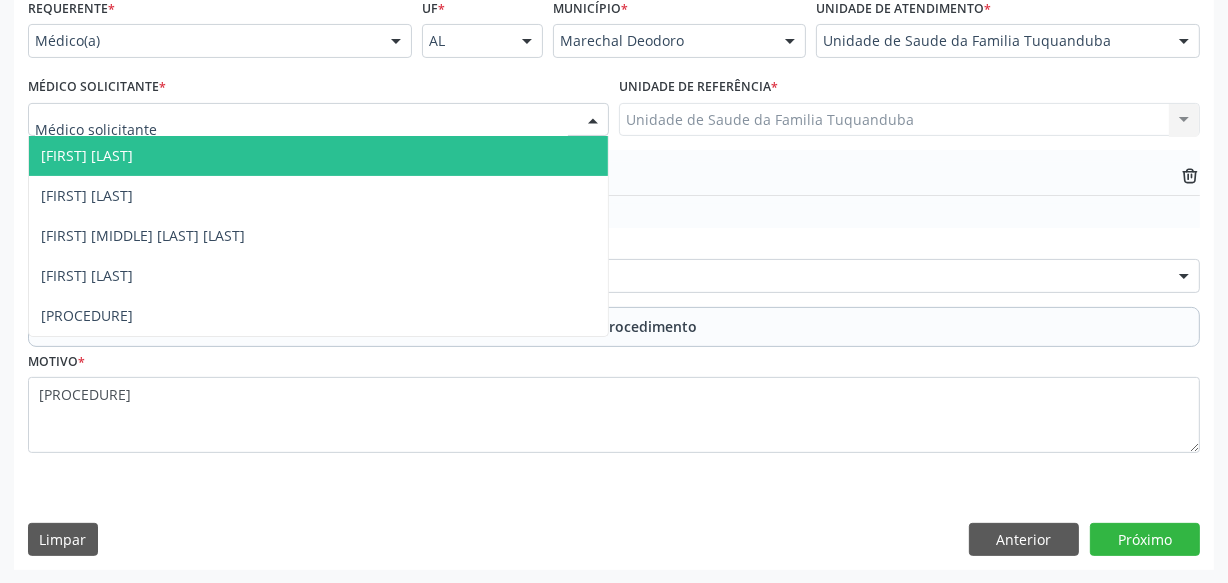 click on "[FIRST] [LAST]" at bounding box center (318, 156) 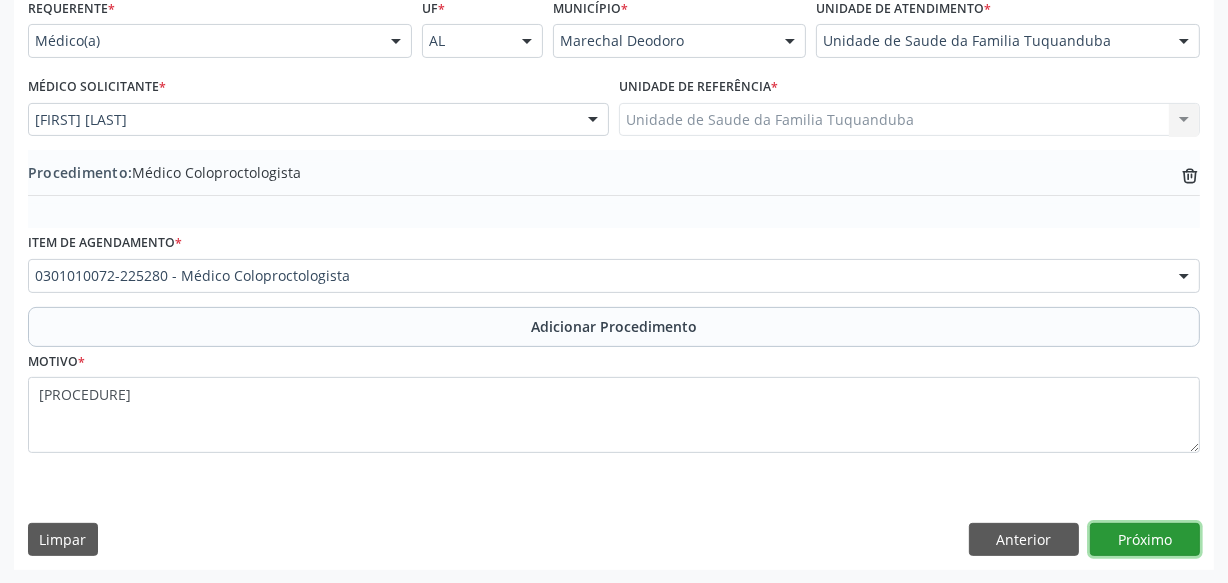 click on "Próximo" at bounding box center (1145, 540) 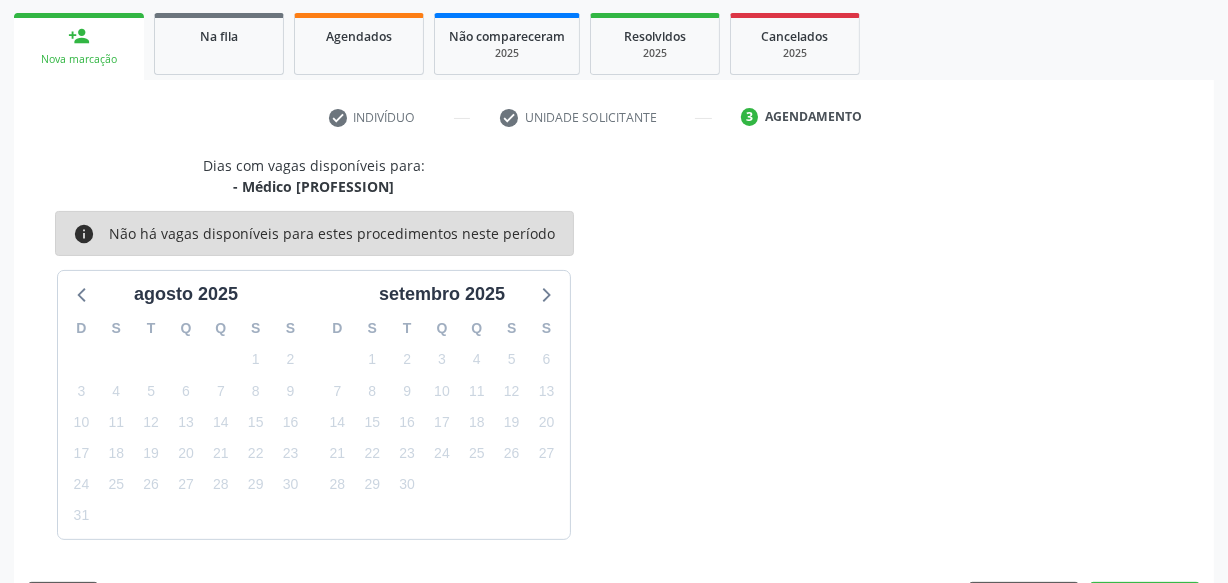 scroll, scrollTop: 372, scrollLeft: 0, axis: vertical 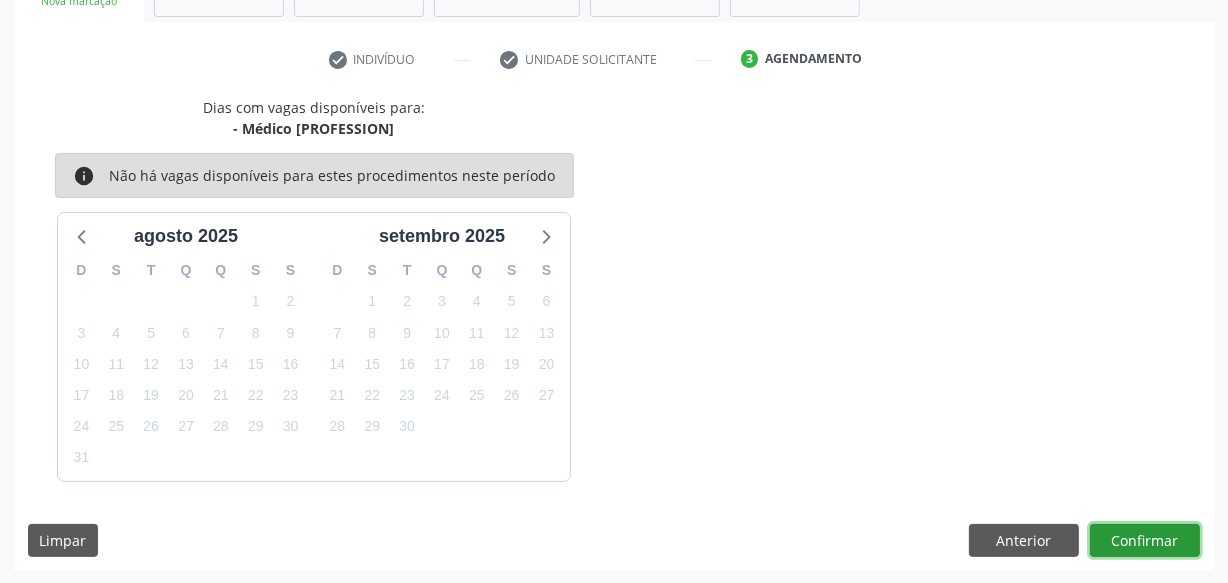 click on "Confirmar" at bounding box center (1145, 541) 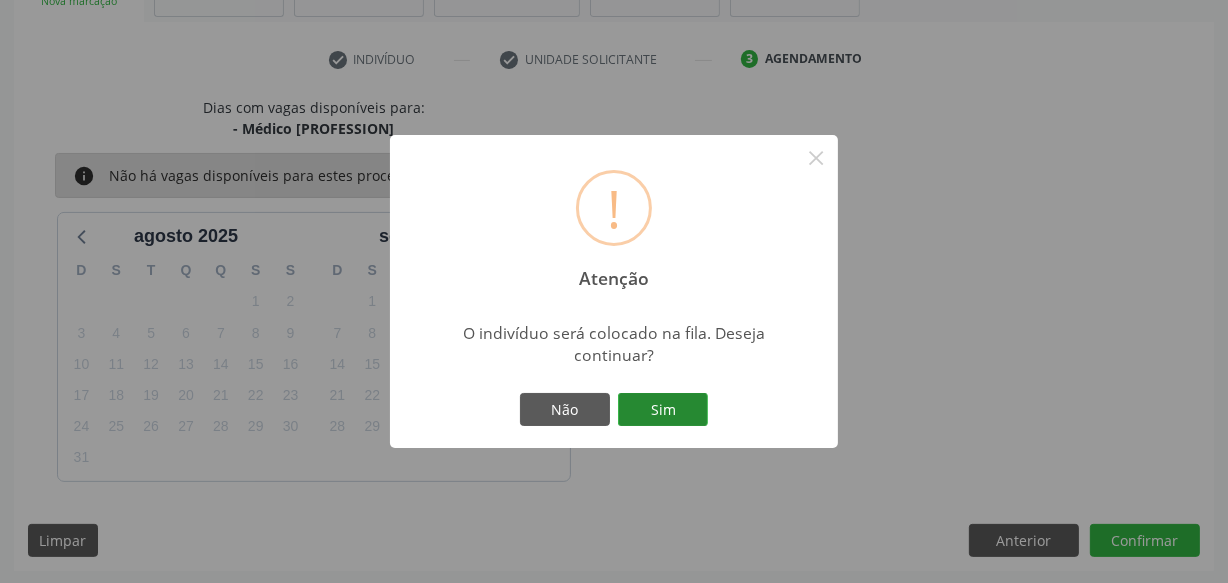 click on "Sim" at bounding box center [663, 410] 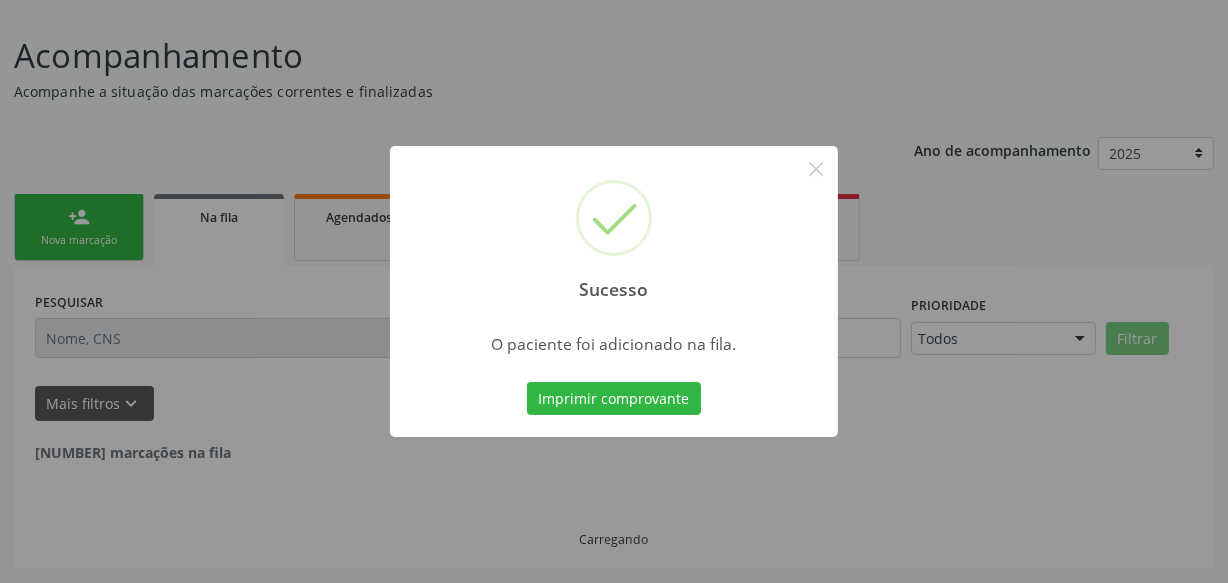 scroll, scrollTop: 110, scrollLeft: 0, axis: vertical 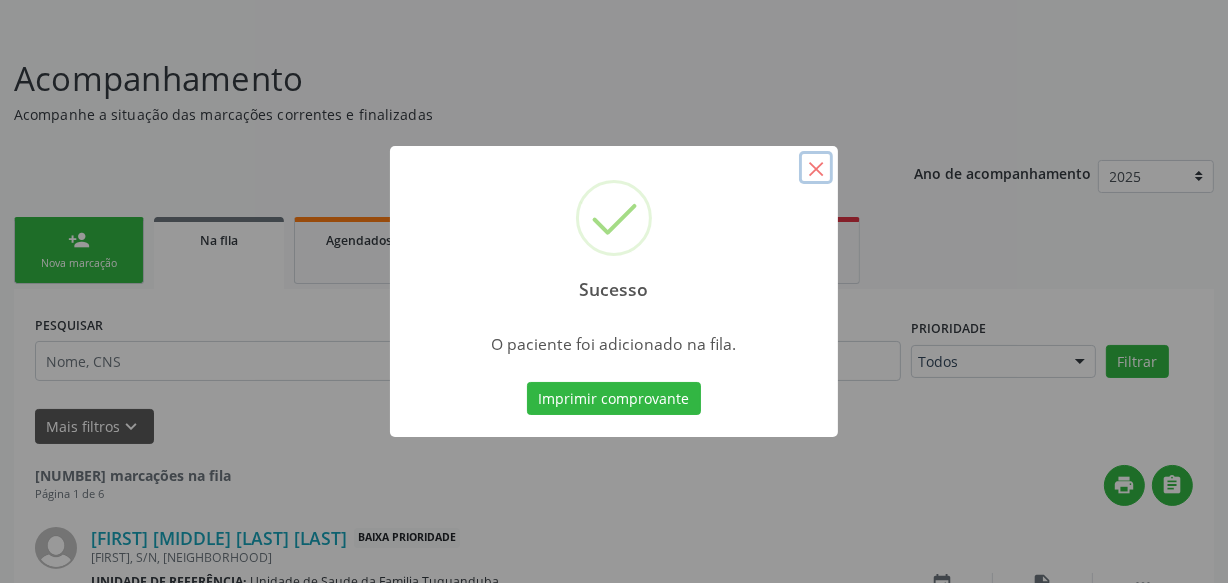 click on "×" at bounding box center (816, 168) 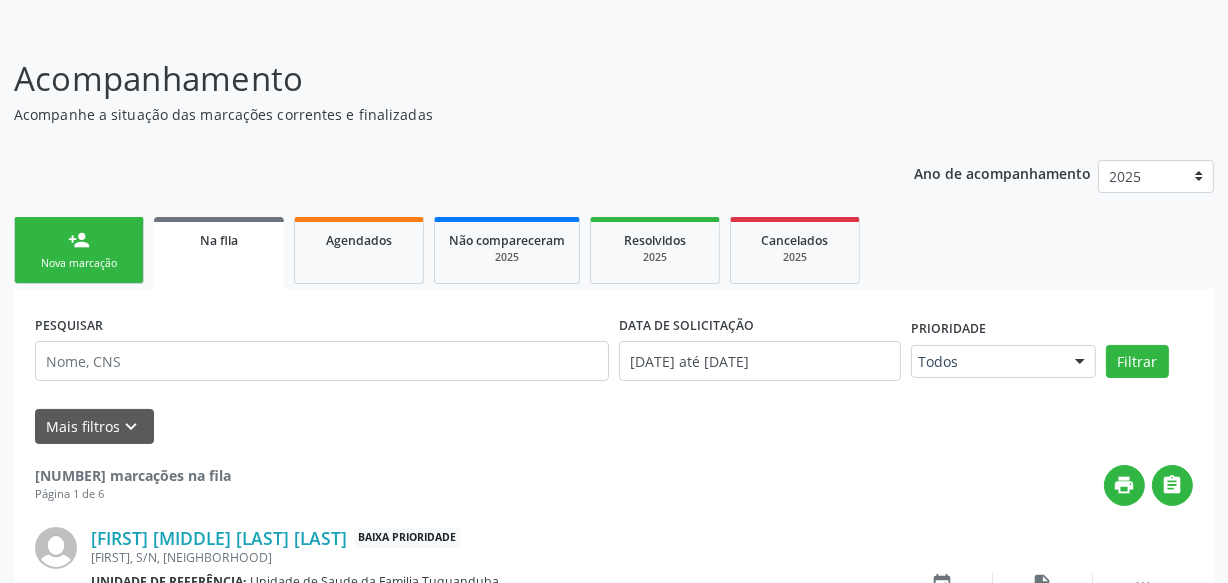 click on "person_add" at bounding box center [79, 240] 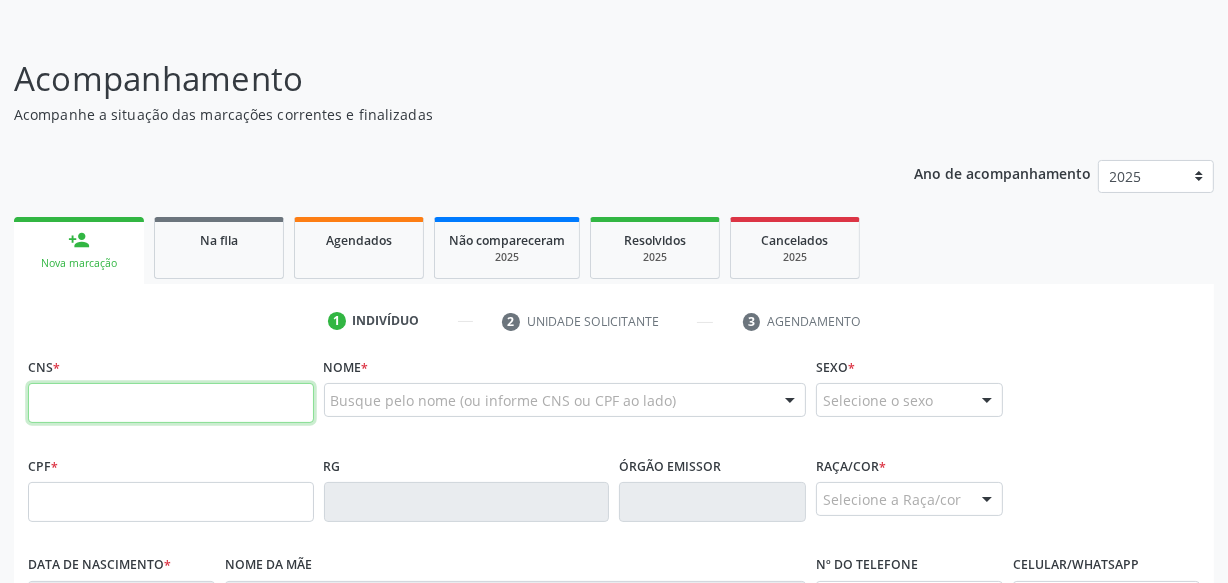 click at bounding box center (171, 403) 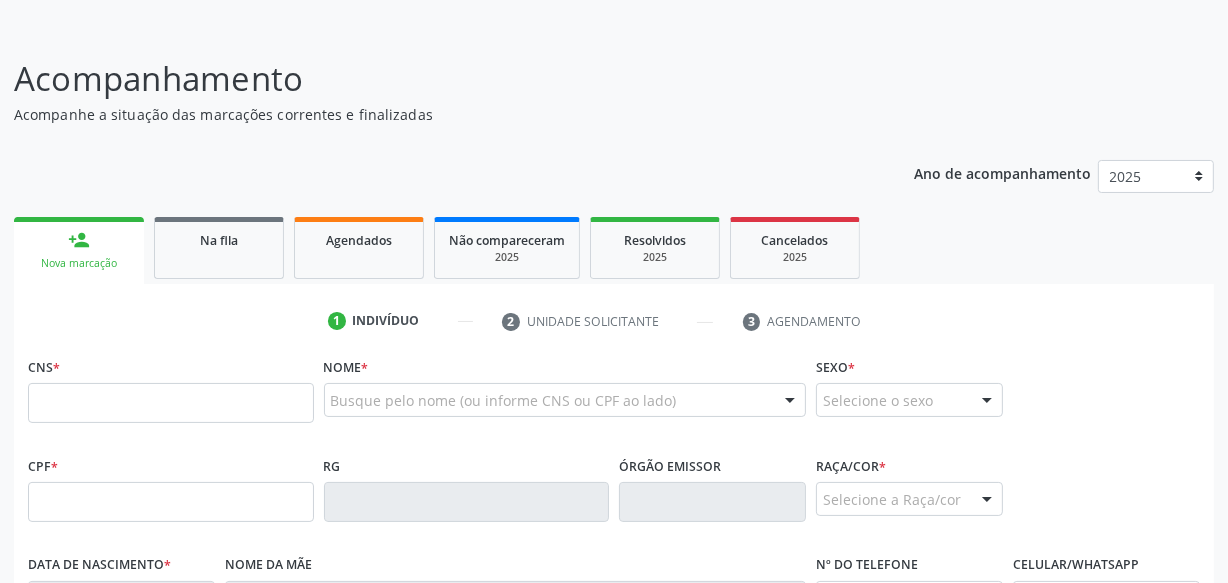 click on "Ano de acompanhamento
2025
person_add
Nova marcação
Na fila   Agendados   Não compareceram
2025
Resolvidos
2025
Cancelados
2025
1
Indivíduo
2
Unidade solicitante
3
Agendamento
CNS
*
Nome
*
Busque pelo nome (ou informe CNS ou CPF ao lado)
Nenhum resultado encontrado para: "   "
Digite o nome
Sexo
*
Selecione o sexo
Masculino   Feminino
Nenhum resultado encontrado para: "   "
Não há nenhuma opção para ser exibida.
CPF
*
RG
Órgão emissor
Raça/cor
*
Selecione a Raça/cor
01 - Branca   02 - Preta   04 - Amarela" at bounding box center (614, 567) 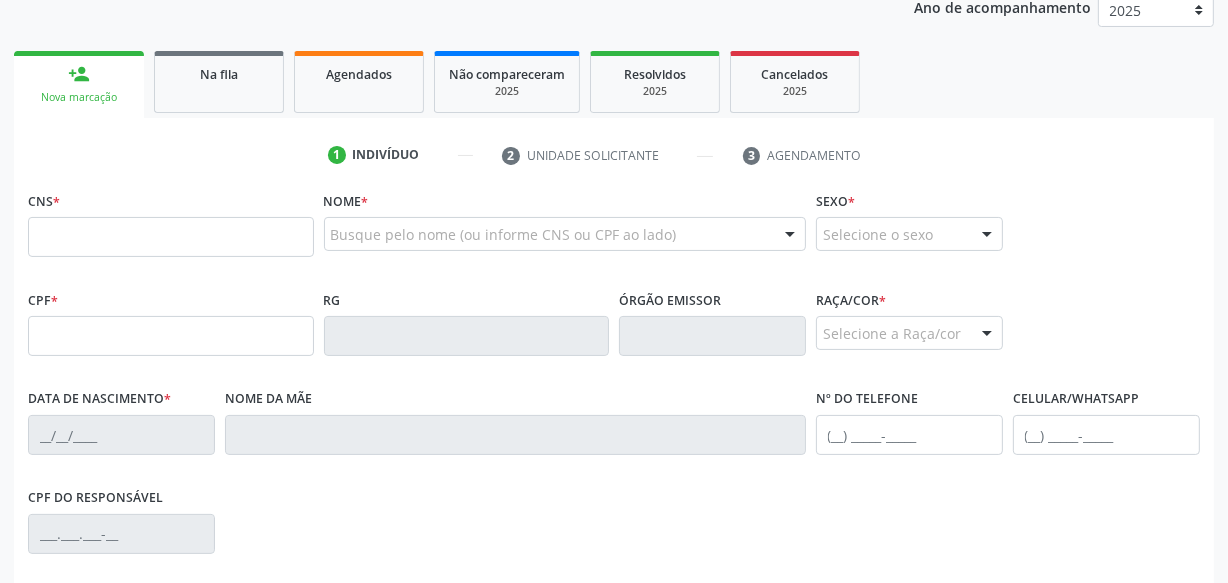 scroll, scrollTop: 292, scrollLeft: 0, axis: vertical 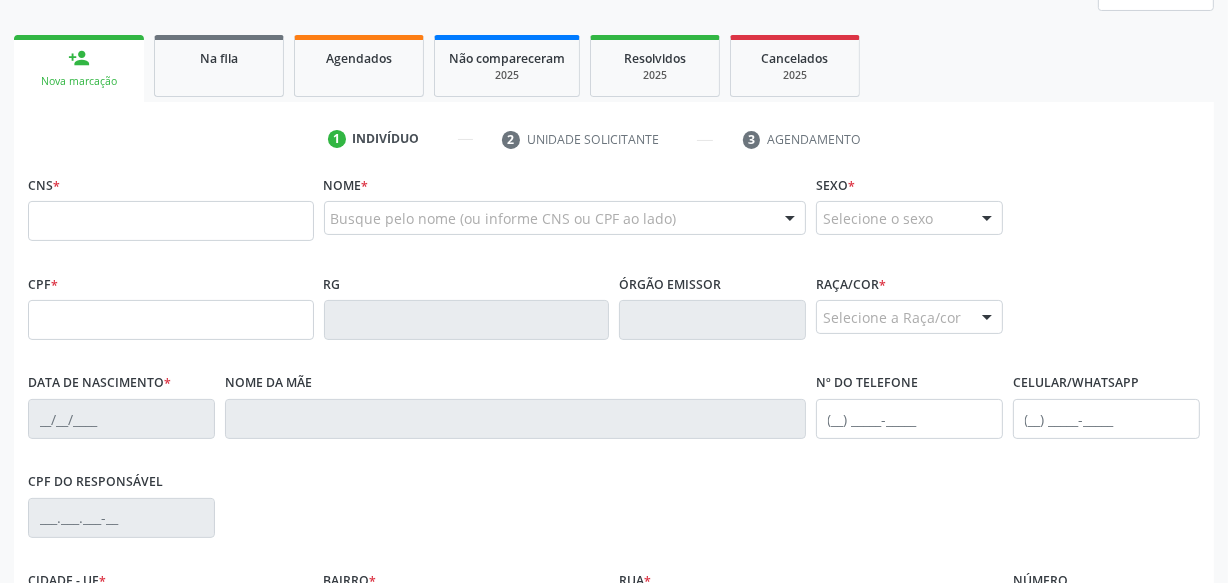 click on "1
Indivíduo
2
Unidade solicitante
3
Agendamento" at bounding box center (614, 139) 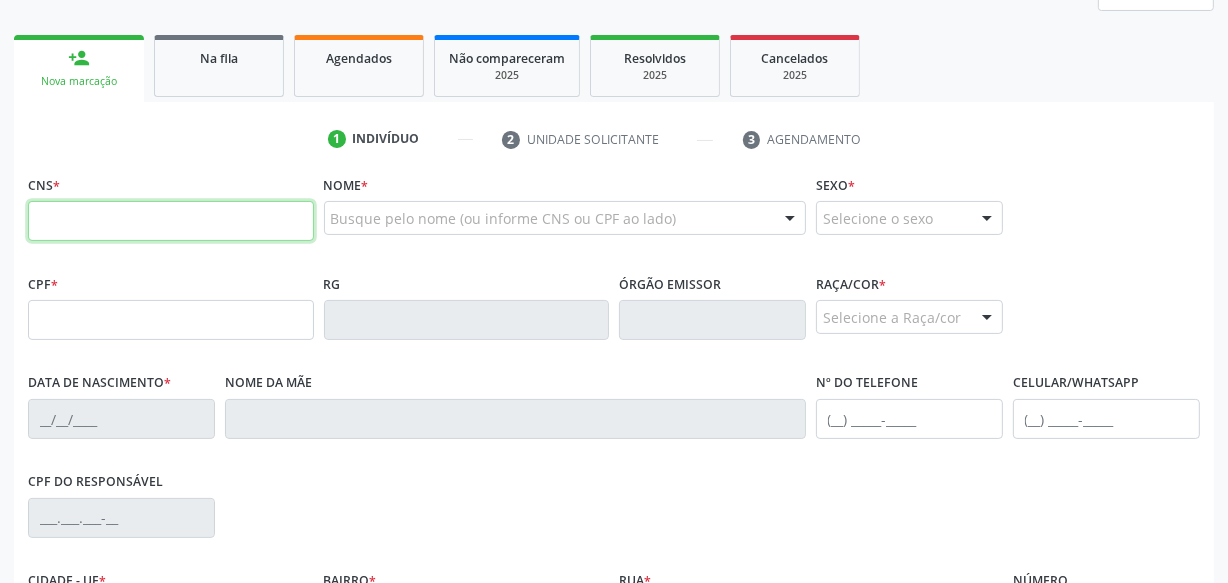 drag, startPoint x: 160, startPoint y: 205, endPoint x: 163, endPoint y: 223, distance: 18.248287 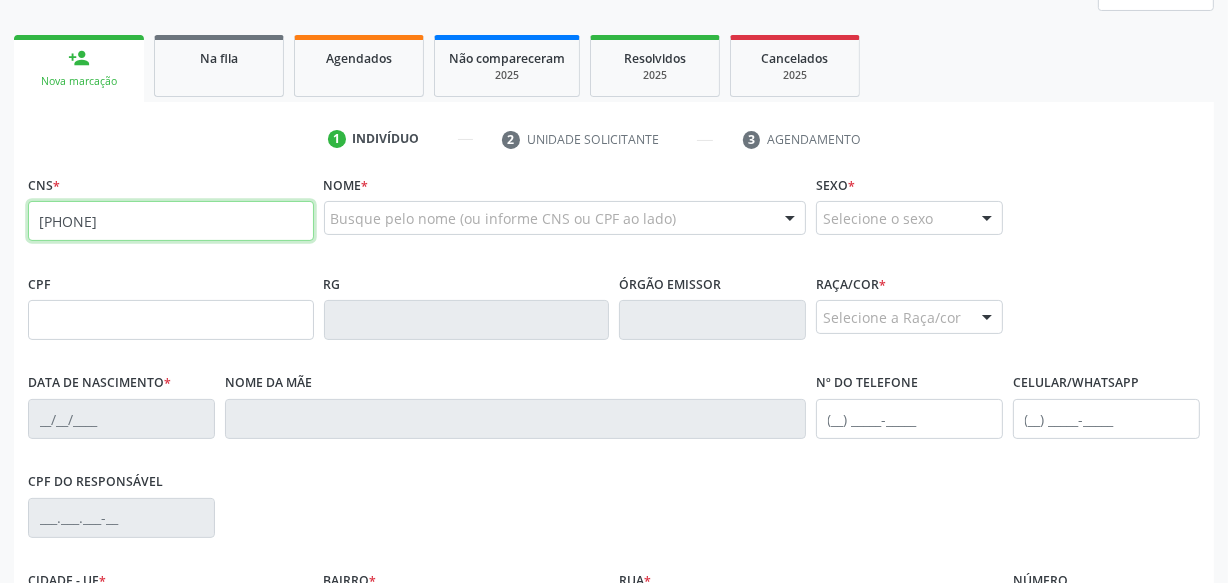 type on "[PHONE]" 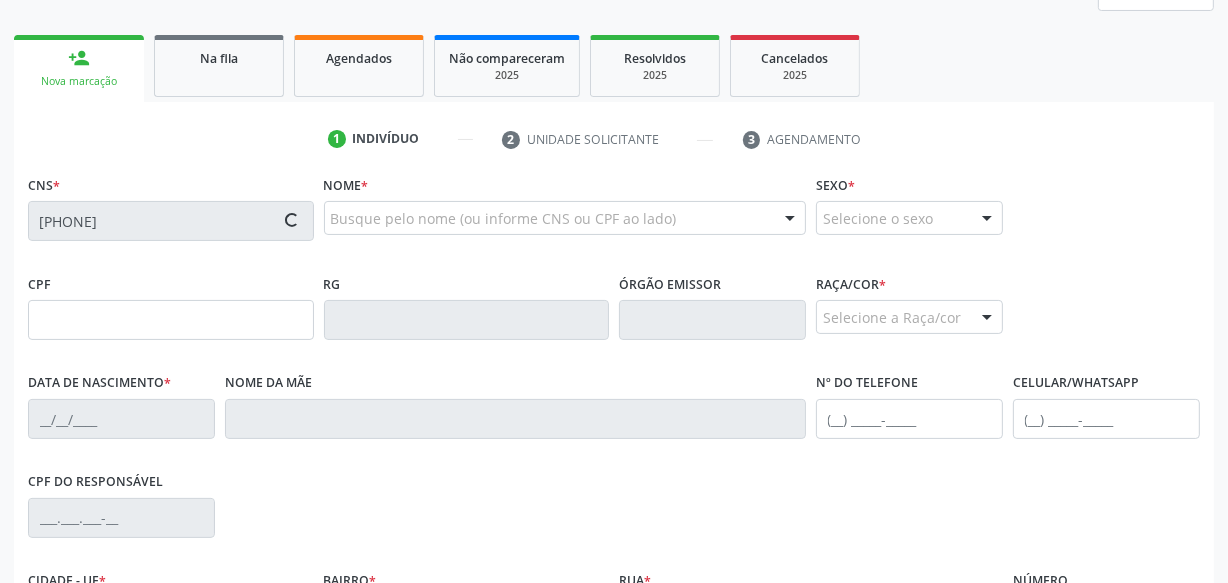 type on "[PHONE]" 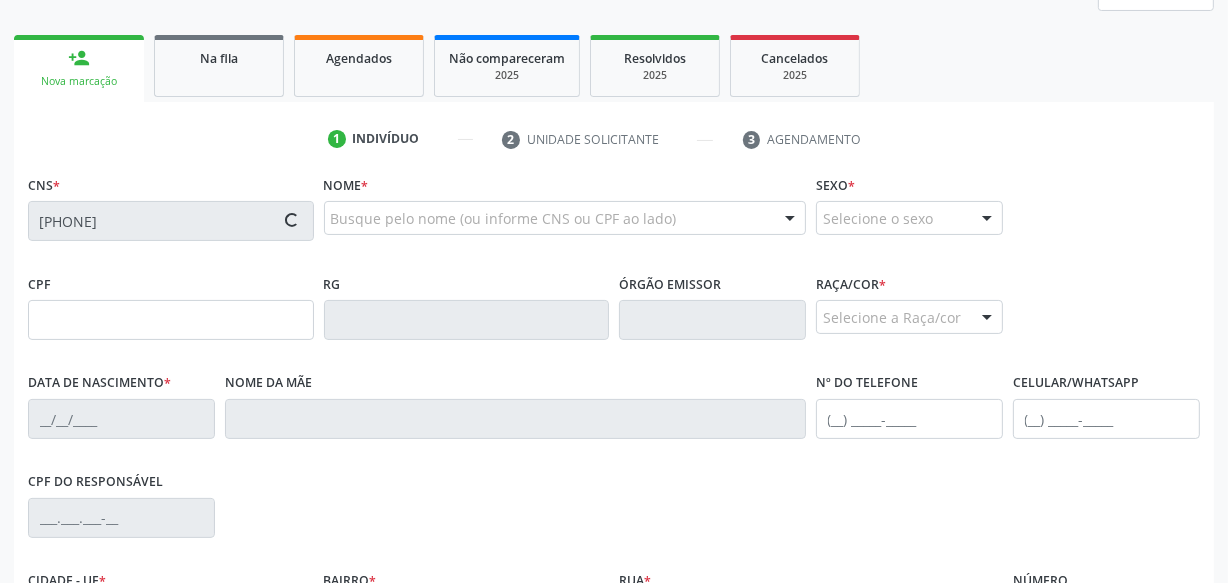 type on "[DATE]" 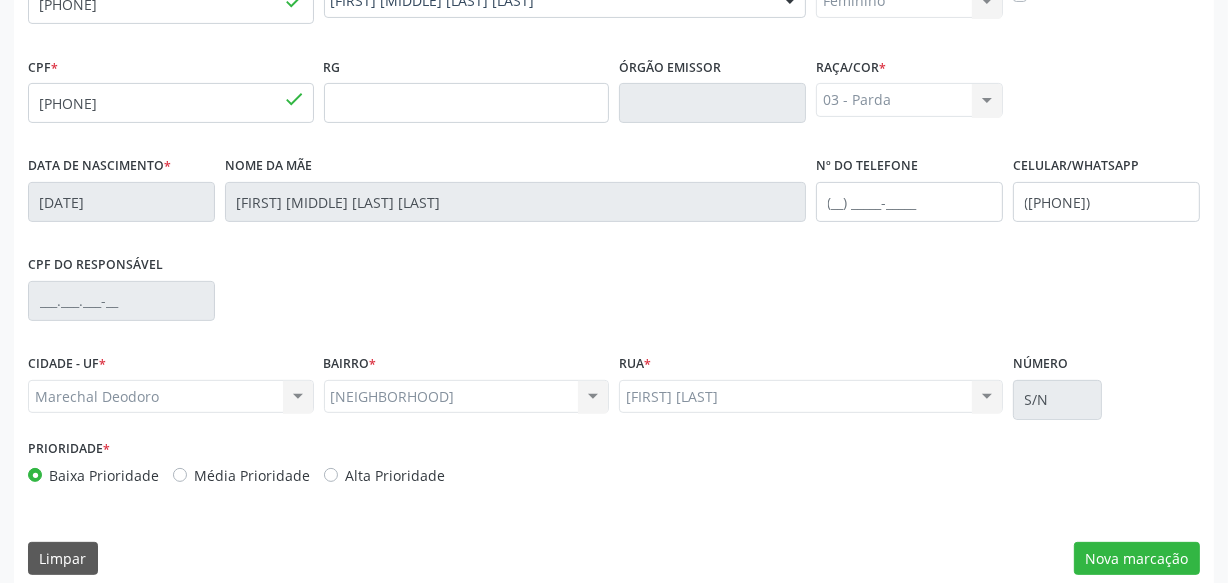 scroll, scrollTop: 528, scrollLeft: 0, axis: vertical 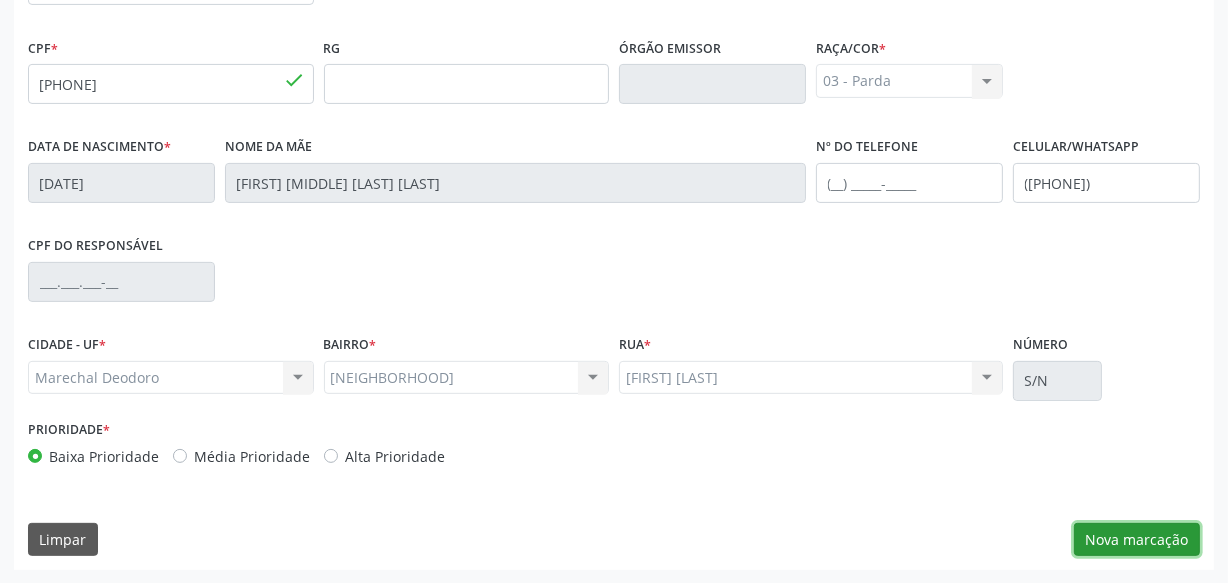 click on "Nova marcação" at bounding box center (1137, 540) 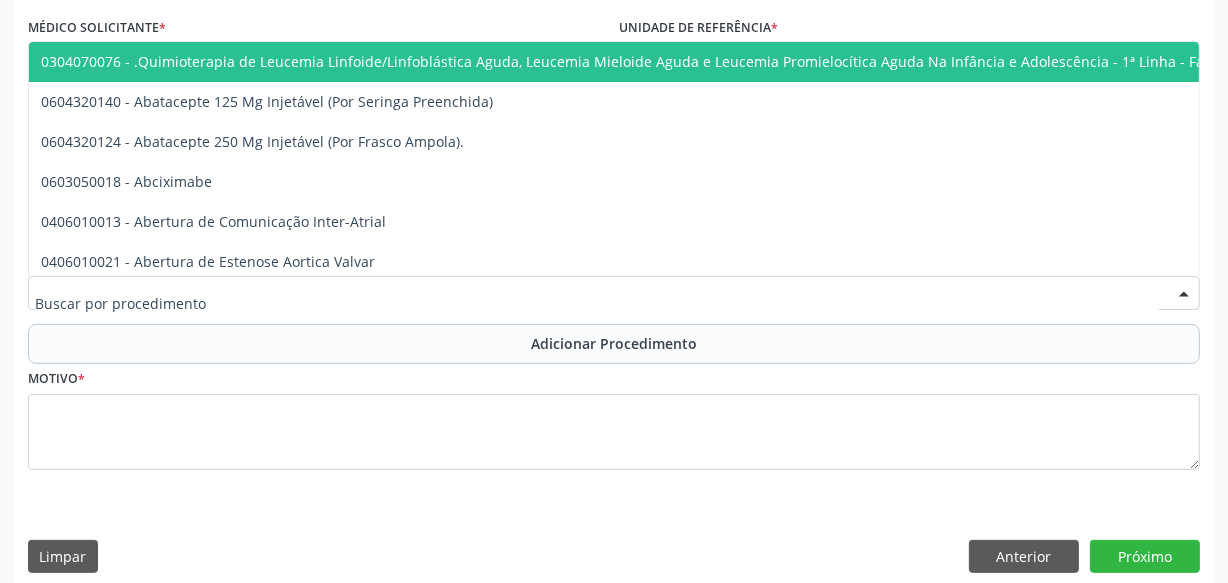 click at bounding box center [614, 293] 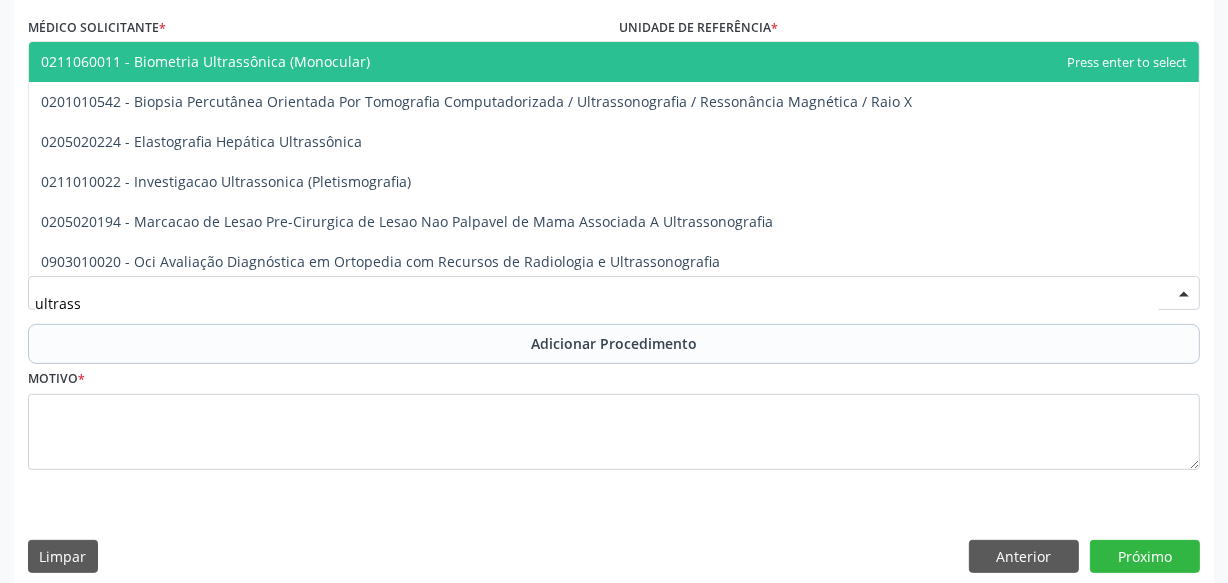 type on "ultrasso" 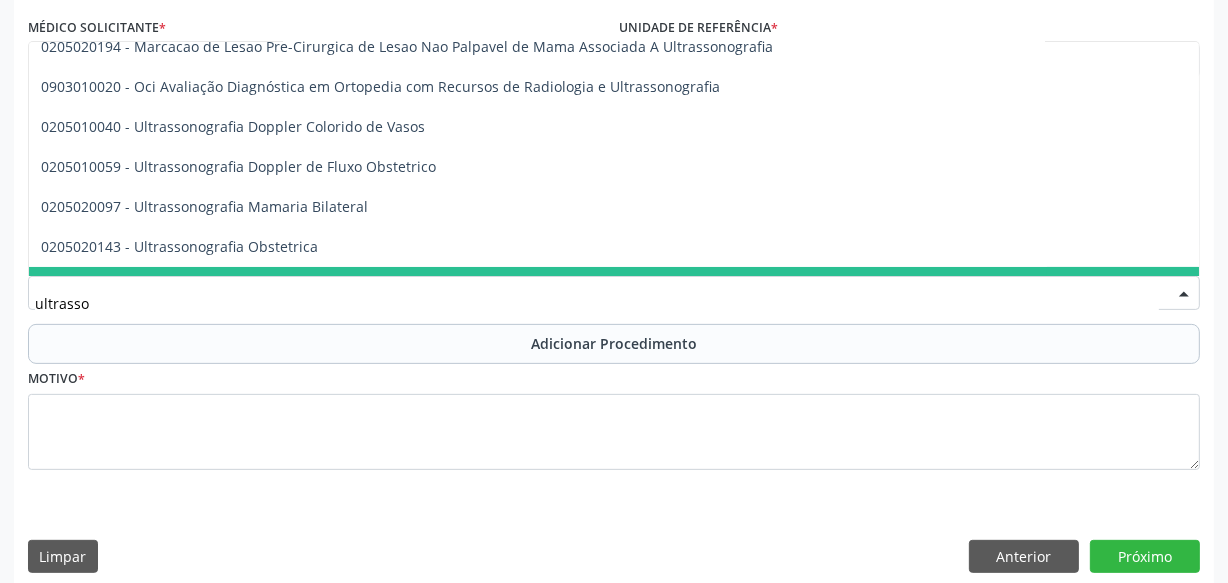 scroll, scrollTop: 0, scrollLeft: 0, axis: both 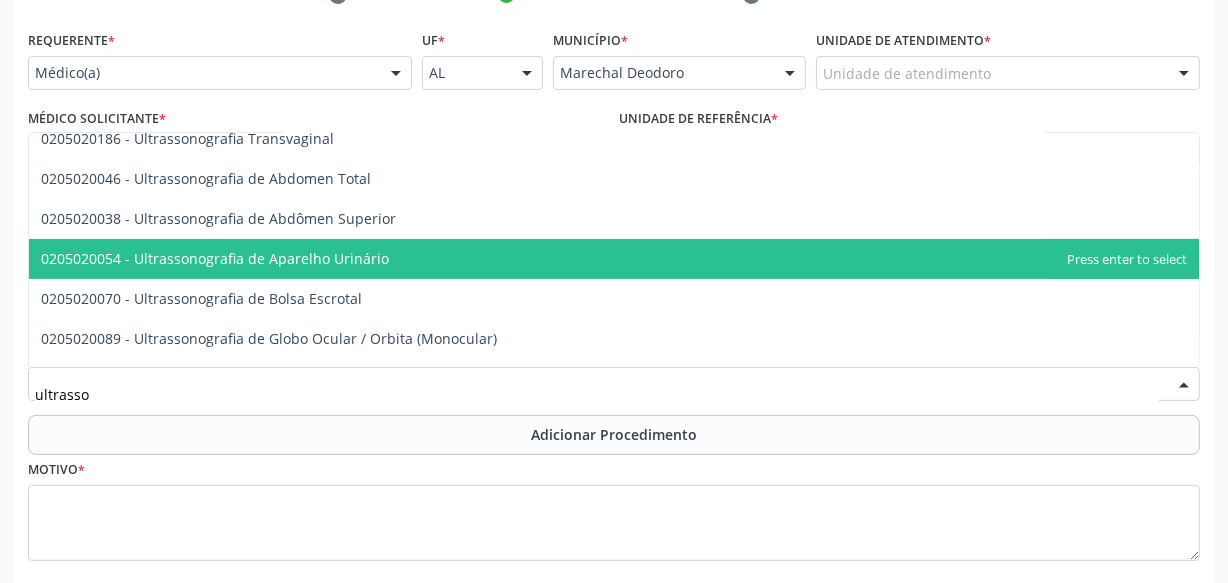 click on "0205020054 - Ultrassonografia de Aparelho Urinário" at bounding box center [614, 259] 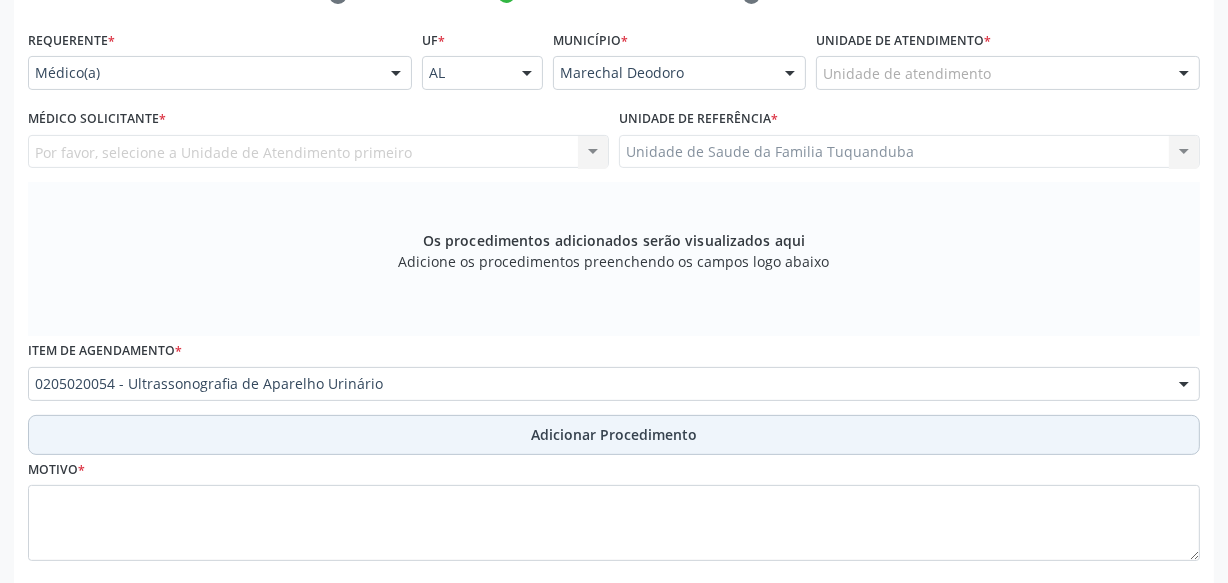 click on "Adicionar Procedimento" at bounding box center (614, 434) 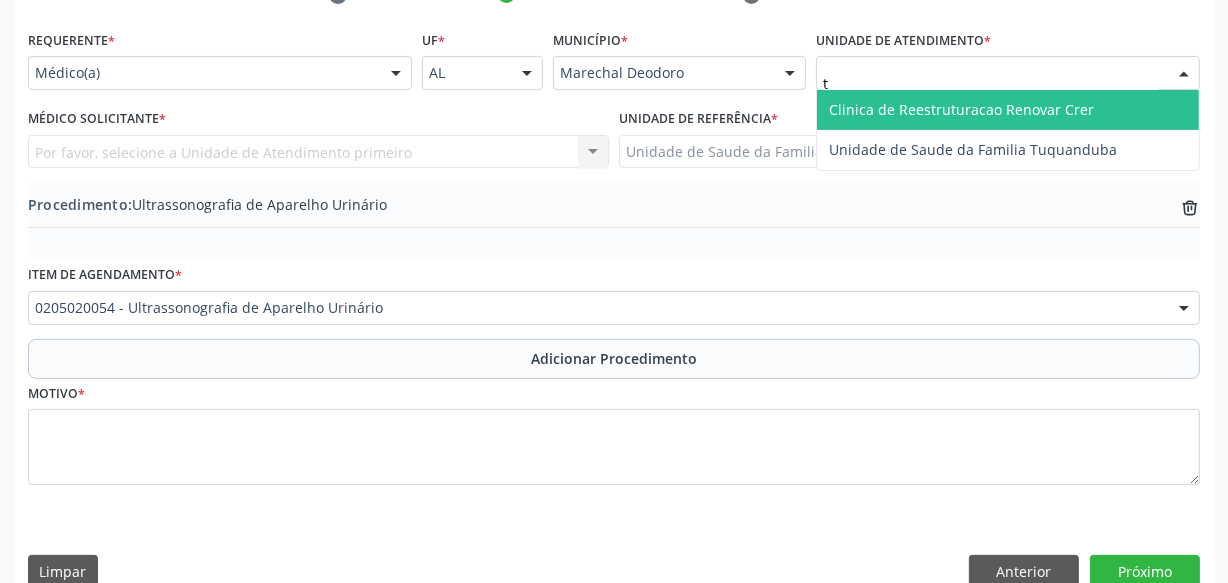 type on "tu" 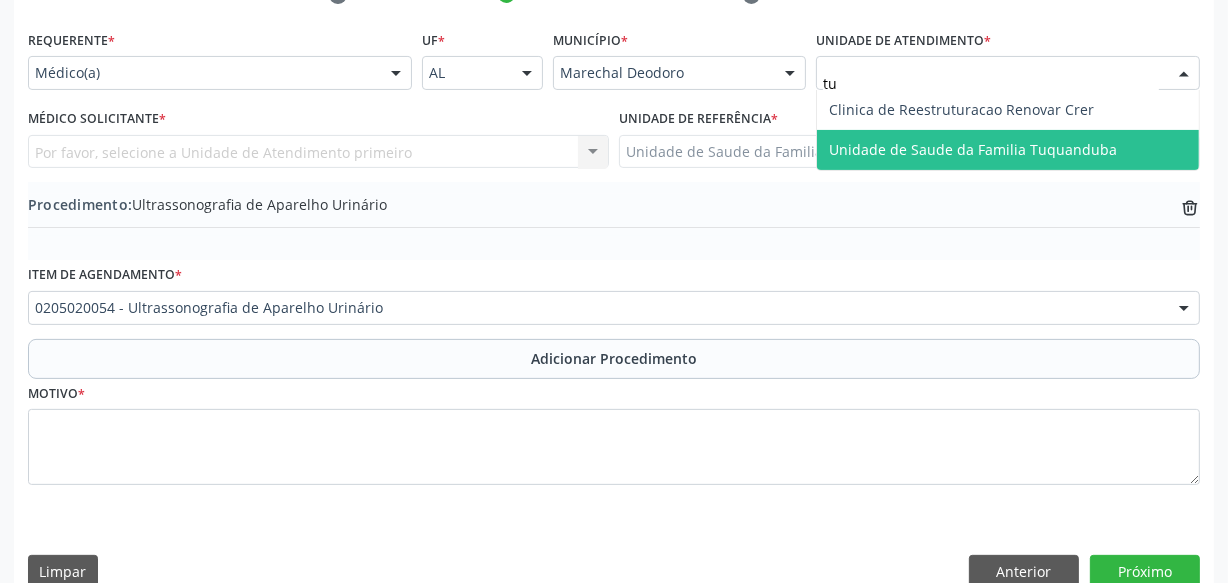 click on "Unidade de Saude da Familia Tuquanduba" at bounding box center [973, 149] 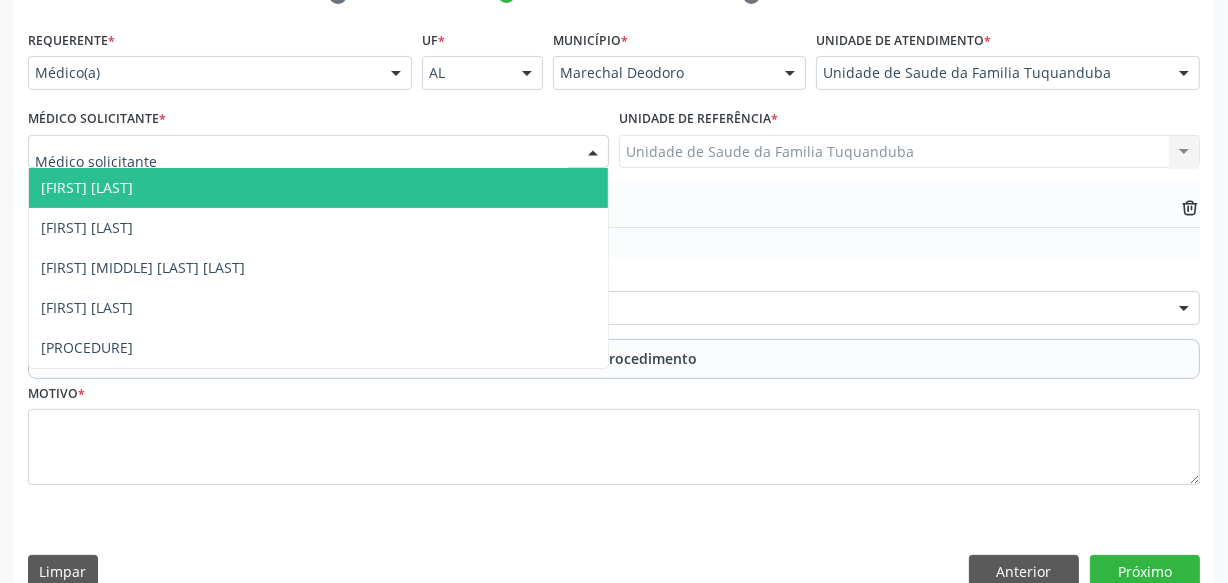 click at bounding box center [318, 152] 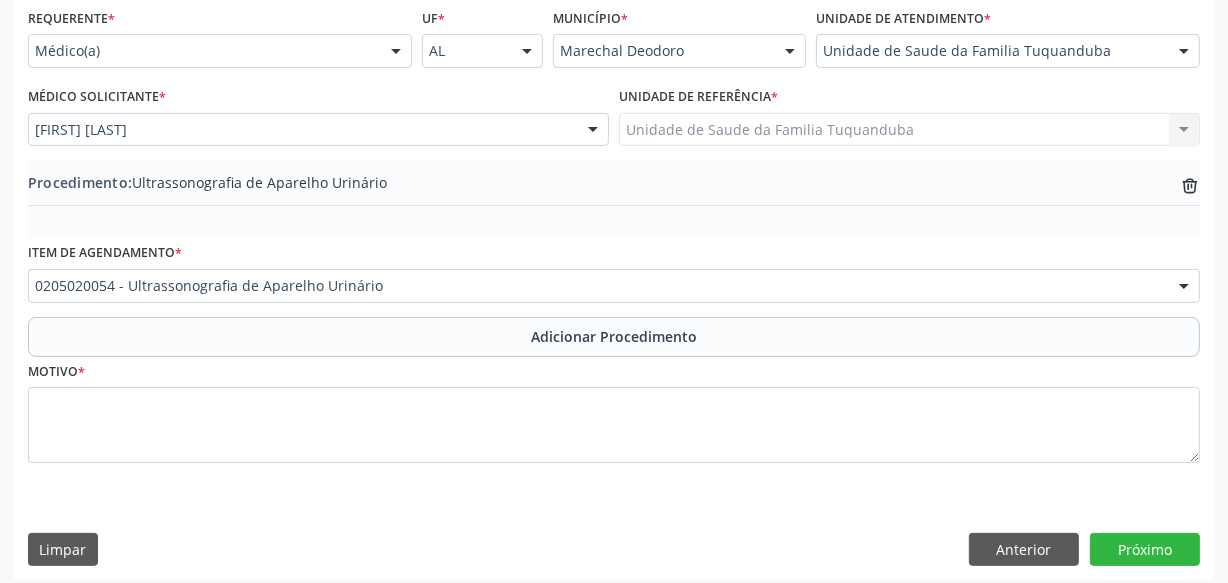 scroll, scrollTop: 469, scrollLeft: 0, axis: vertical 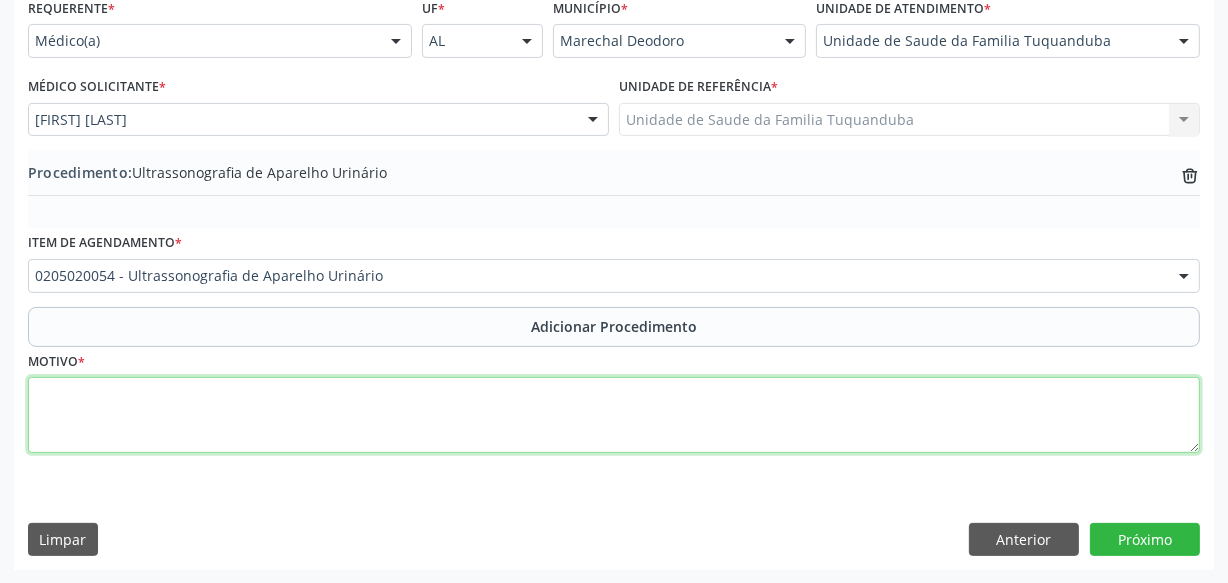 click at bounding box center (614, 415) 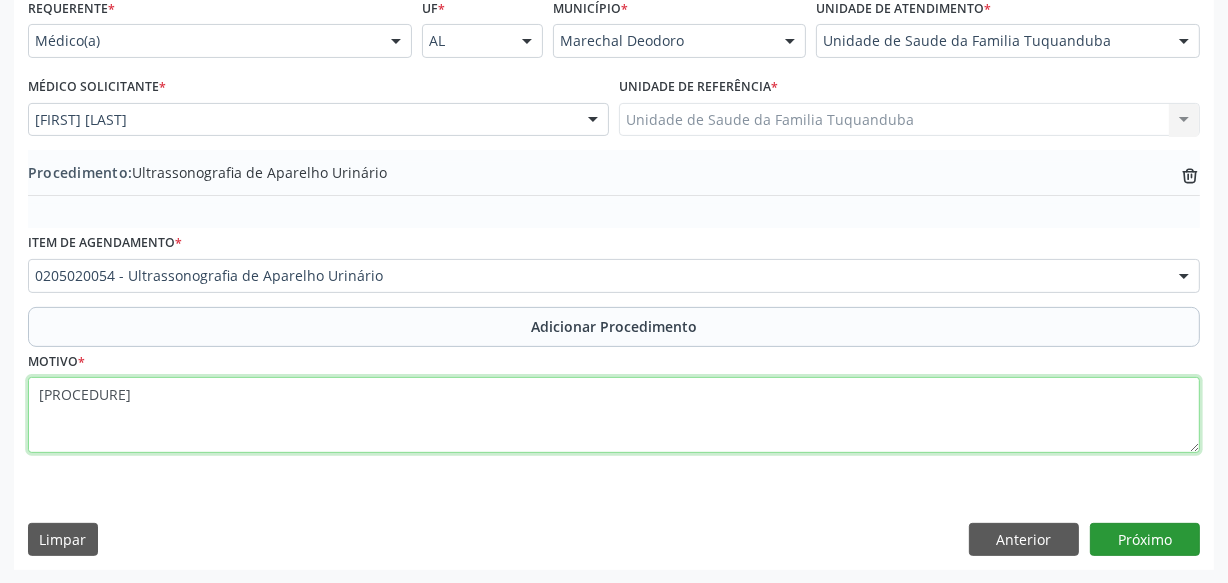 type on "[PROCEDURE]" 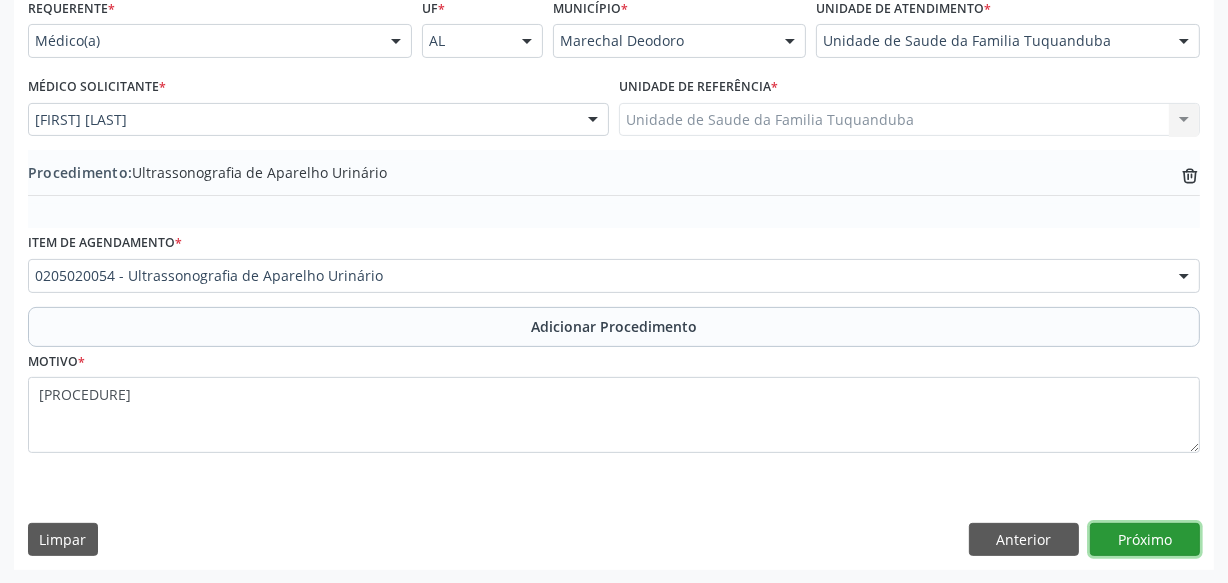 click on "Próximo" at bounding box center [1145, 540] 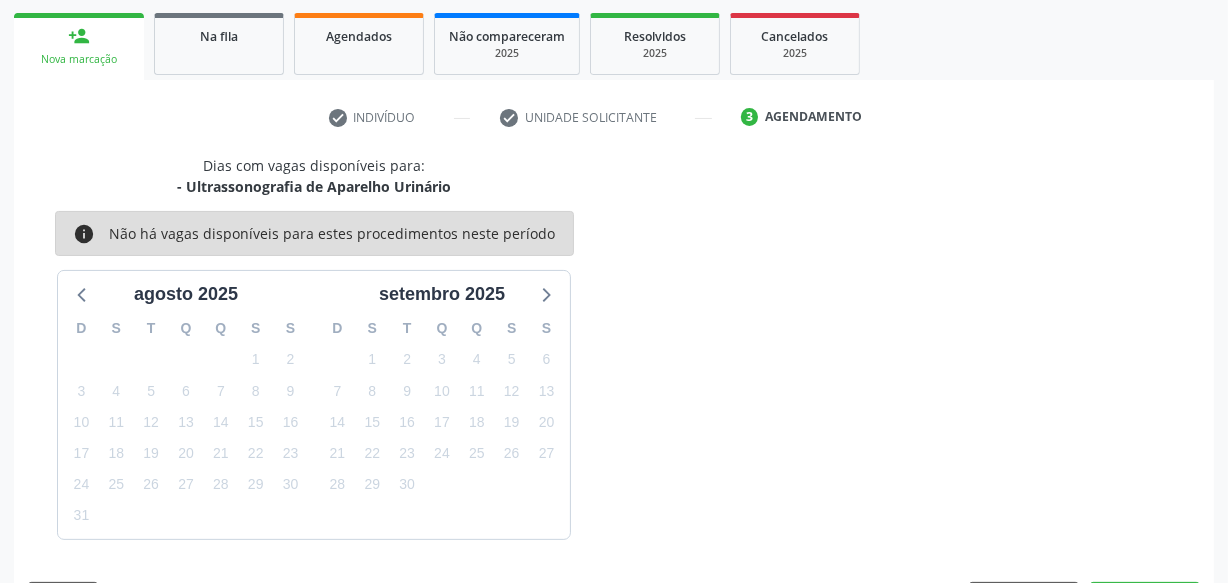 scroll, scrollTop: 372, scrollLeft: 0, axis: vertical 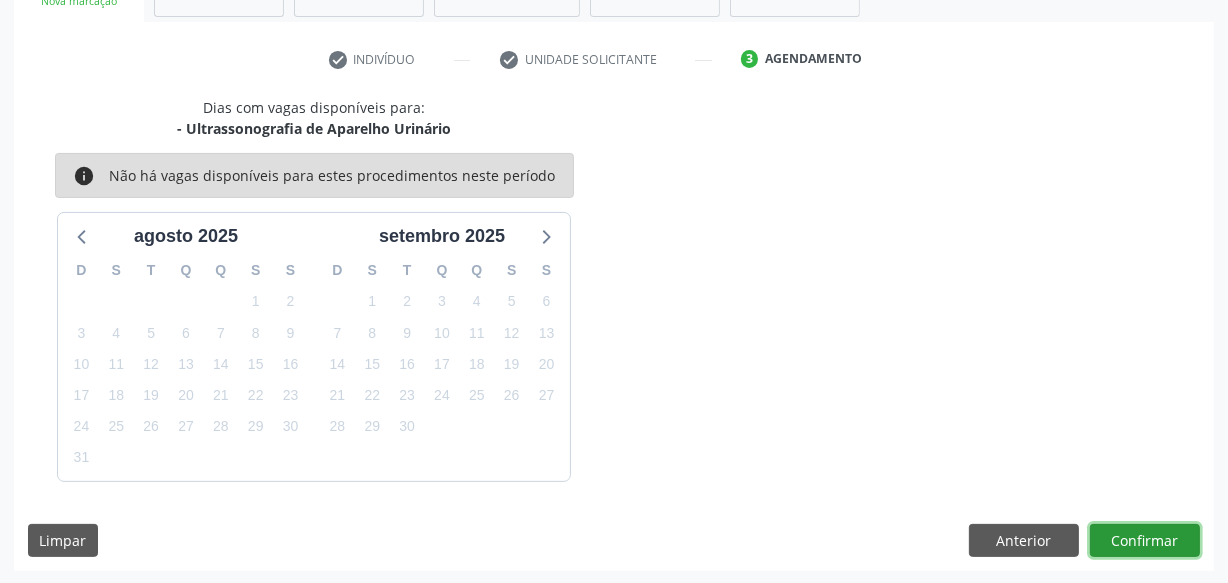 click on "Dias com vagas disponíveis para:
- Ultrassonografia de Aparelho Urinário
info
Não há vagas disponíveis para estes procedimentos neste período
[MONTH] [YEAR] D S T Q Q S S 27 28 29 30 31 1 2 3 4 5 6 7 8 9 10 11 12 13 14 15 16 17 18 19 20 21 22 23 24 25 26 27 28 29 30 31 1 2 3 4 5 6 [MONTH] [YEAR] D S T Q Q S S 31 1 2 3 4 5 6 7 8 9 10 11 12 13 14 15 16 17 18 19 20 21 22 23 24 25 26 27 28 29 30 1 2 3 4 5 6 7 8 9 10 11
Limpar
Anterior
Confirmar" at bounding box center (614, 334) 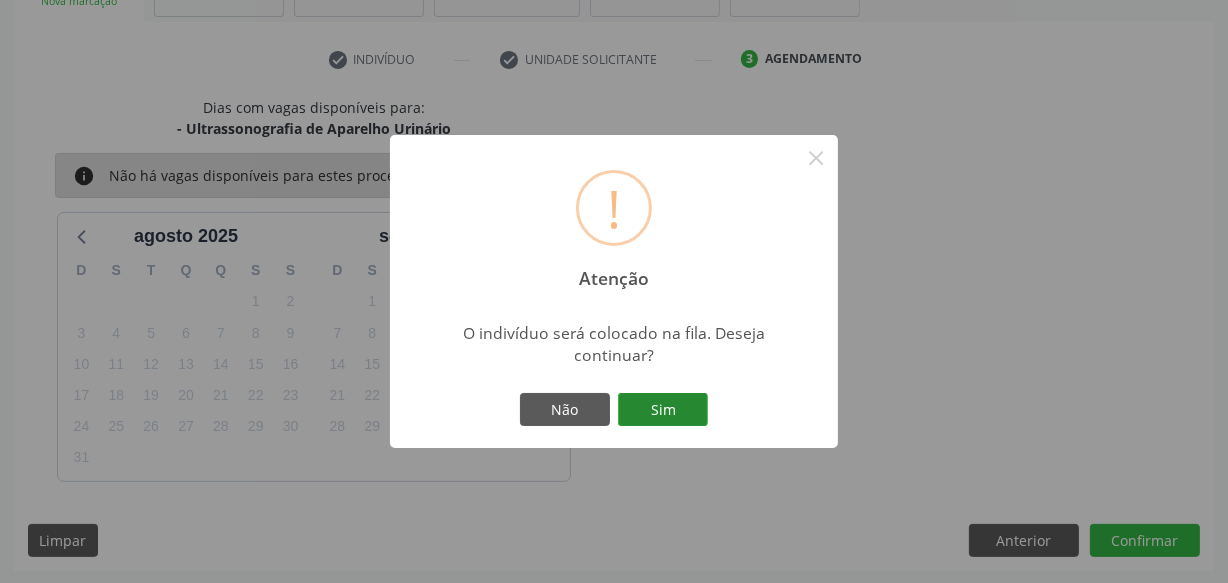click on "Sim" at bounding box center (663, 410) 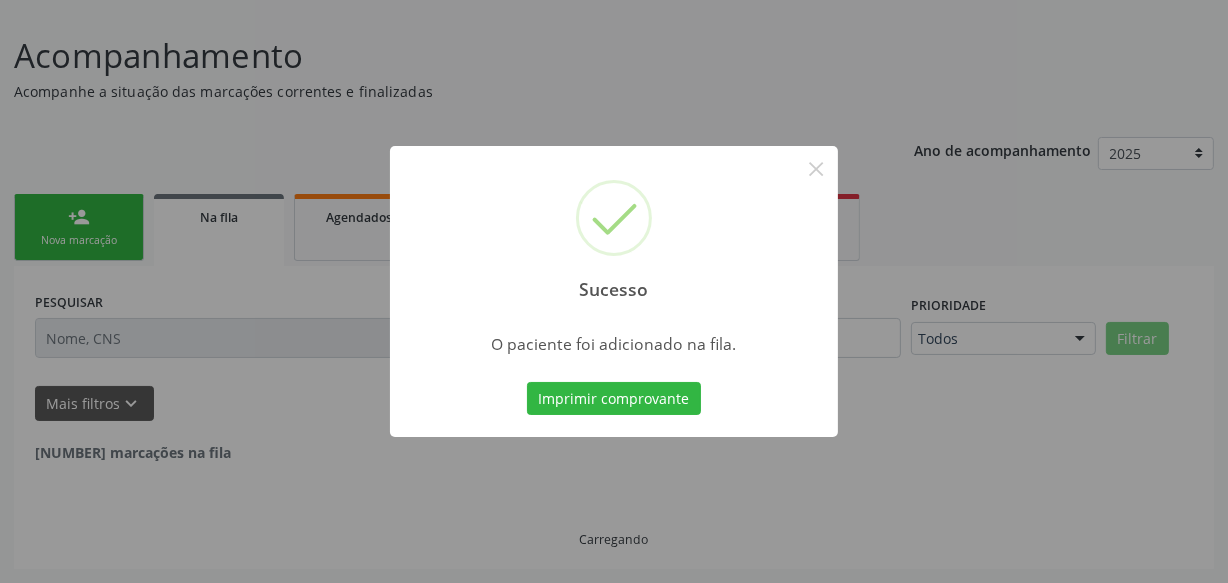 scroll, scrollTop: 110, scrollLeft: 0, axis: vertical 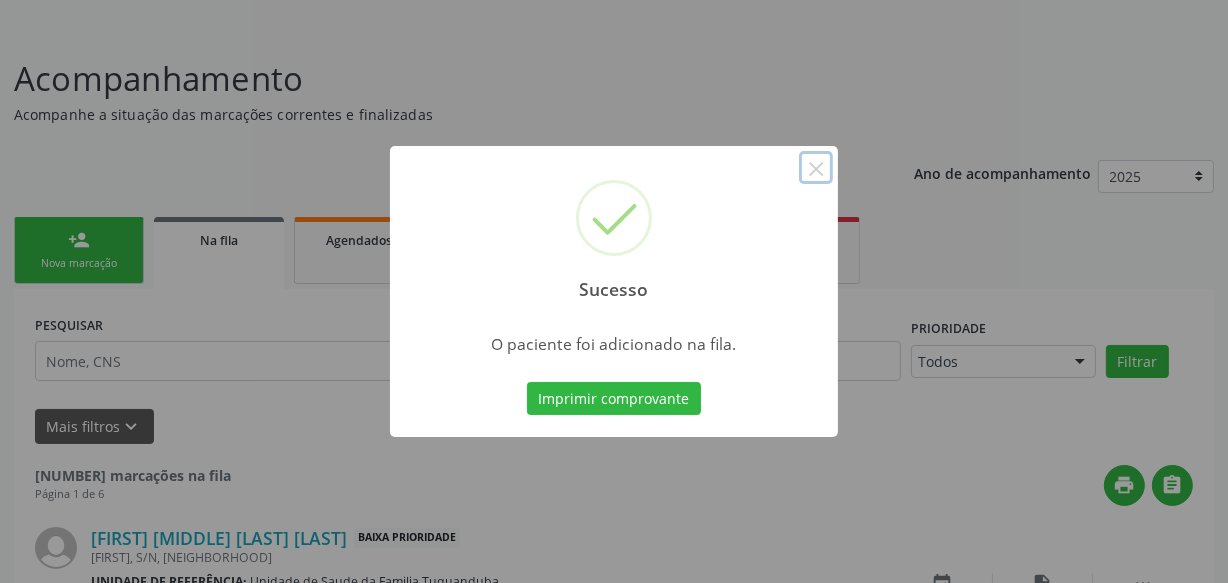 click on "×" at bounding box center [816, 168] 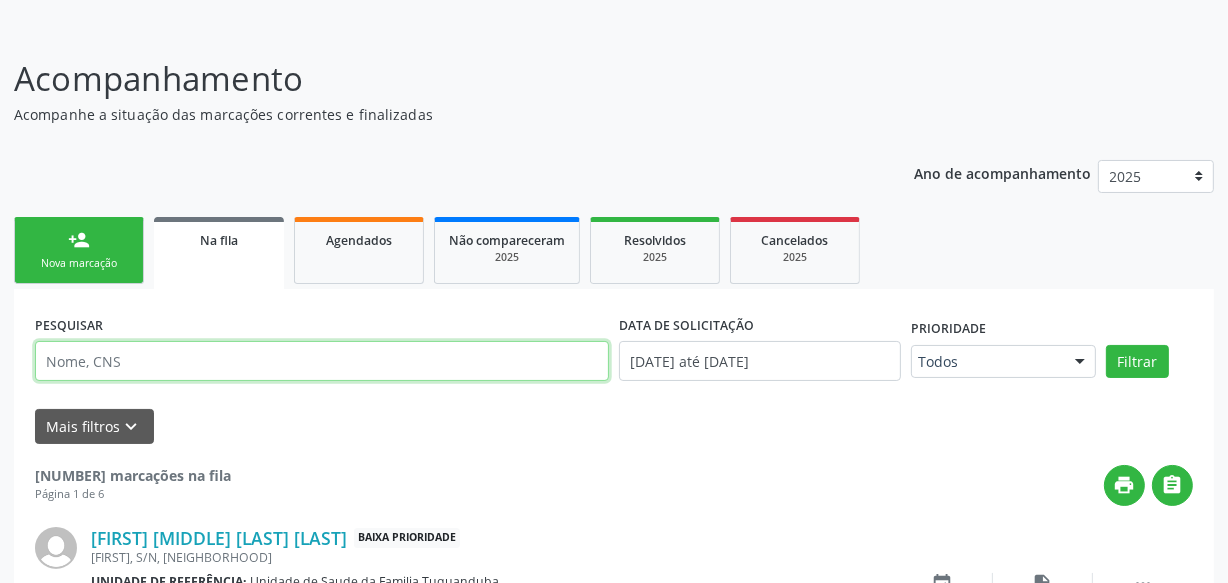 click at bounding box center [322, 361] 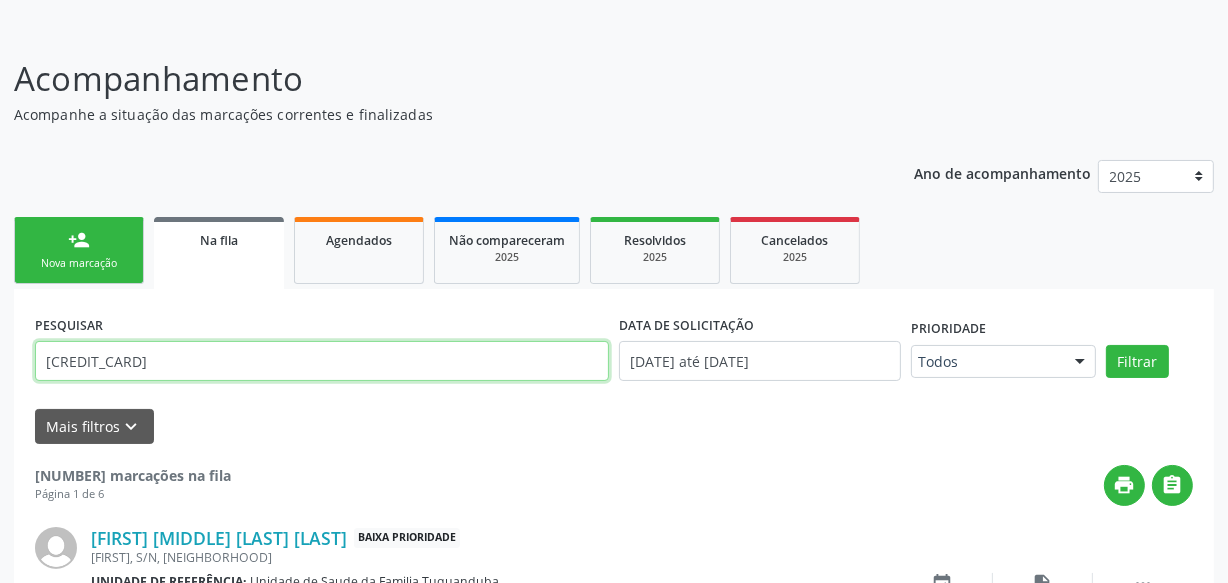 drag, startPoint x: 180, startPoint y: 361, endPoint x: 27, endPoint y: 377, distance: 153.83432 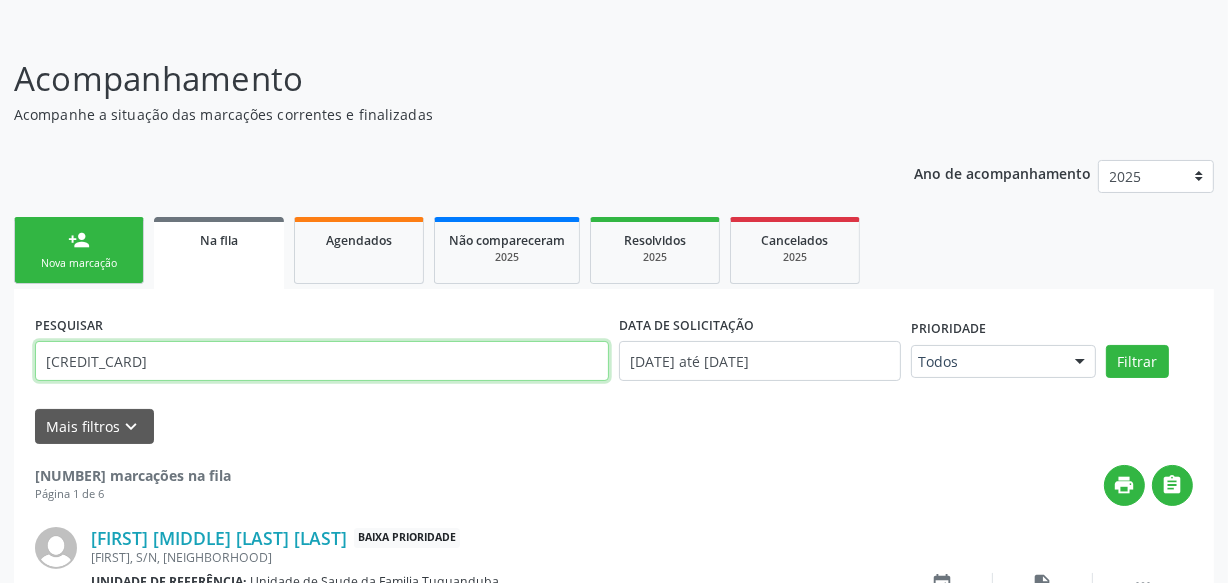 type on "[CREDIT_CARD]" 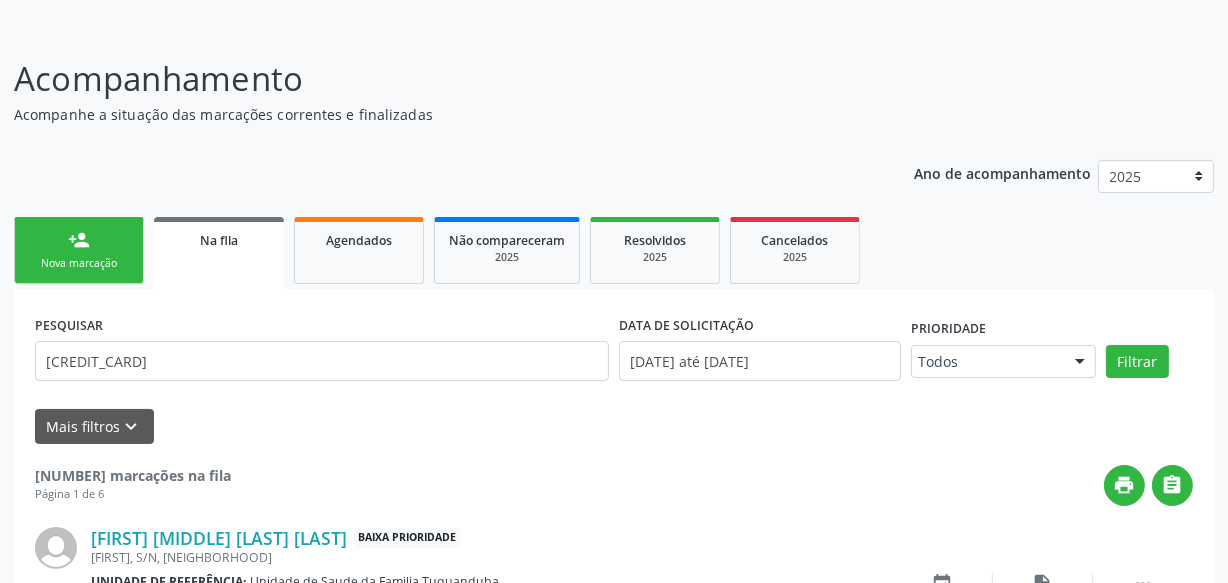 click on "person_add
Nova marcação" at bounding box center [79, 250] 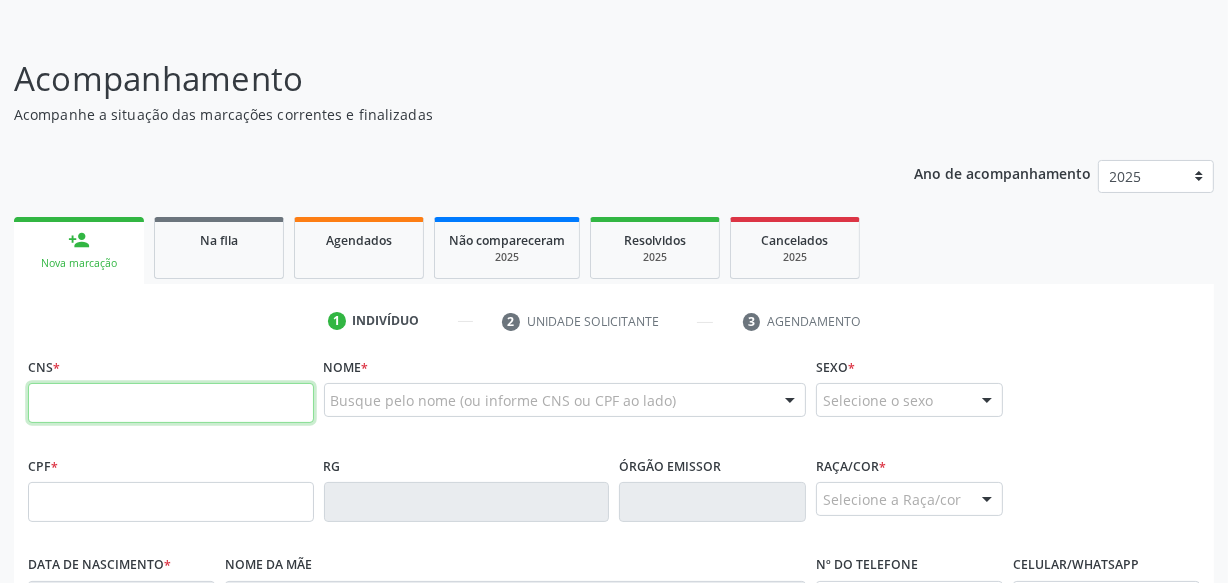 paste on "[CREDIT_CARD]" 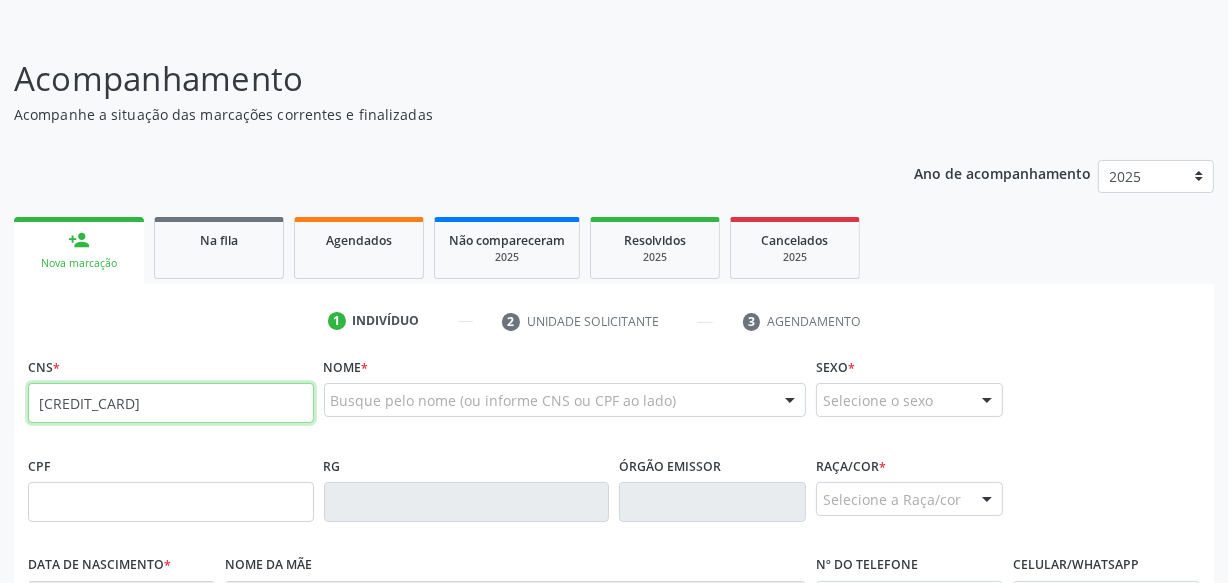 type on "[CREDIT_CARD]" 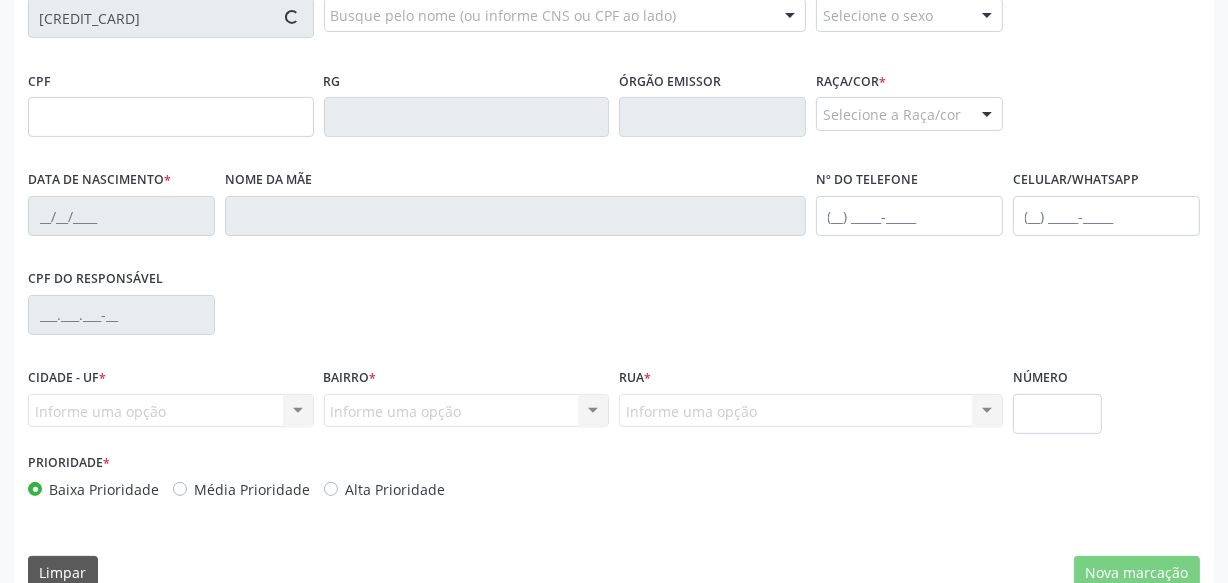 scroll, scrollTop: 437, scrollLeft: 0, axis: vertical 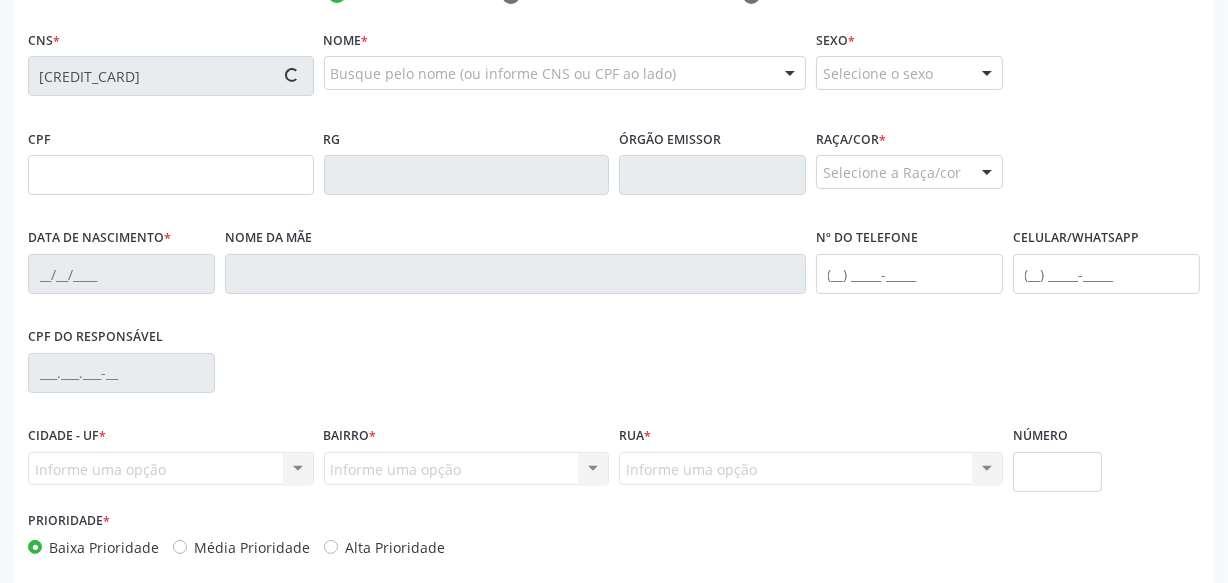 type on "[CPF]" 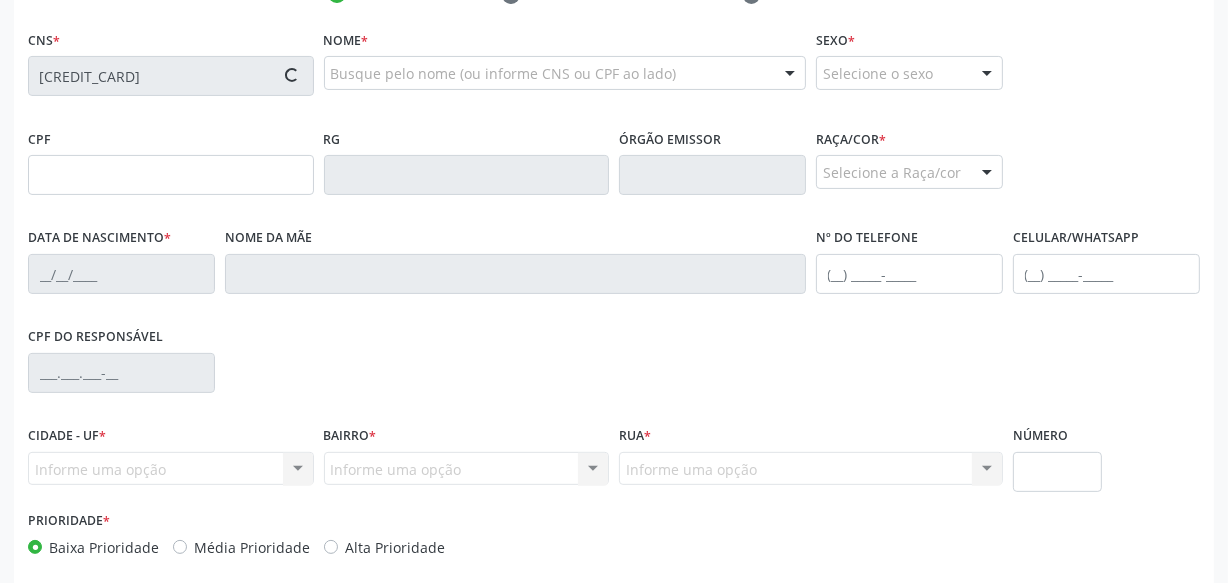 type on "[DATE]" 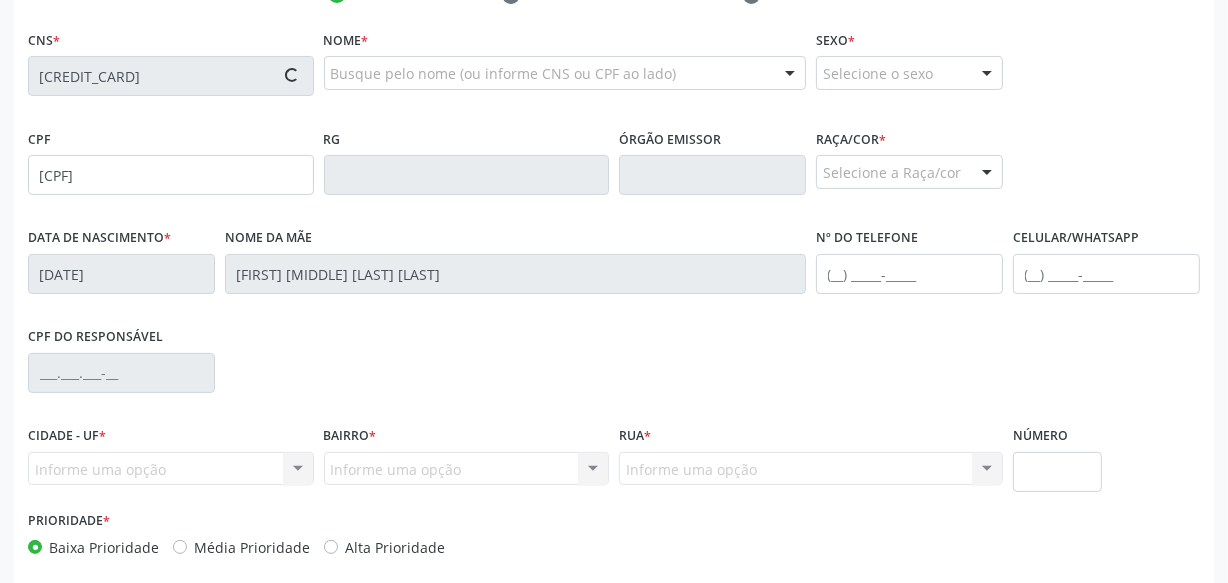 type on "([PHONE])" 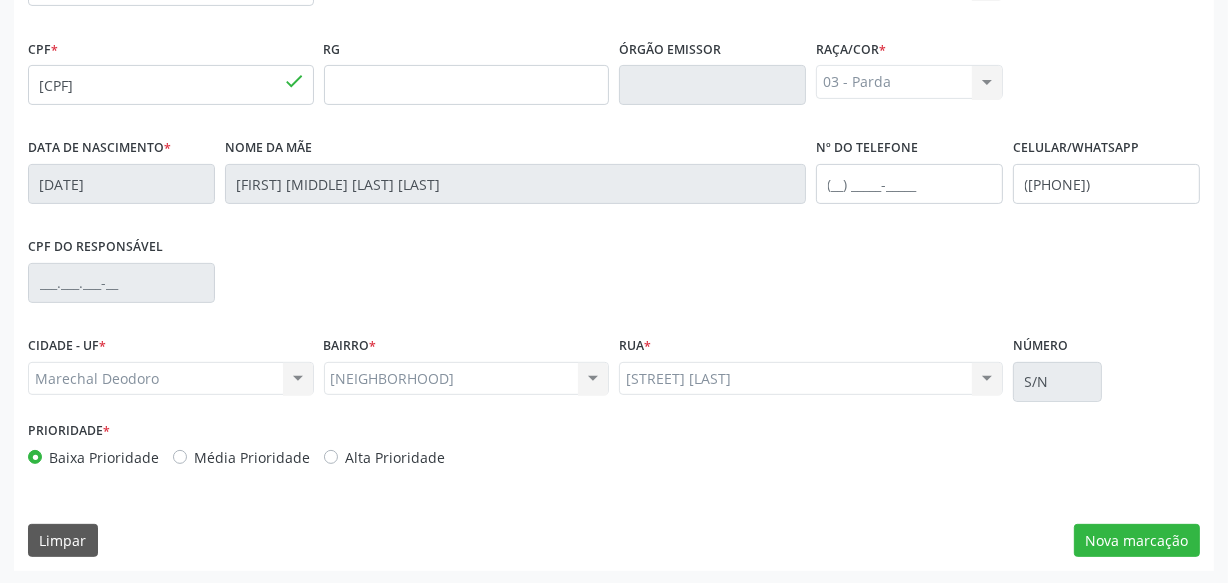 scroll, scrollTop: 528, scrollLeft: 0, axis: vertical 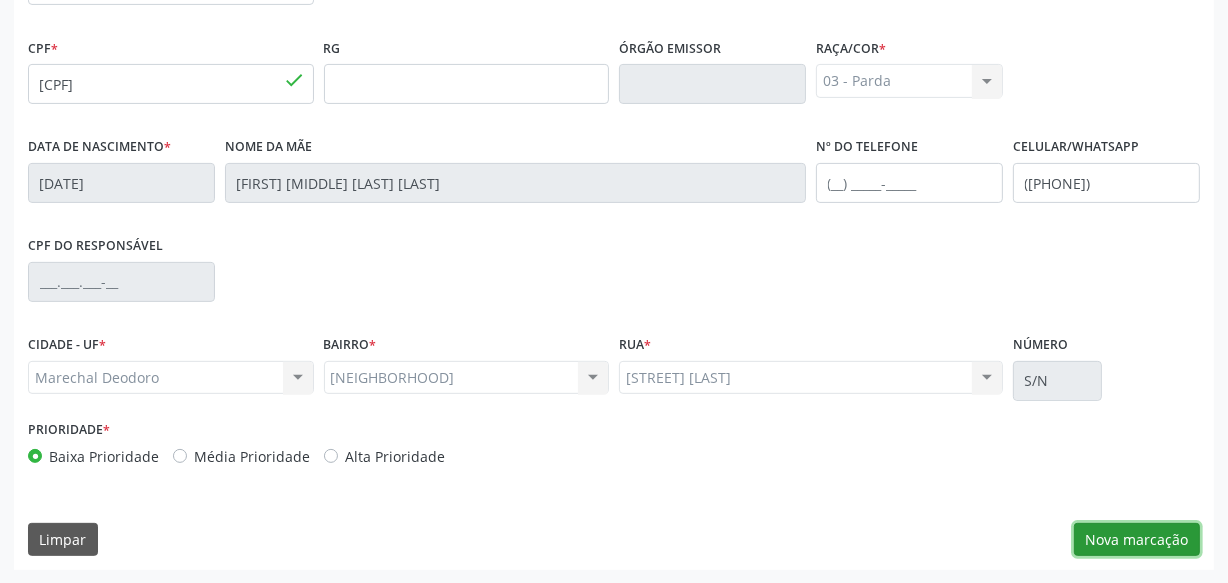 click on "Nova marcação" at bounding box center (1137, 540) 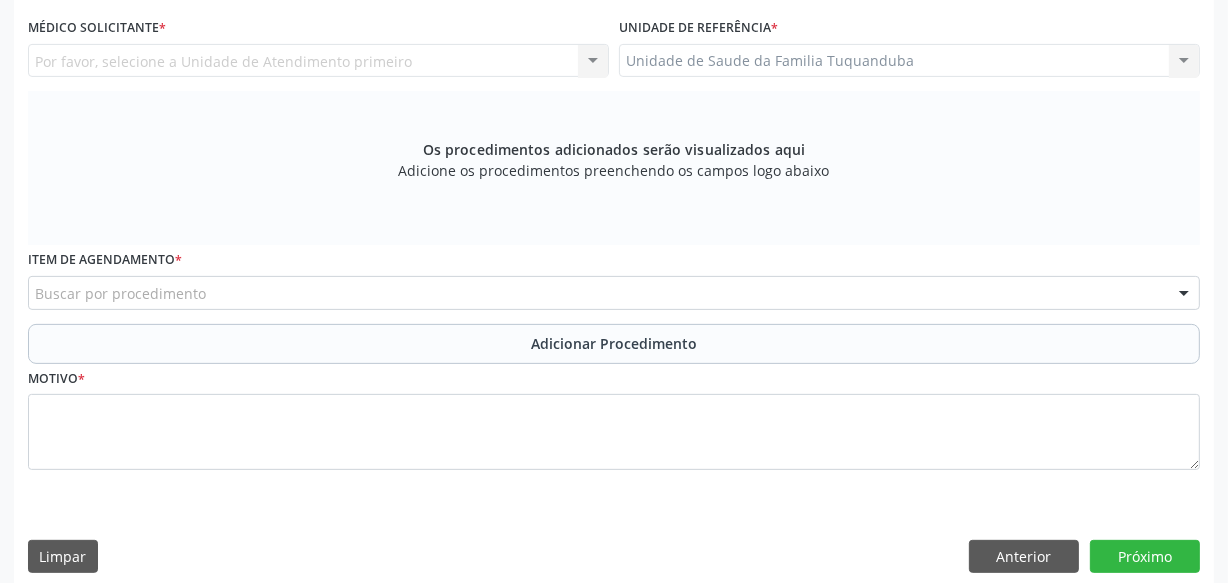 click on "Buscar por procedimento" at bounding box center (614, 293) 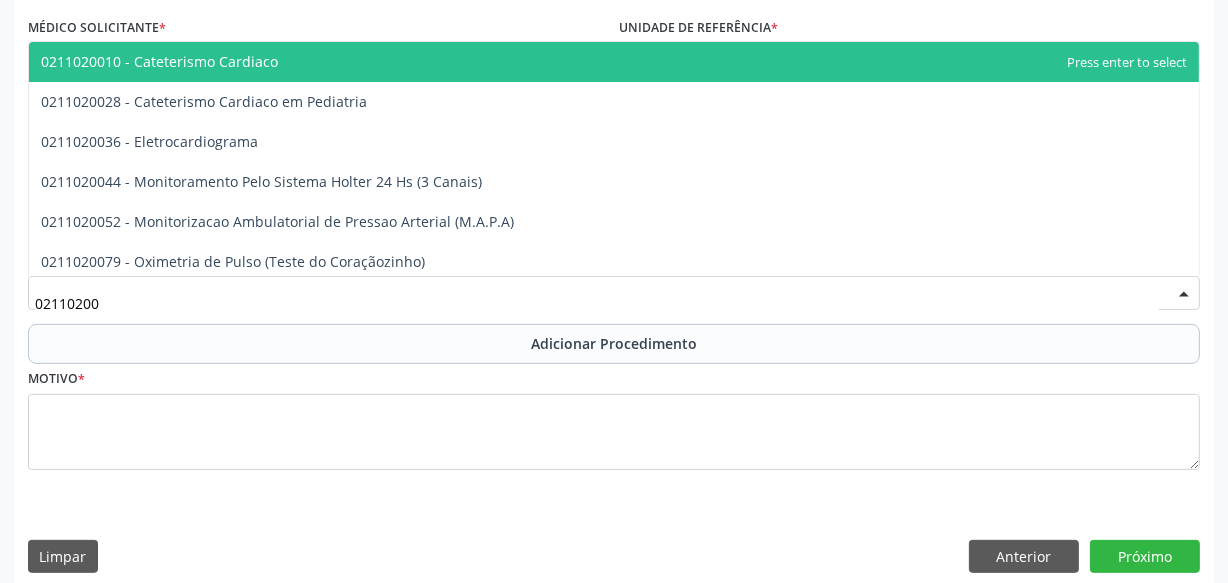 type on "021102003" 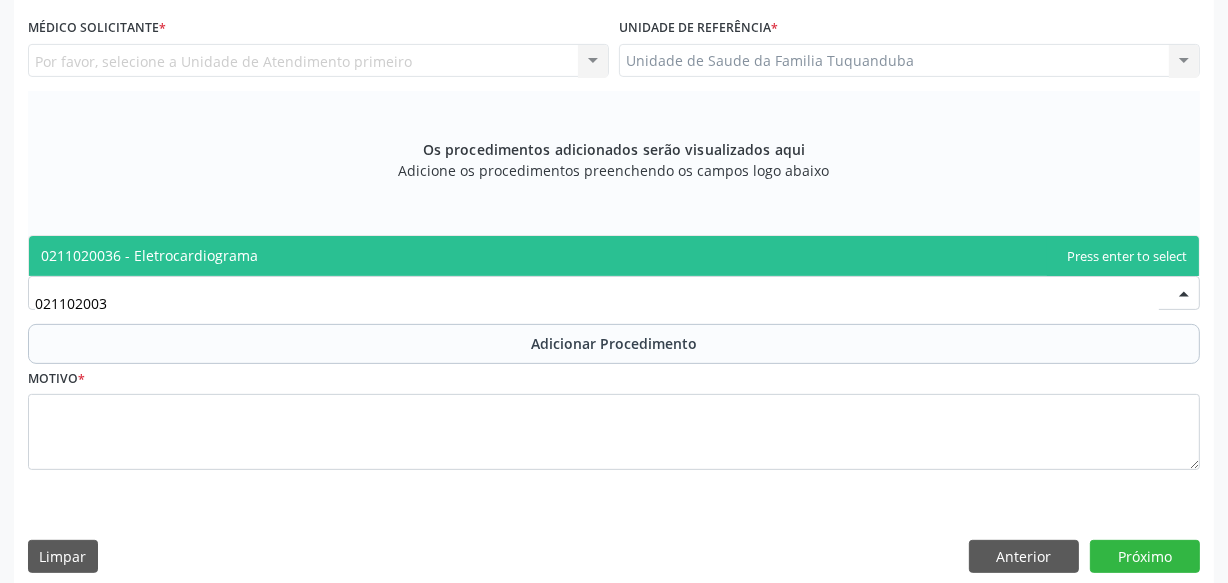 click on "0211020036 - Eletrocardiograma" at bounding box center (614, 256) 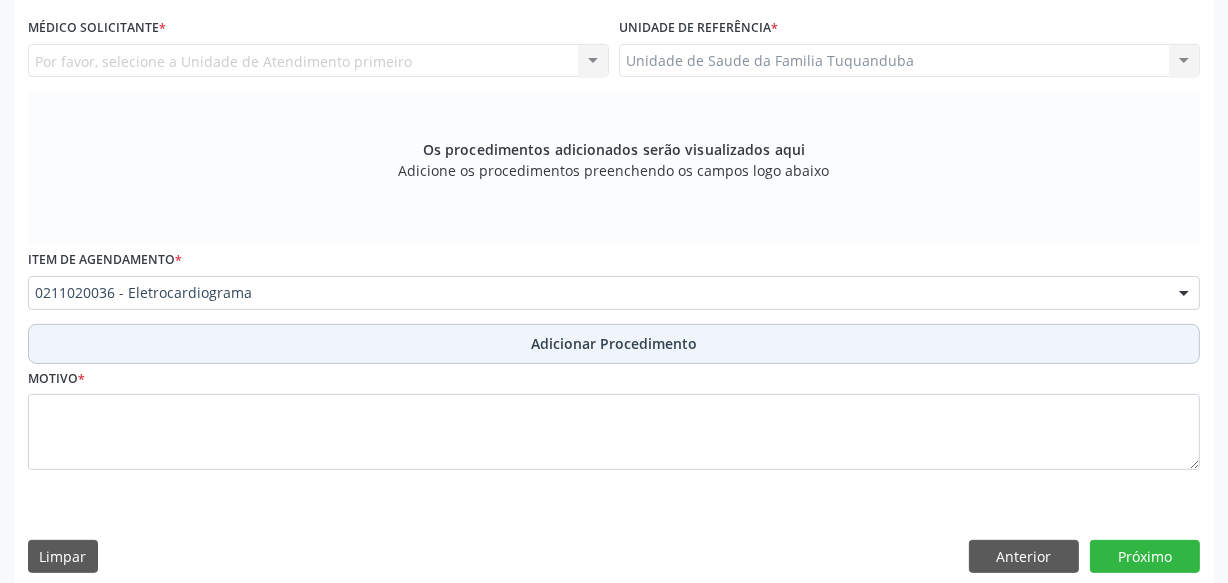 click on "Adicionar Procedimento" at bounding box center [614, 343] 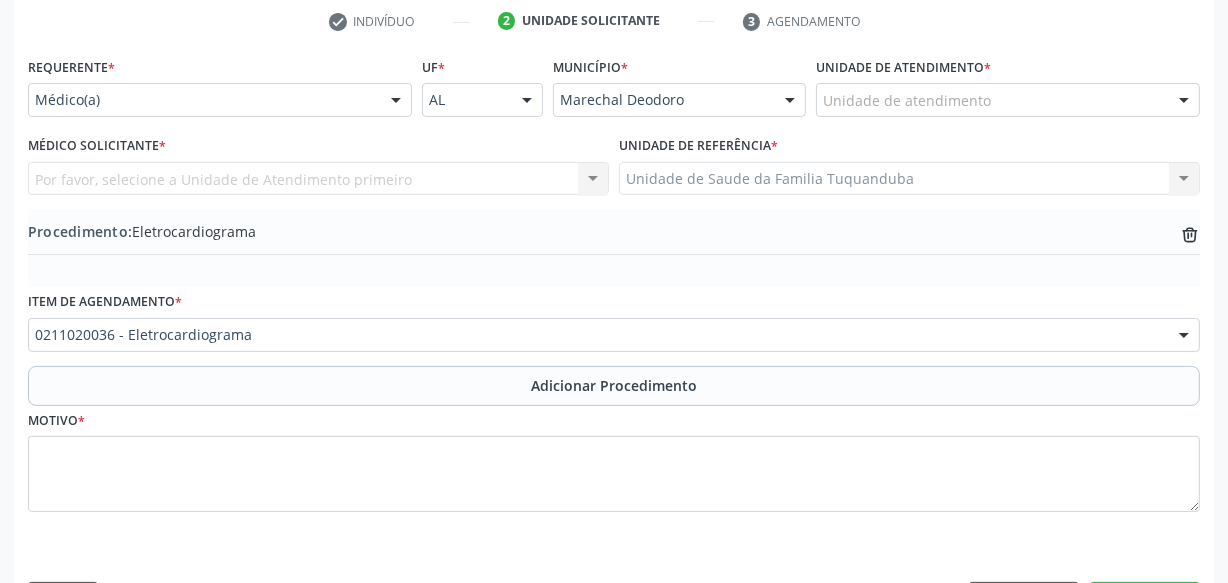 scroll, scrollTop: 378, scrollLeft: 0, axis: vertical 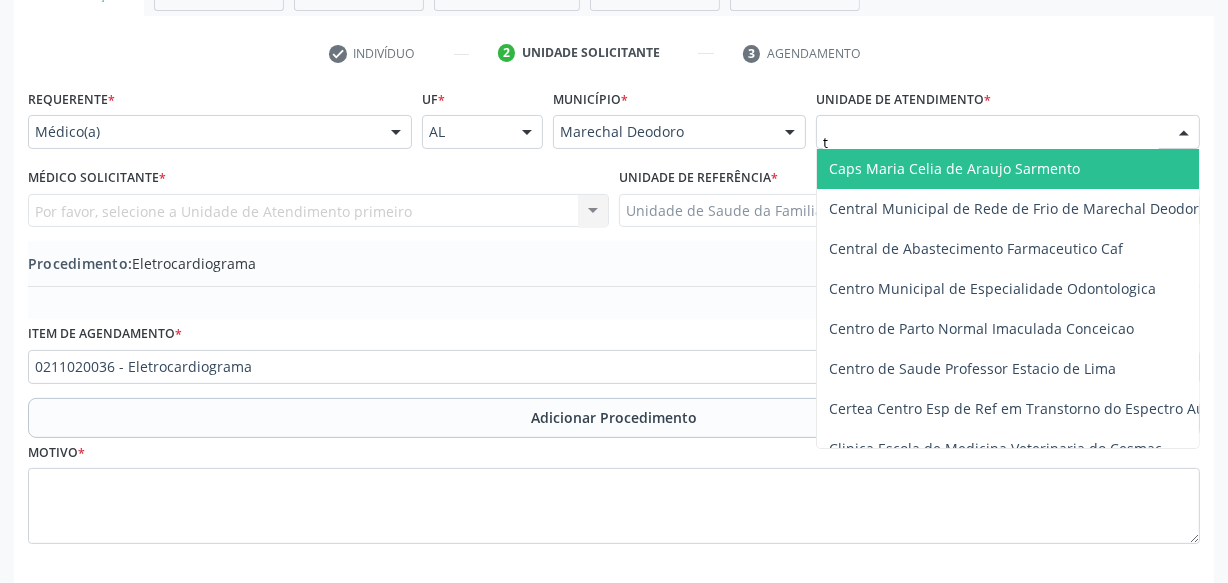 type on "tu" 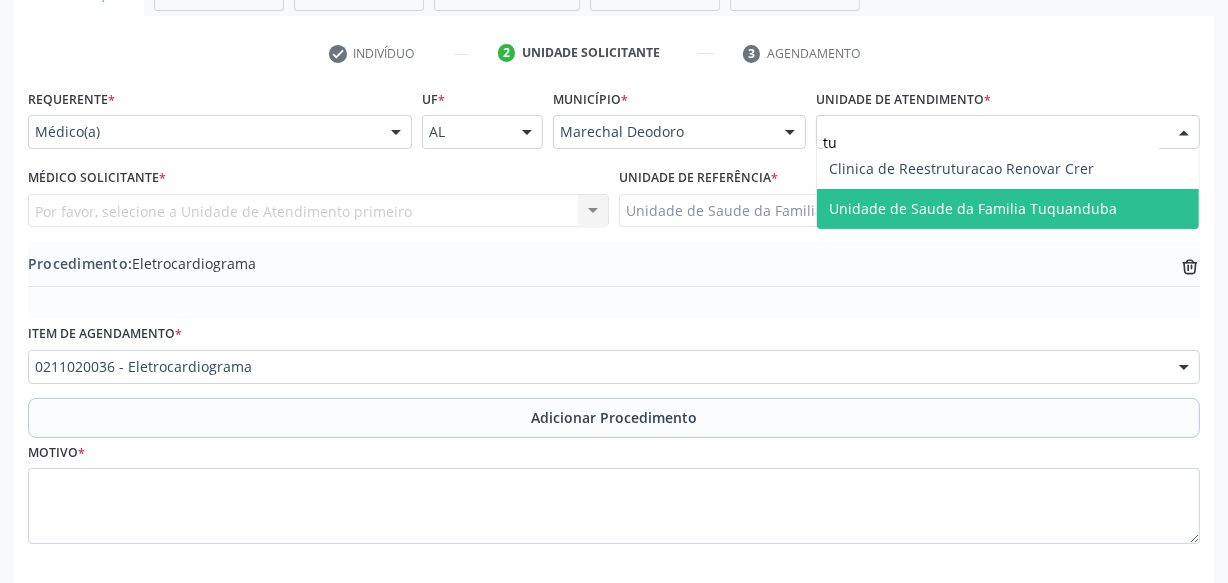 click on "Unidade de Saude da Familia Tuquanduba" at bounding box center [973, 208] 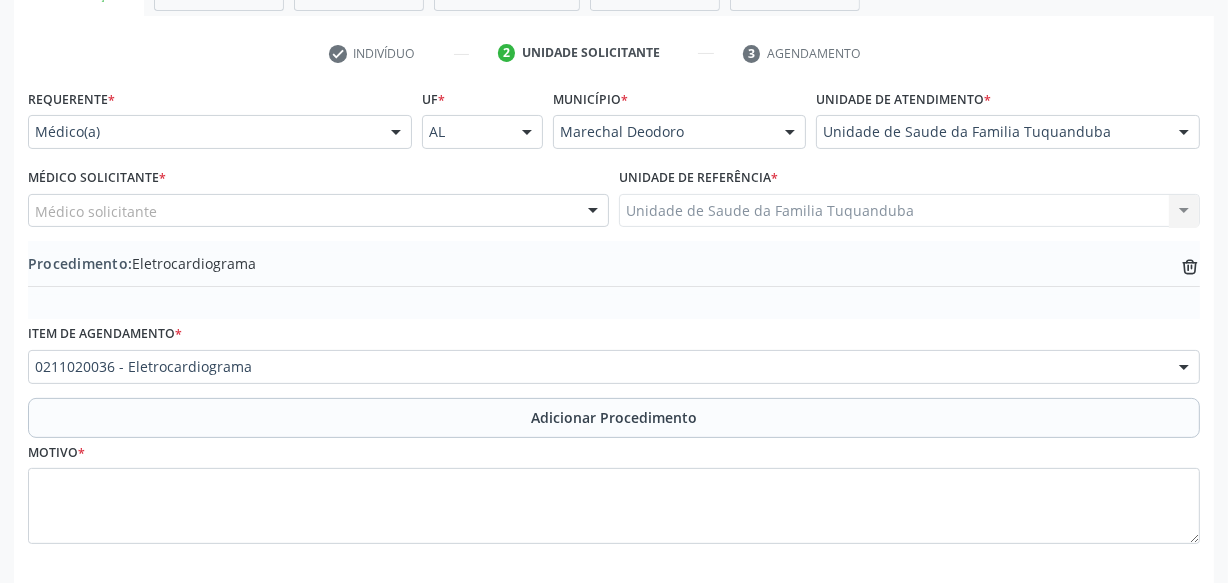 click on "Médico solicitante" at bounding box center [318, 211] 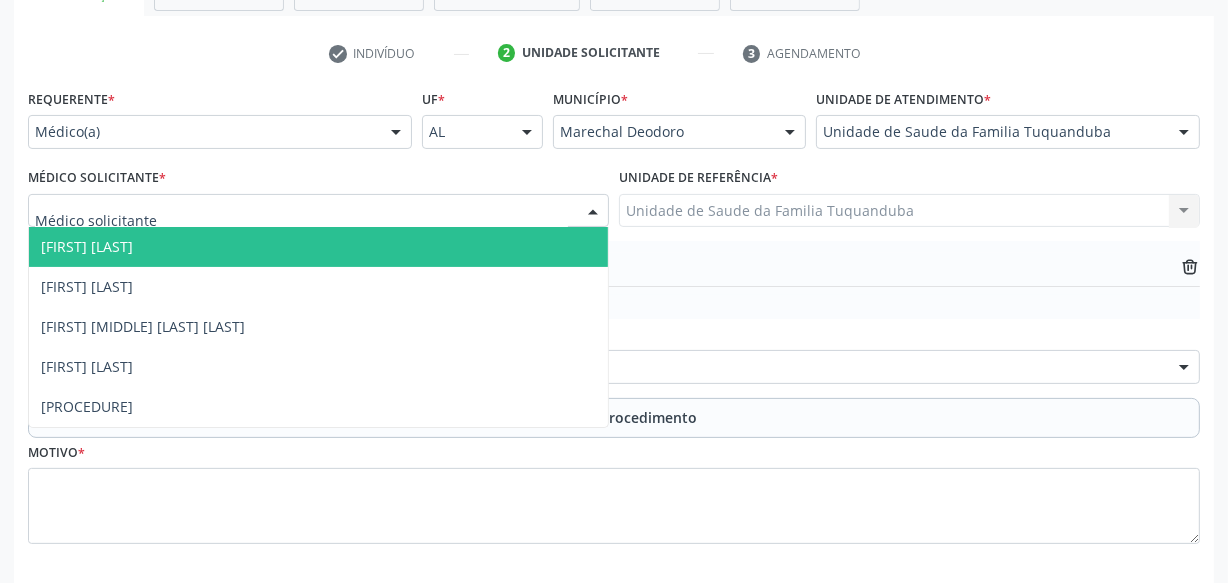 click on "[FIRST] [LAST]" at bounding box center (318, 247) 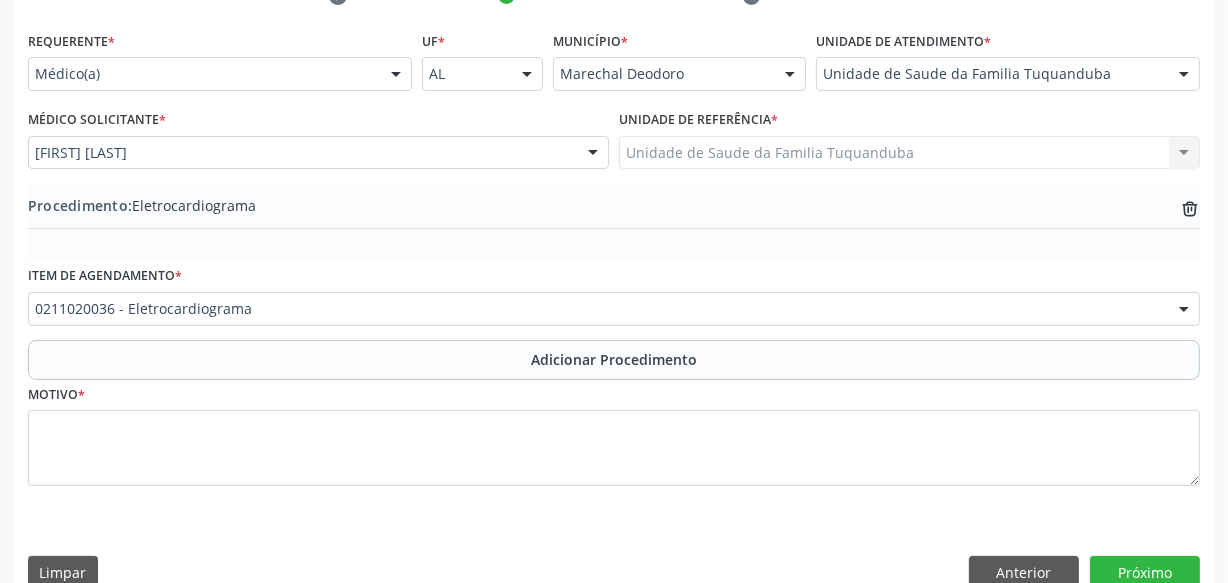 scroll, scrollTop: 469, scrollLeft: 0, axis: vertical 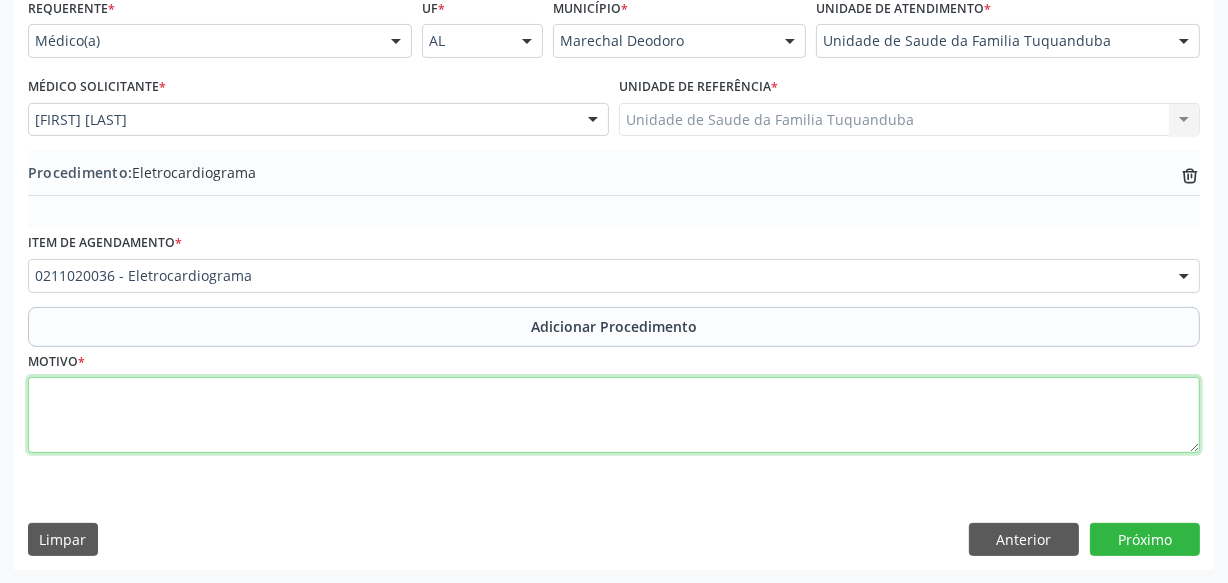click at bounding box center (614, 415) 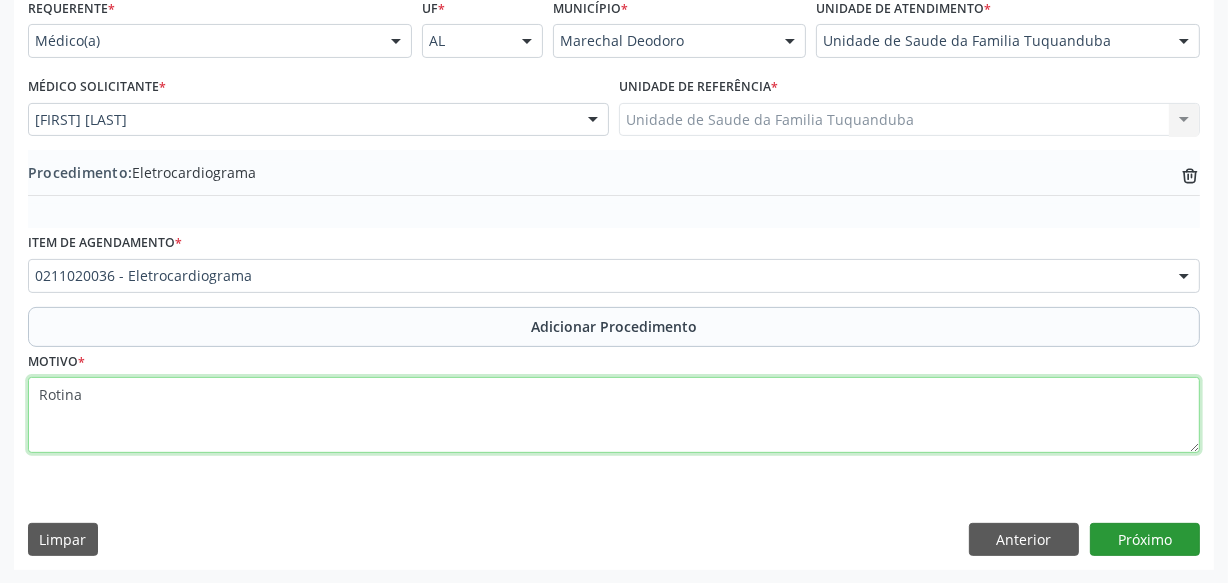 type on "Rotina" 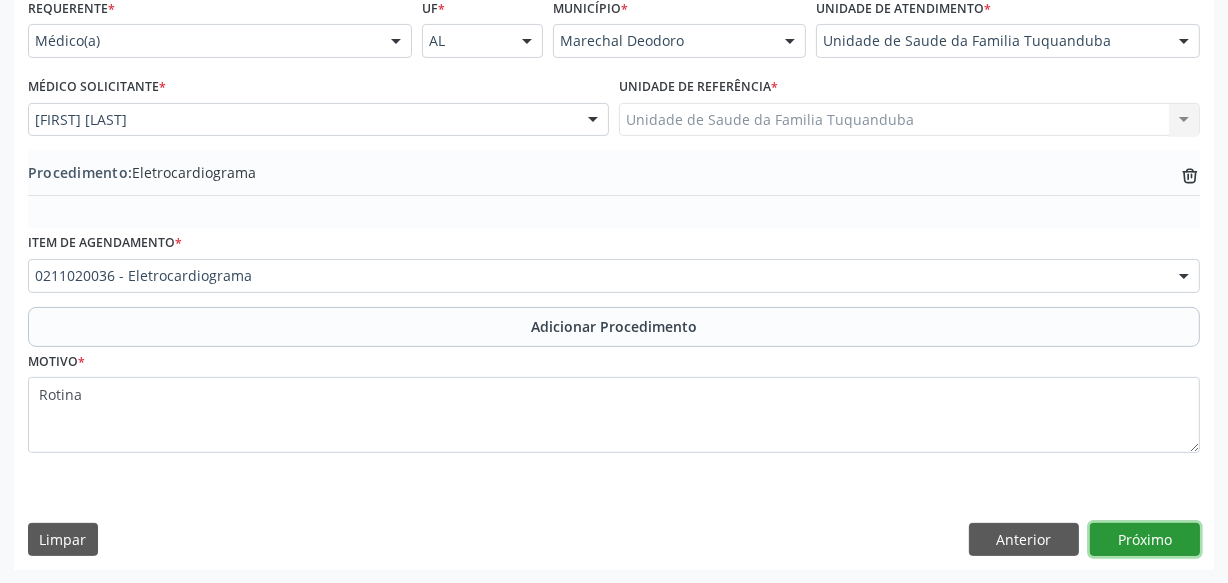 click on "Próximo" at bounding box center [1145, 540] 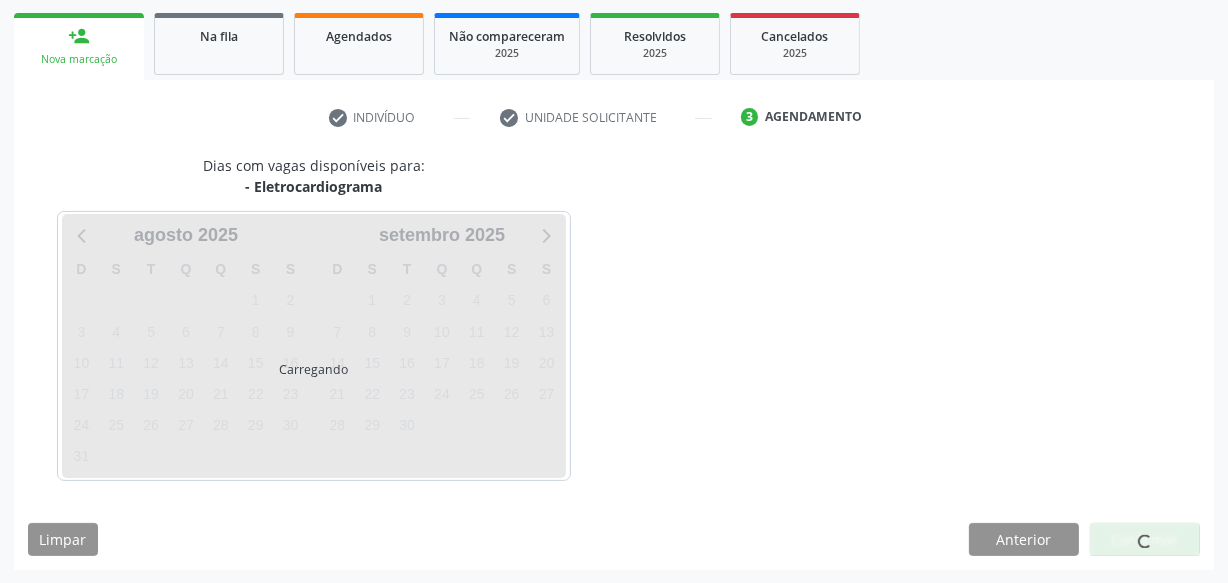 scroll, scrollTop: 372, scrollLeft: 0, axis: vertical 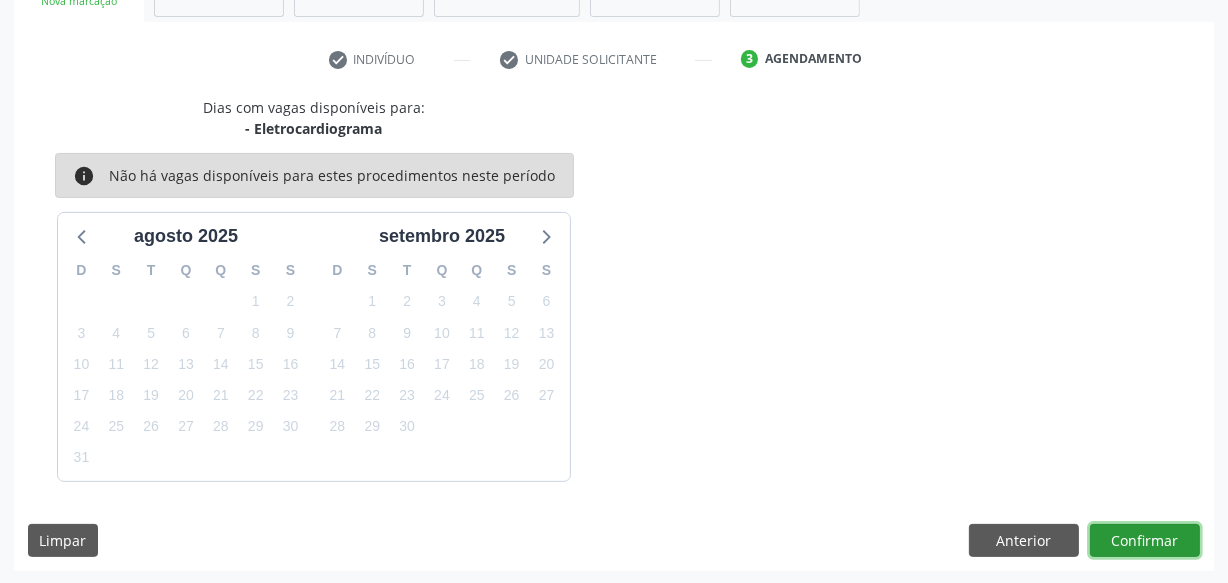 click on "Confirmar" at bounding box center [1145, 541] 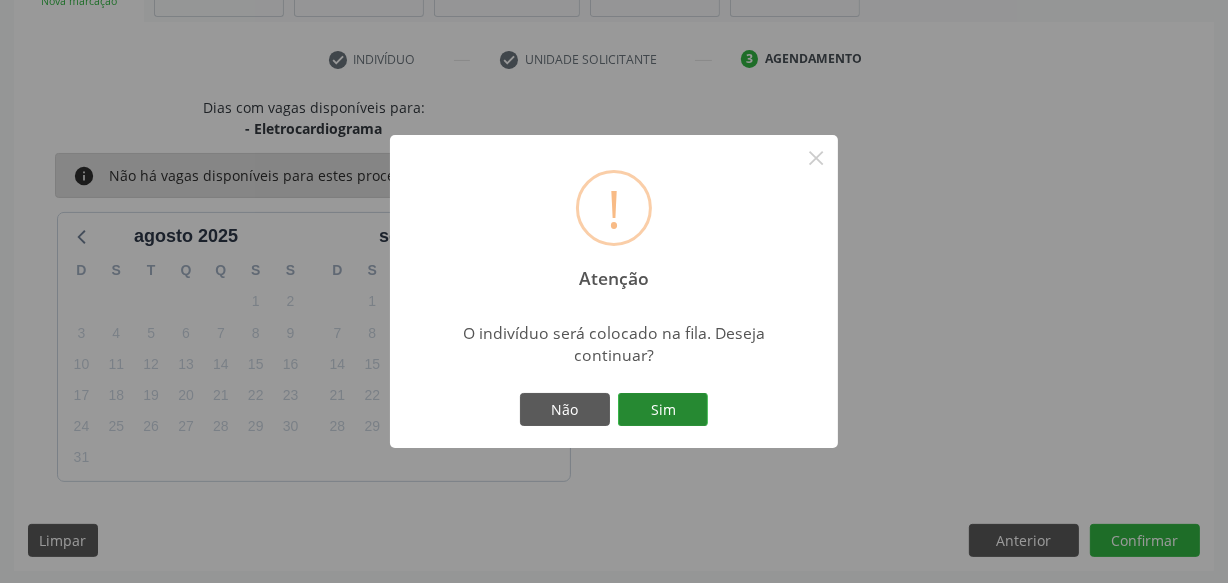 click on "Sim" at bounding box center (663, 410) 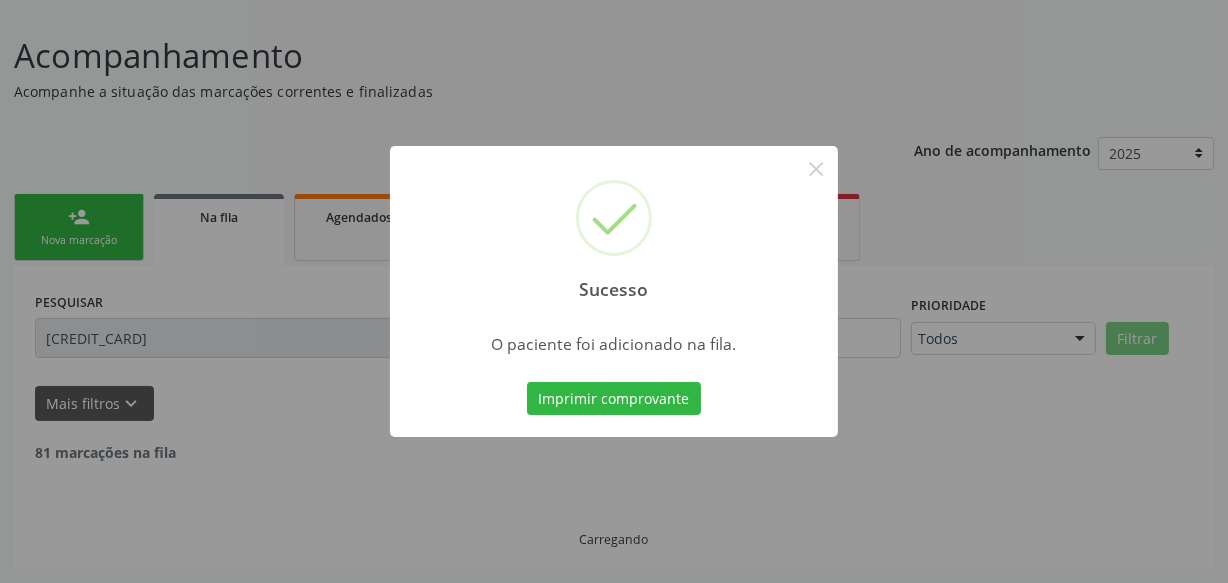 scroll, scrollTop: 110, scrollLeft: 0, axis: vertical 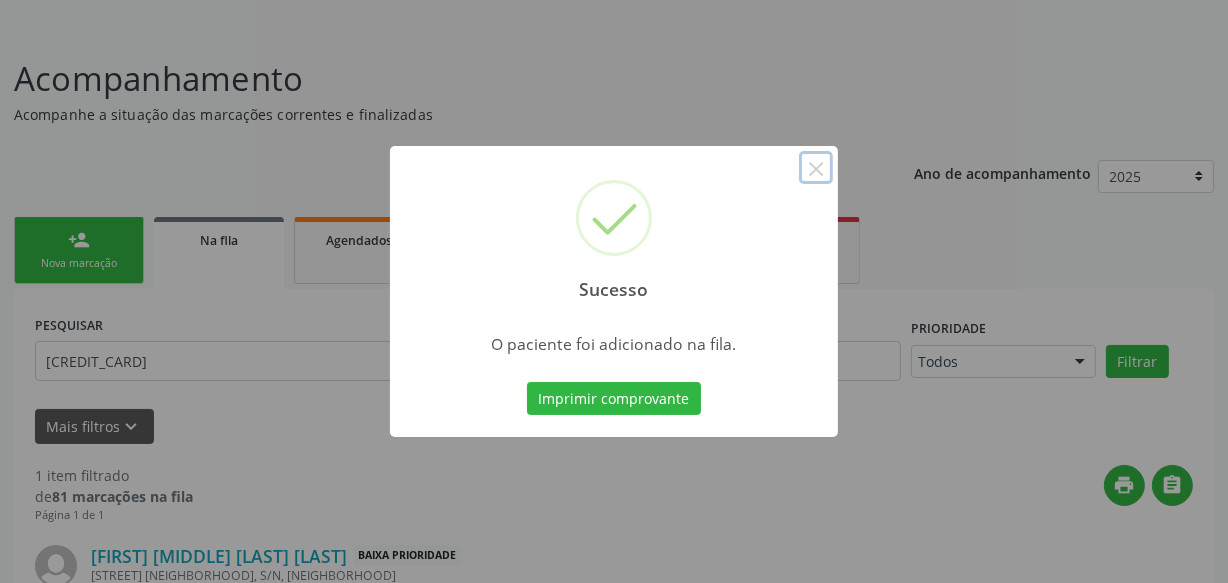 click on "×" at bounding box center (816, 168) 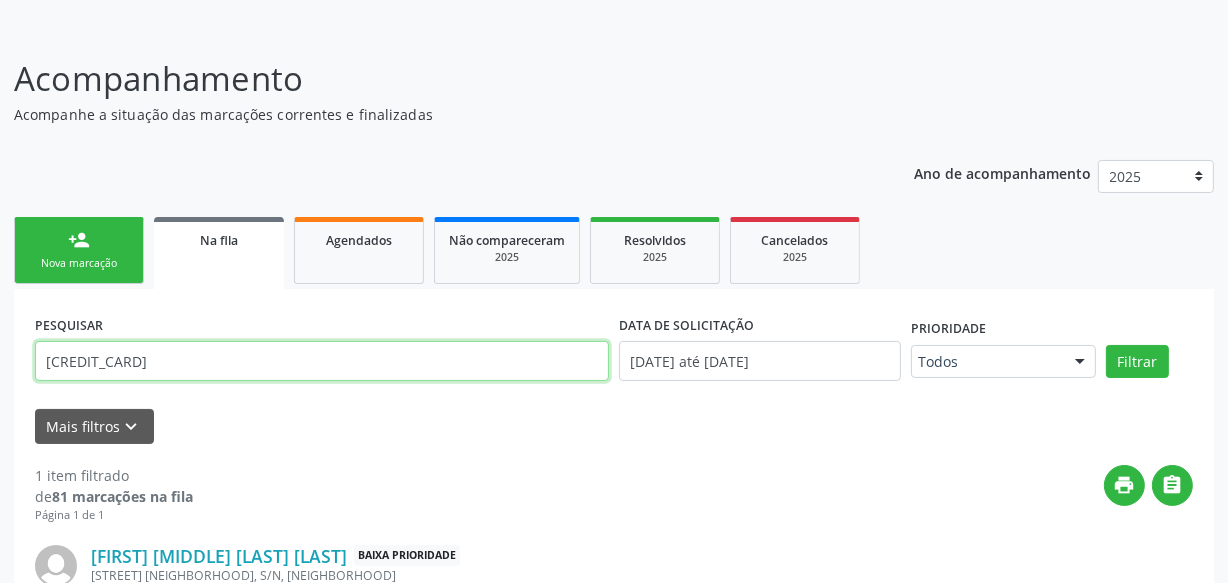 click on "[CREDIT_CARD]" at bounding box center [322, 361] 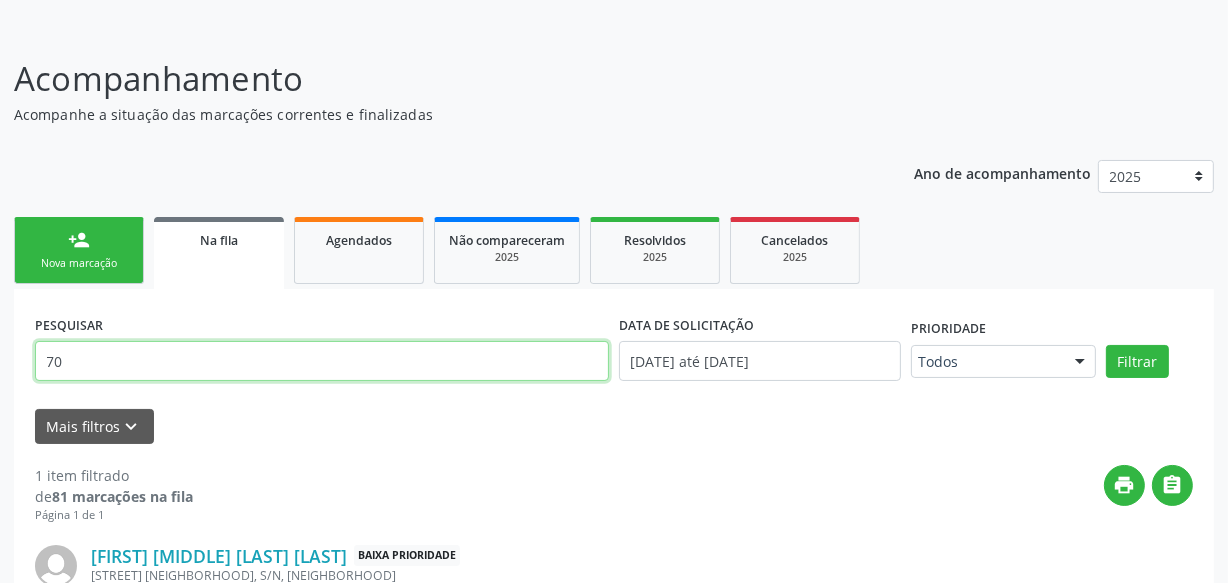 type on "7" 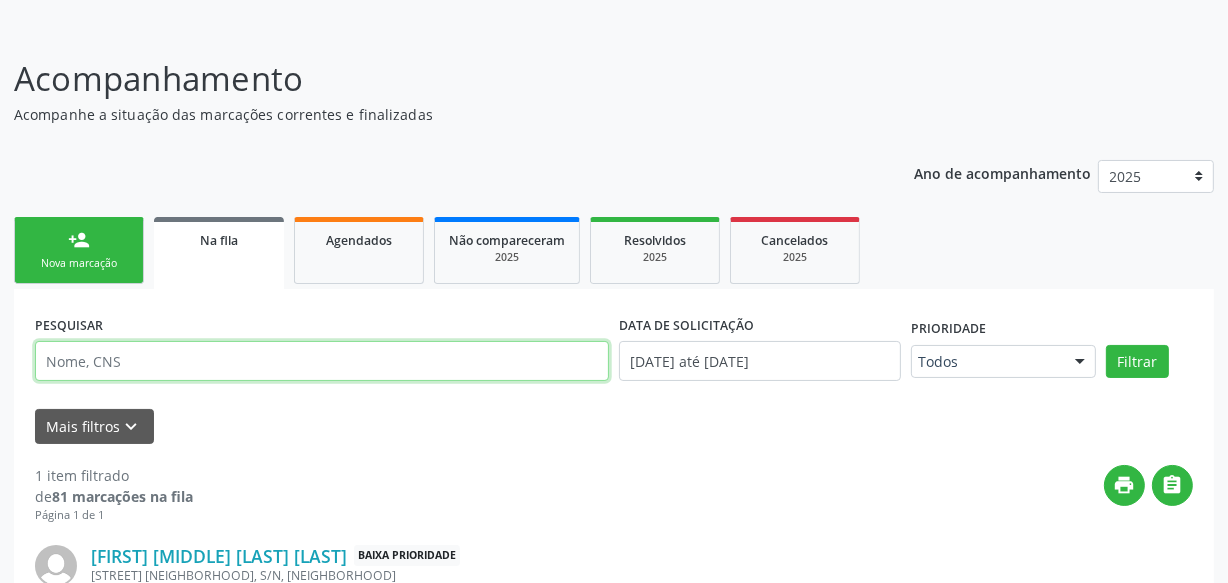 type 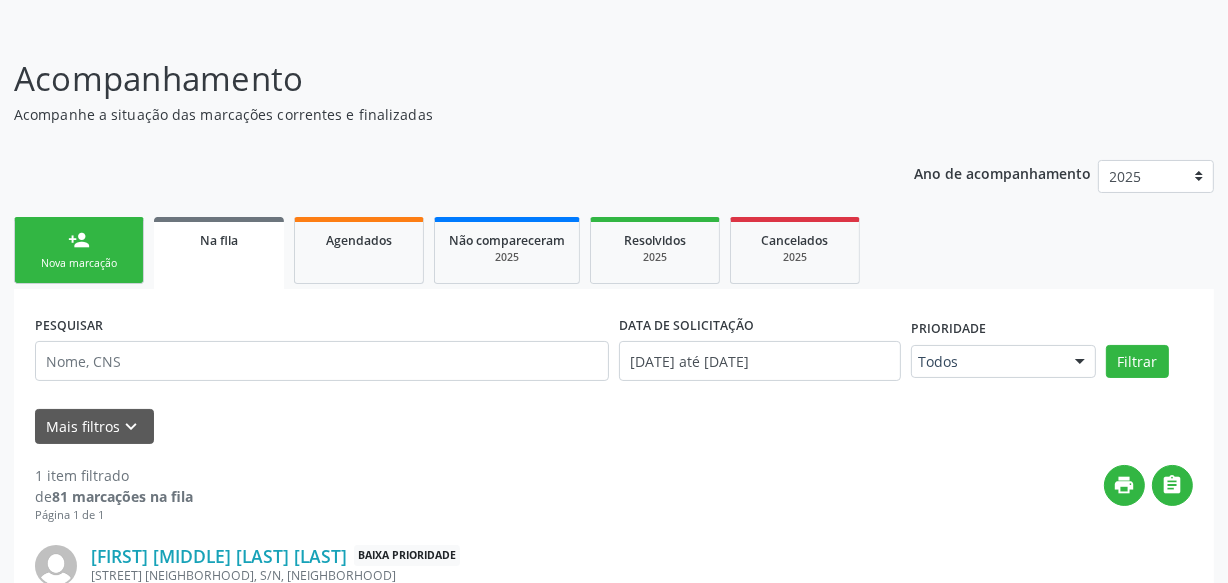 click on "Nova marcação" at bounding box center (79, 263) 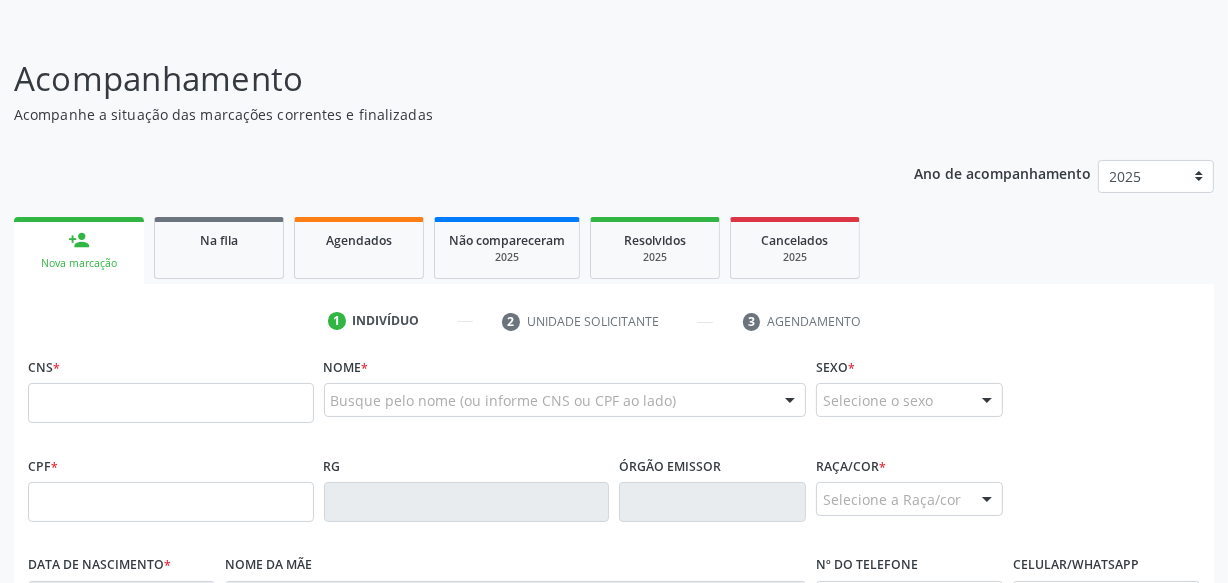click on "CNS
*" at bounding box center (171, 387) 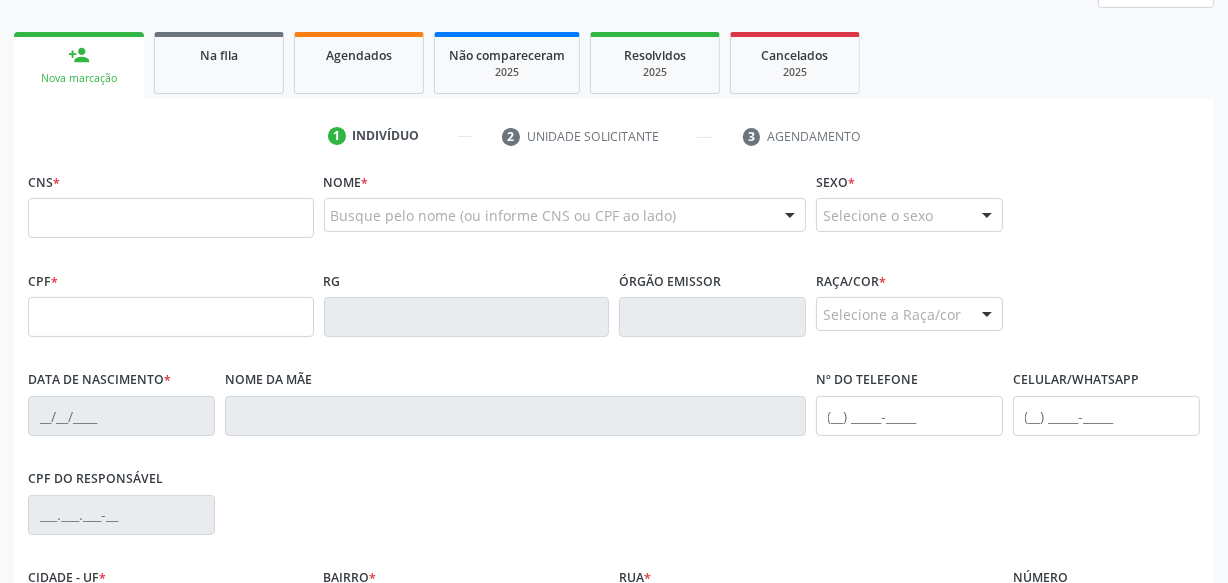 scroll, scrollTop: 363, scrollLeft: 0, axis: vertical 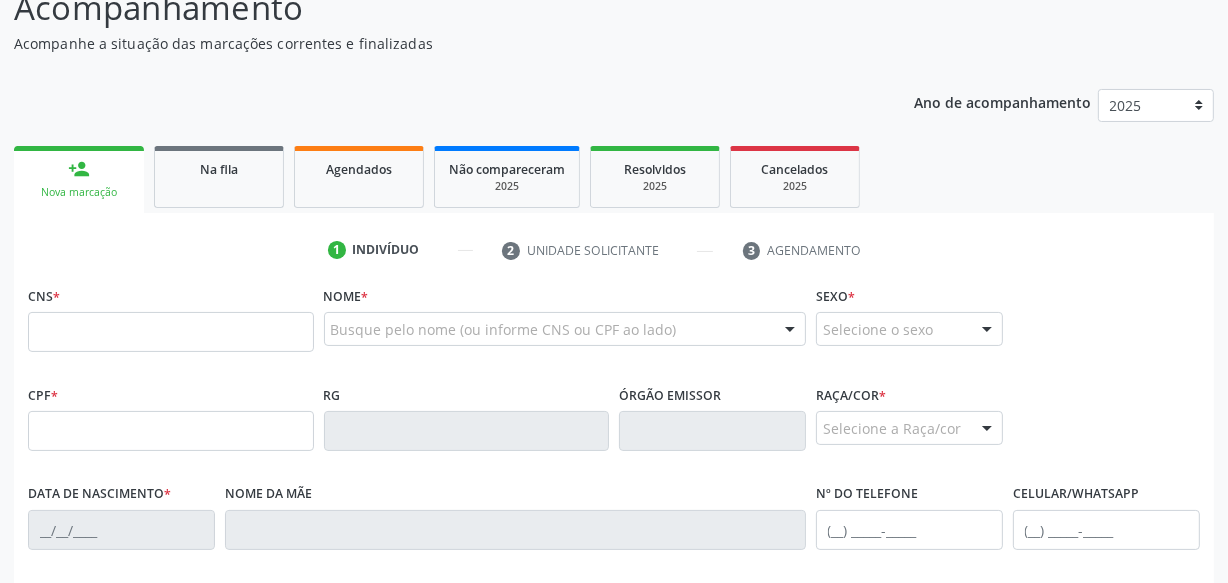 click on "Ano de acompanhamento
2025
person_add
Nova marcação
Na fila   Agendados   Não compareceram
2025
Resolvidos
2025
Cancelados
2025
1
Indivíduo
2
Unidade solicitante
3
Agendamento
CNS
*
Nome
*
Busque pelo nome (ou informe CNS ou CPF ao lado)
Nenhum resultado encontrado para: "   "
Digite o nome
Sexo
*
Selecione o sexo
Masculino   Feminino
Nenhum resultado encontrado para: "   "
Não há nenhuma opção para ser exibida.
CPF
*
RG
Órgão emissor
Raça/cor
*
Selecione a Raça/cor
01 - Branca   02 - Preta   04 - Amarela" at bounding box center (614, 496) 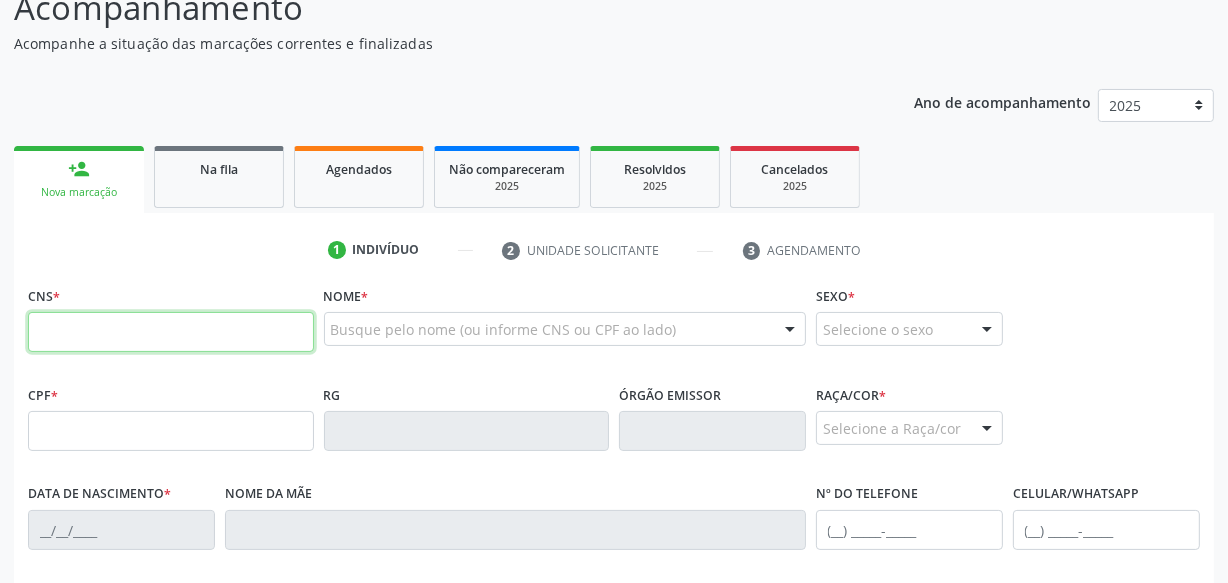 click at bounding box center (171, 332) 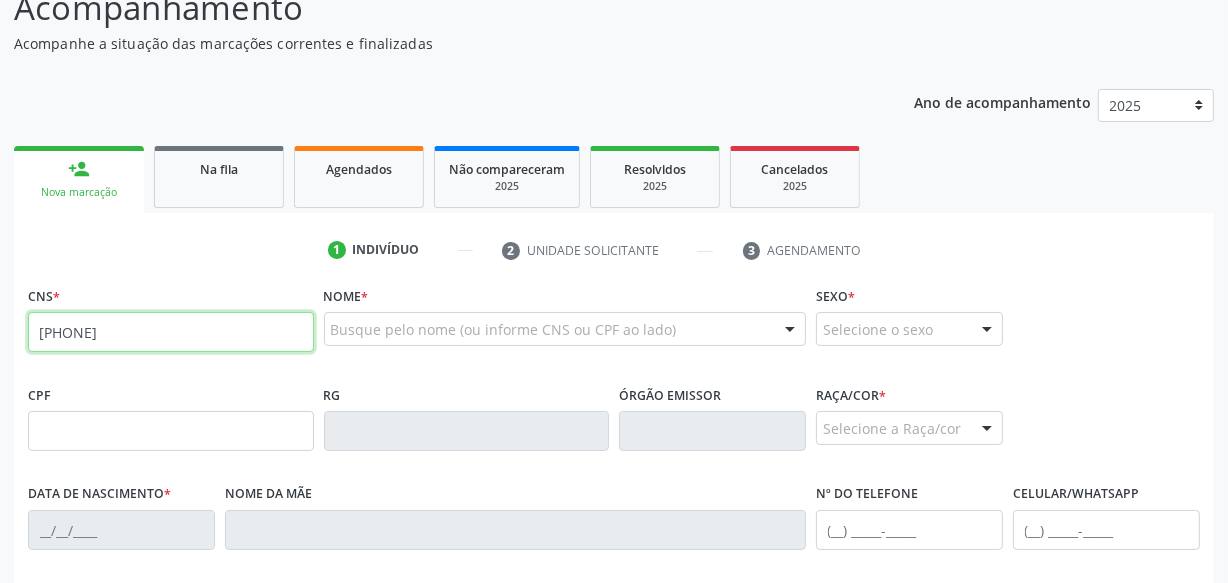 type on "[PHONE]" 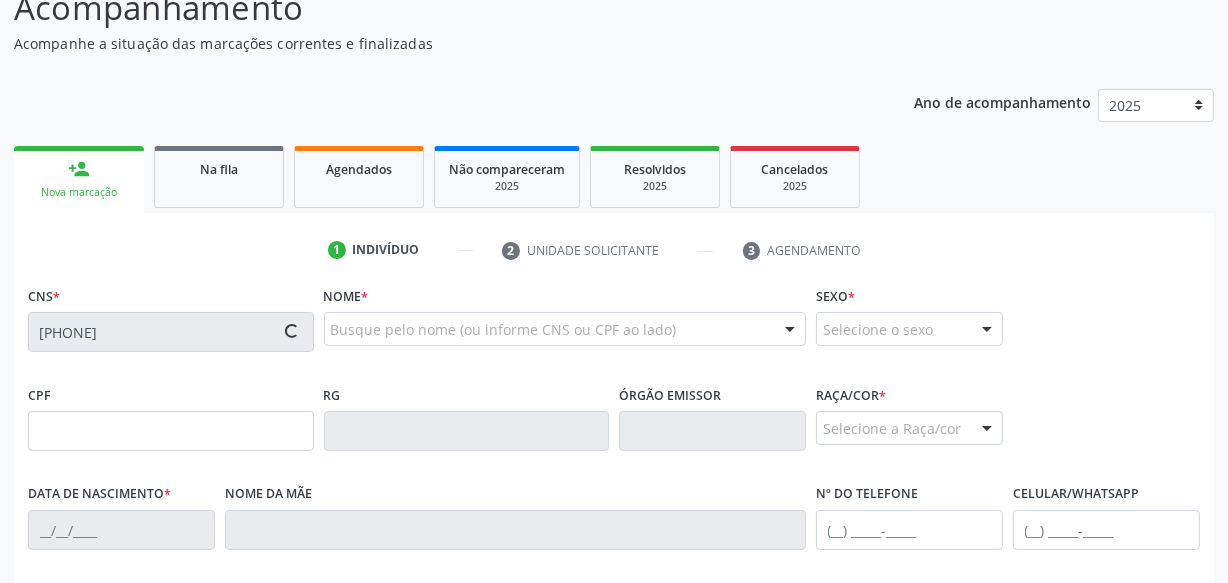 type on "[PHONE]" 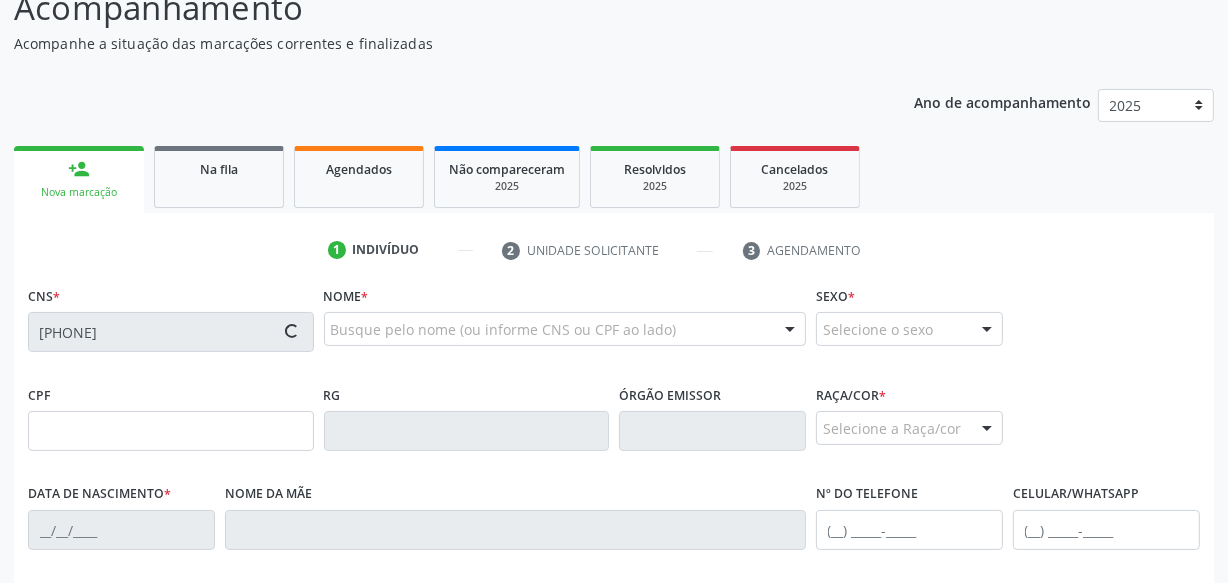 type on "[DATE]" 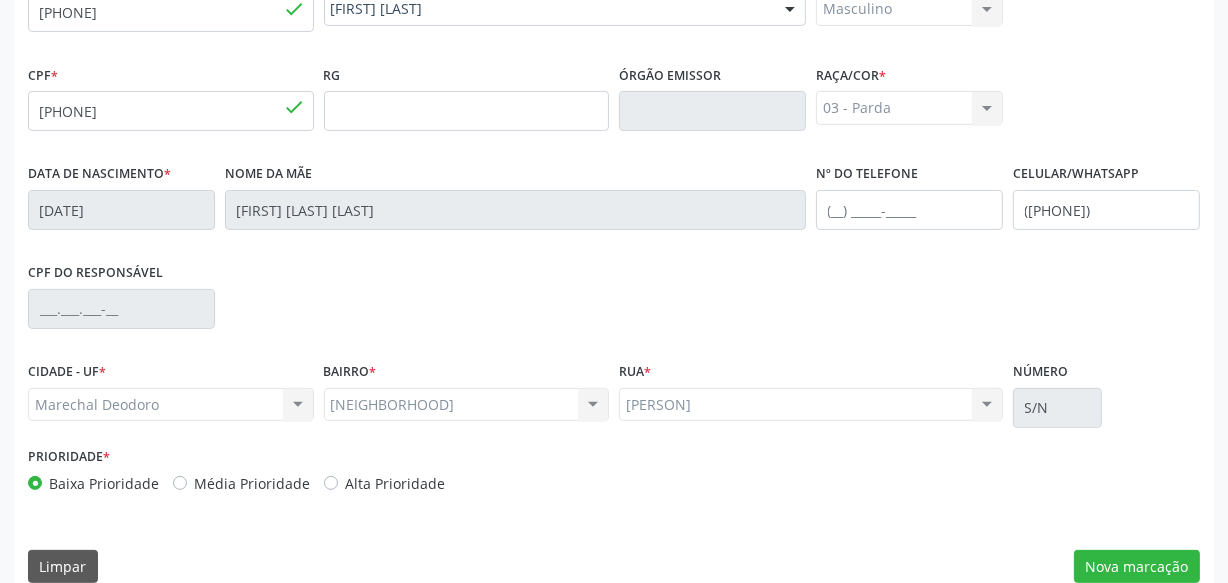 scroll, scrollTop: 528, scrollLeft: 0, axis: vertical 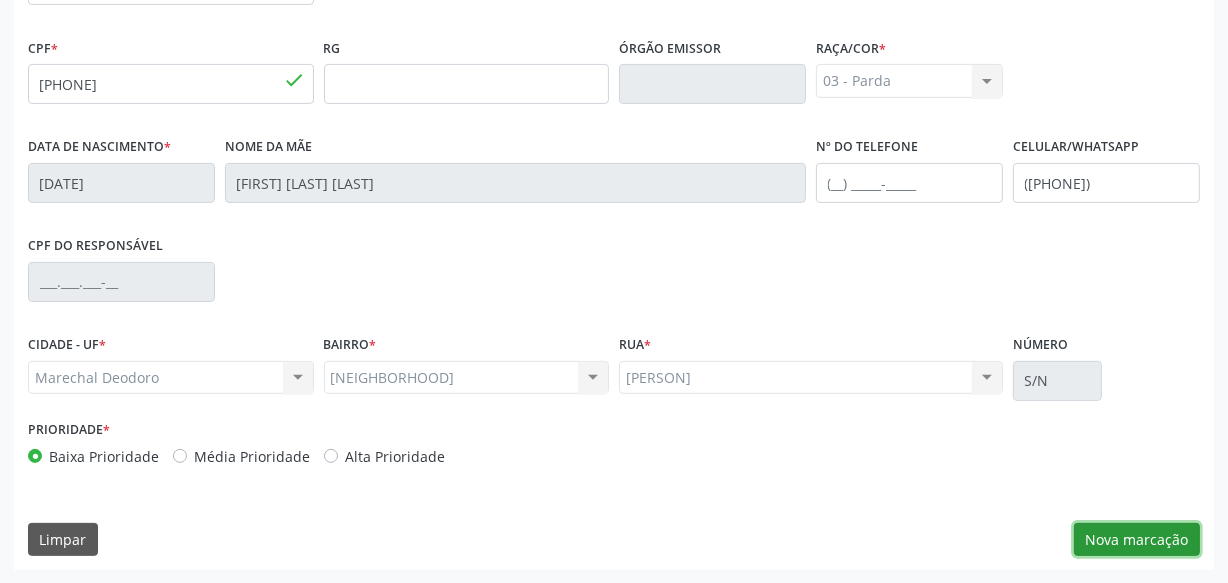 click on "Nova marcação" at bounding box center [1137, 540] 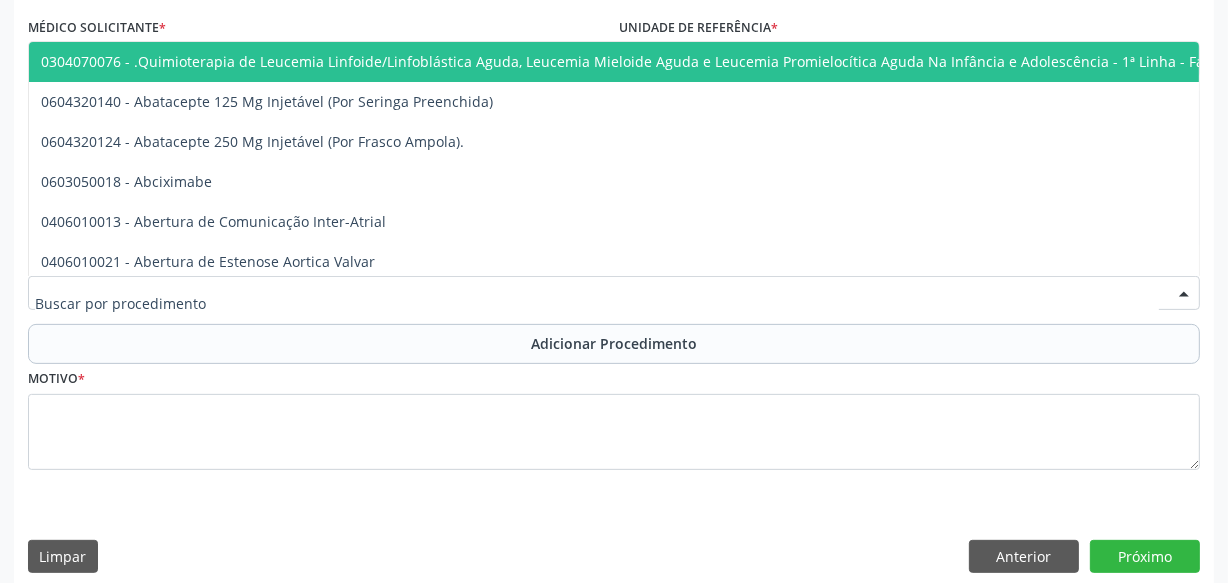 click at bounding box center (614, 293) 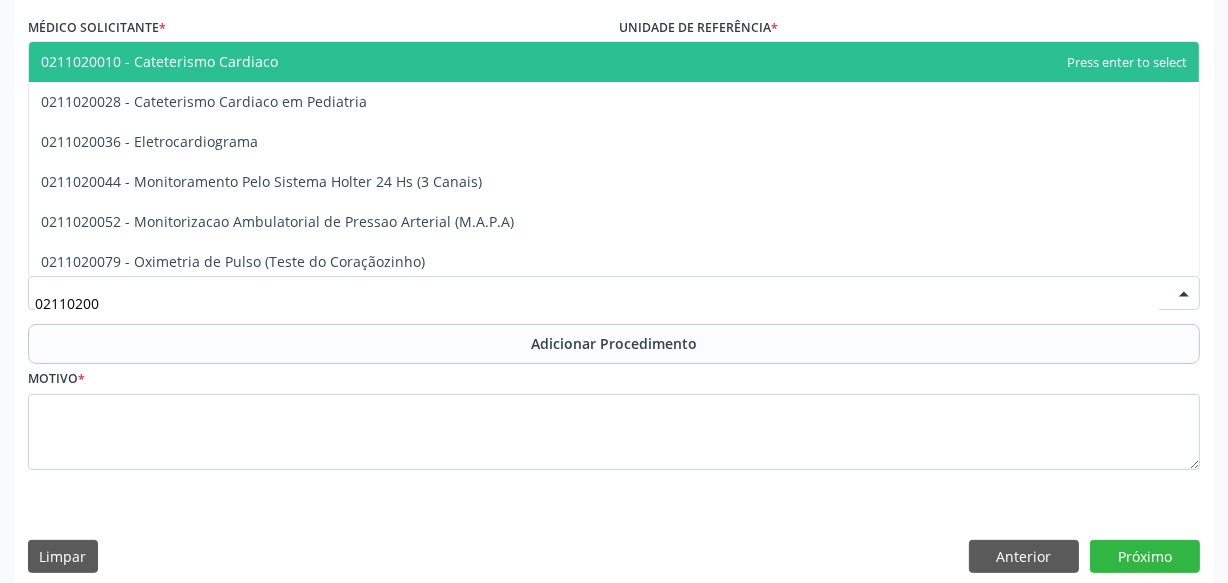 type on "021102003" 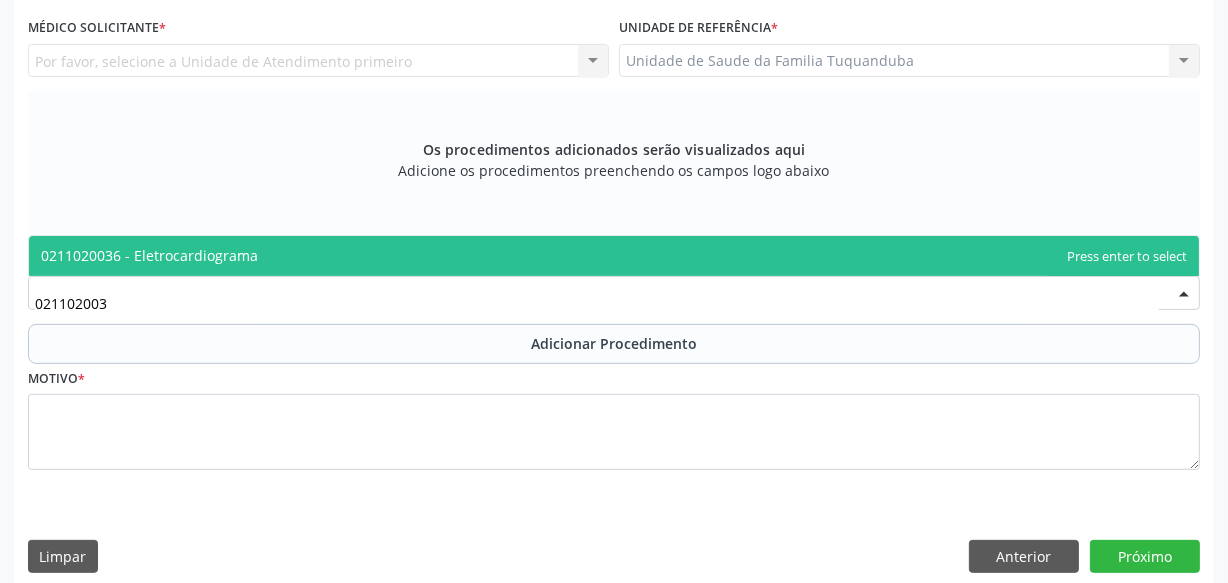 click on "0211020036 - Eletrocardiograma" at bounding box center [614, 256] 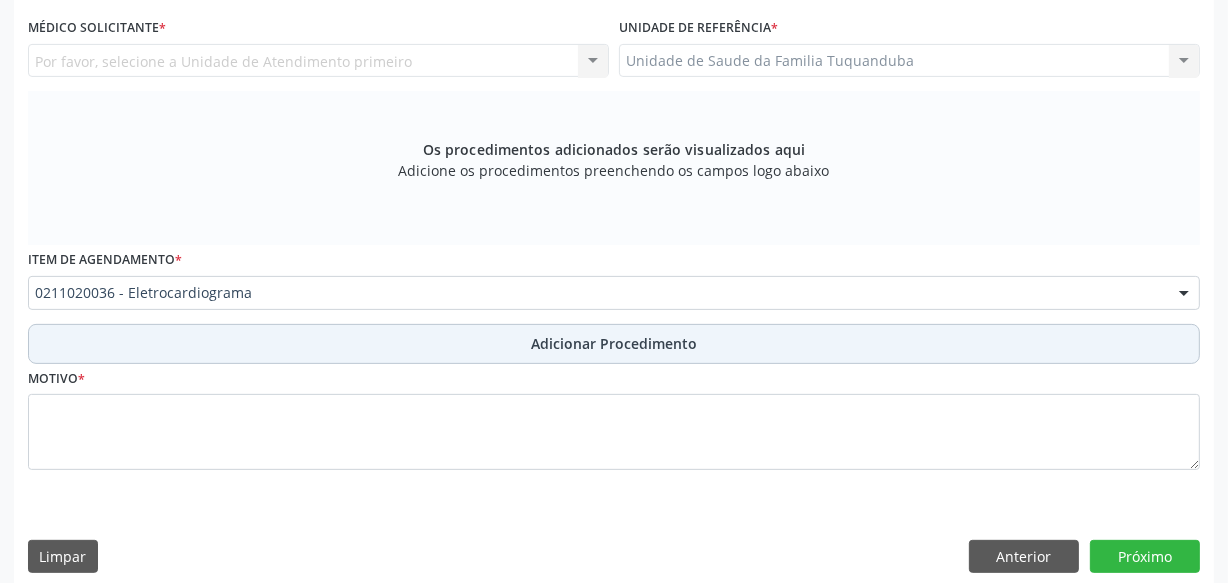 click on "Adicionar Procedimento" at bounding box center [614, 343] 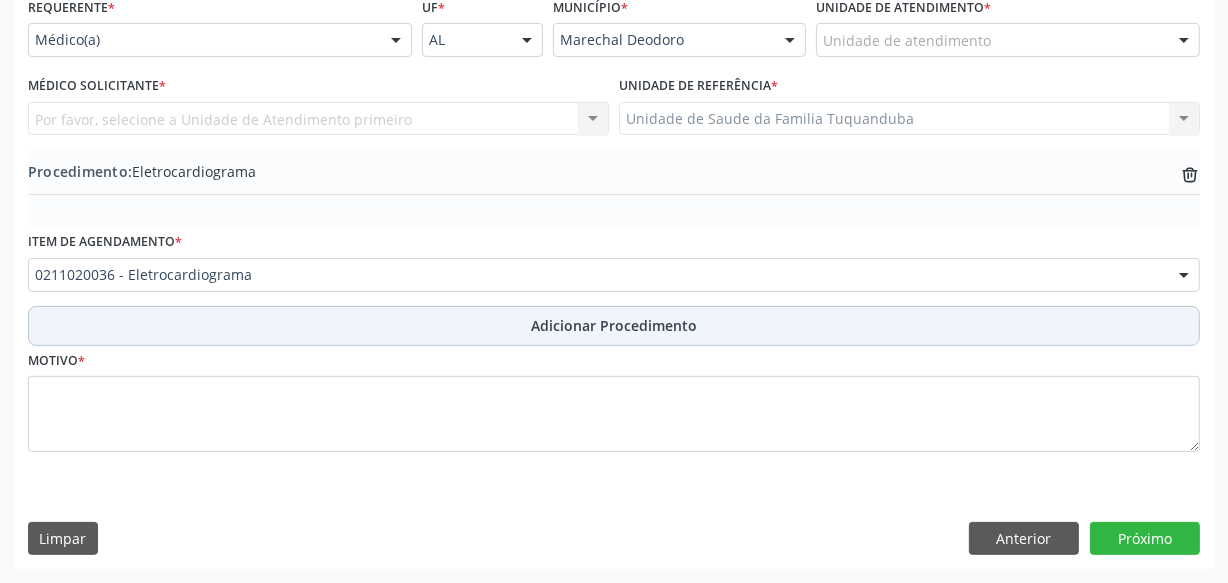 scroll, scrollTop: 469, scrollLeft: 0, axis: vertical 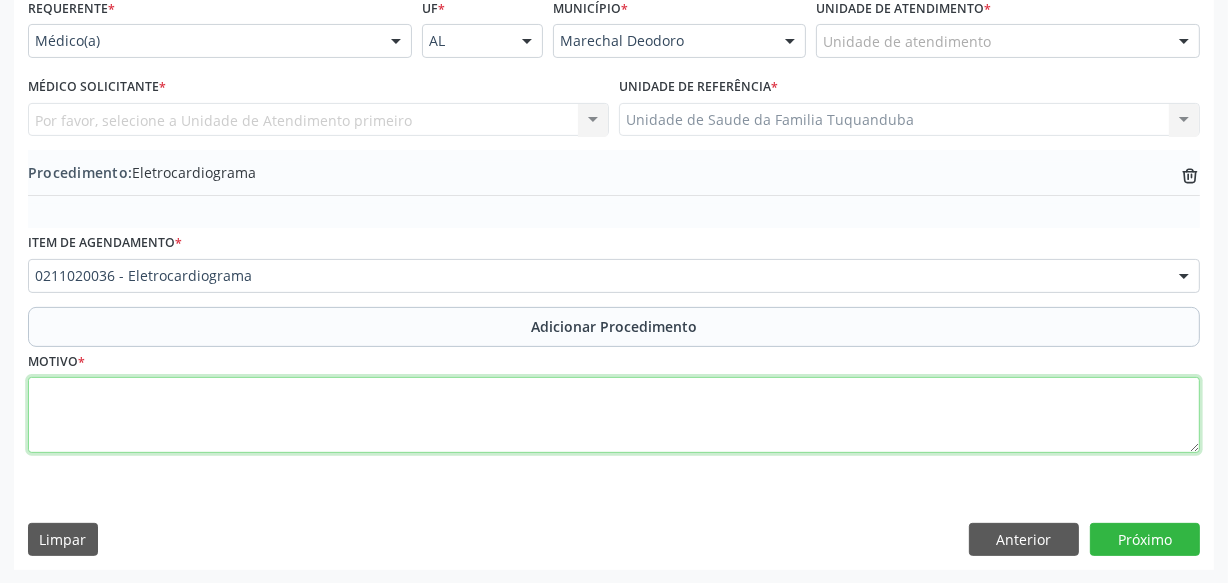click at bounding box center [614, 415] 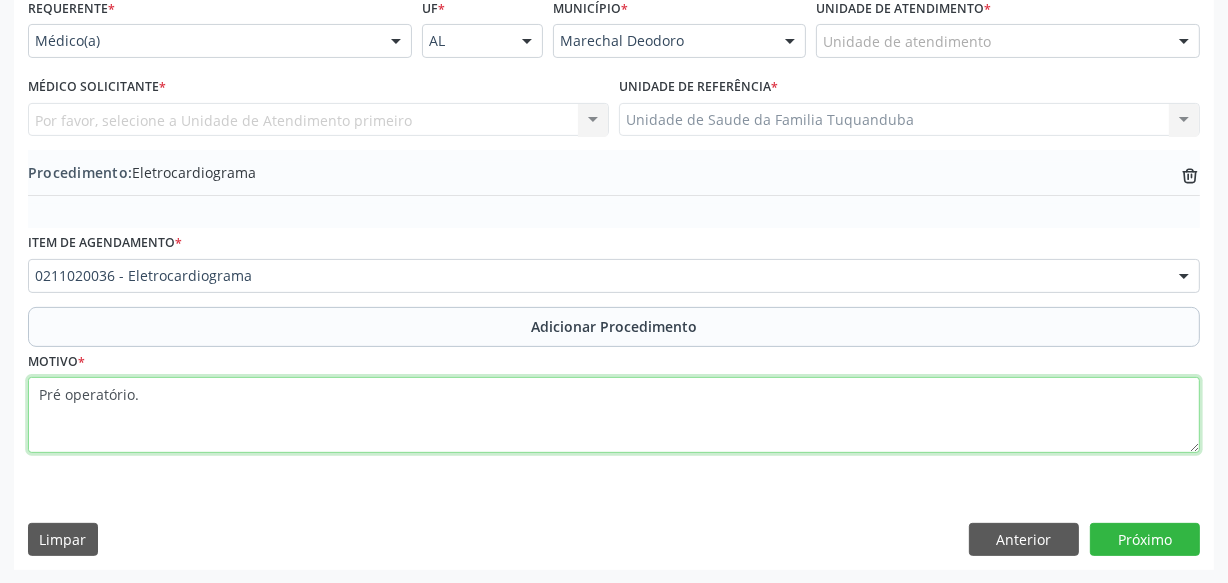 type on "Pré operatório." 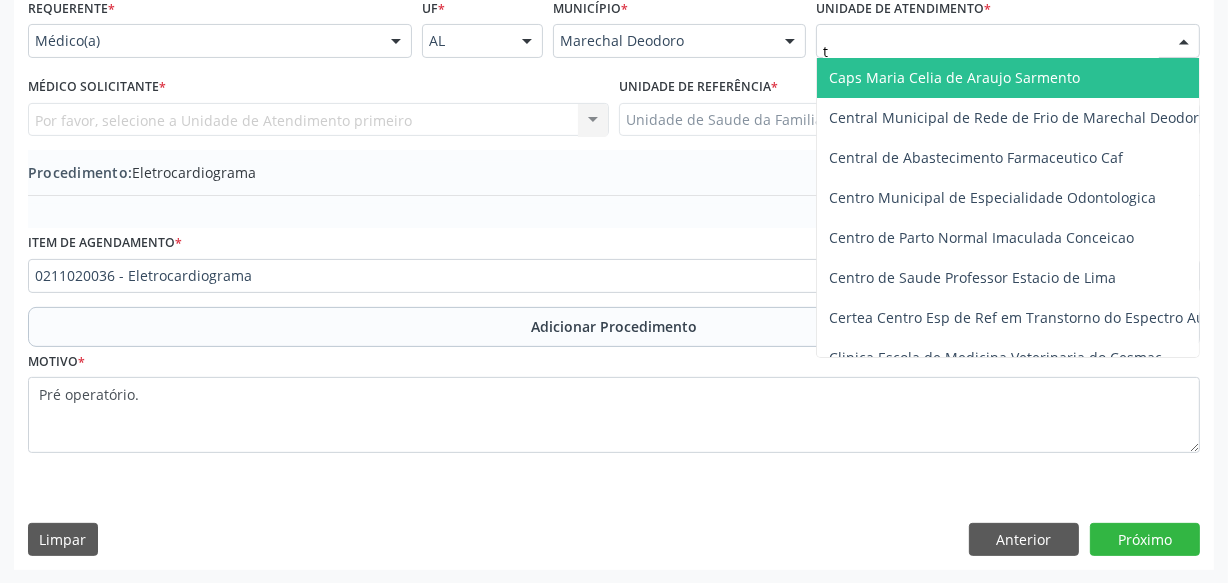 type on "tu" 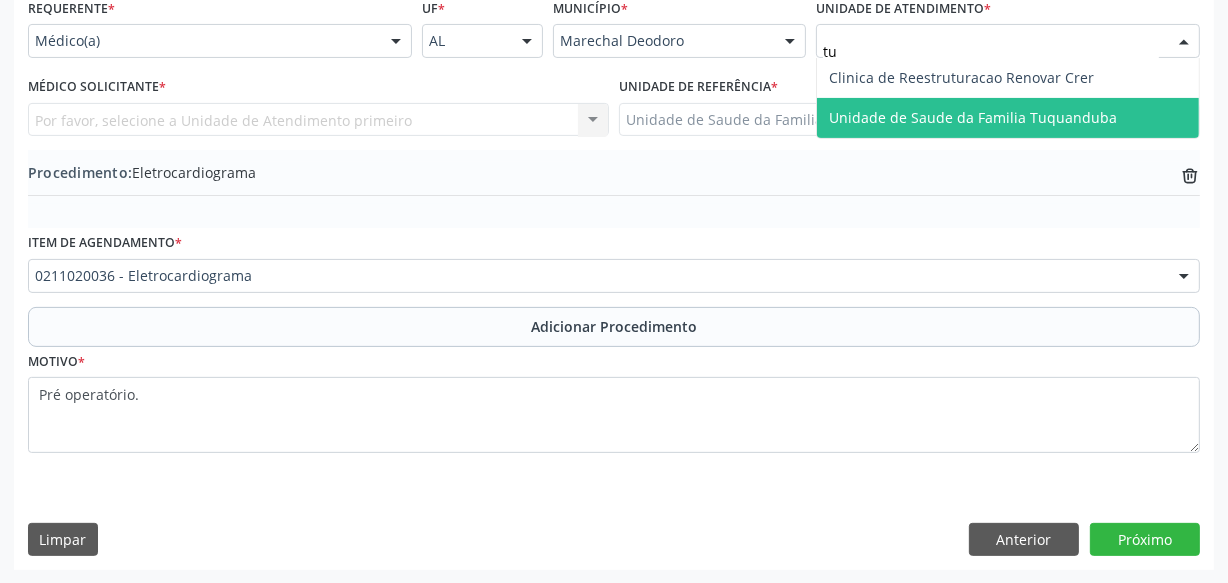 click on "Unidade de Saude da Familia Tuquanduba" at bounding box center (973, 117) 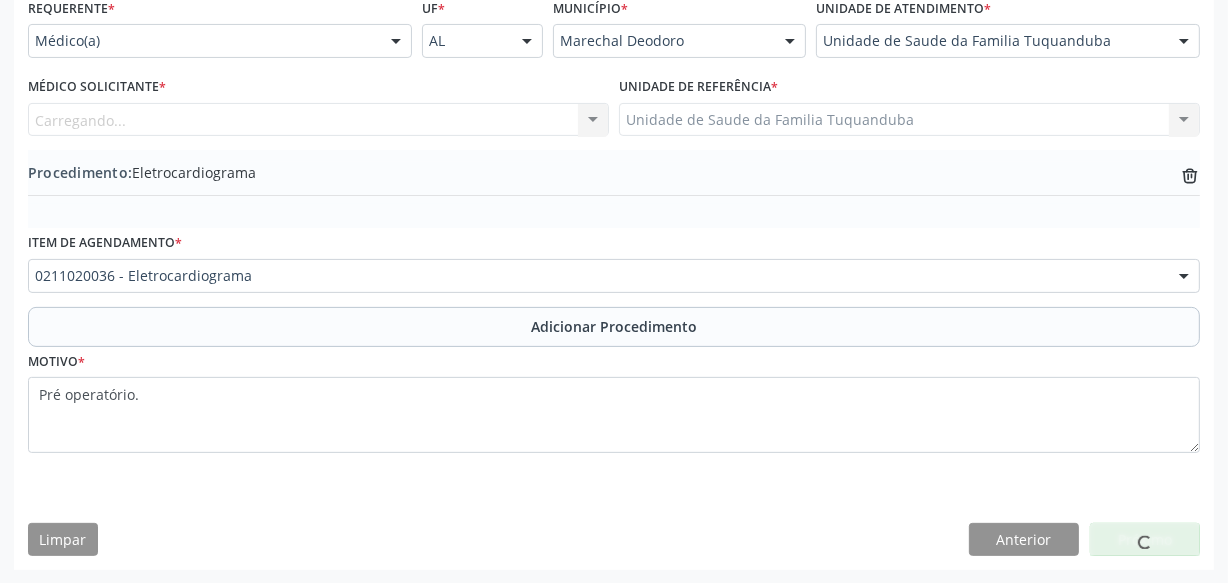 click on "Carregando...
Nenhum resultado encontrado para: "   "
Não há nenhuma opção para ser exibida." at bounding box center (318, 120) 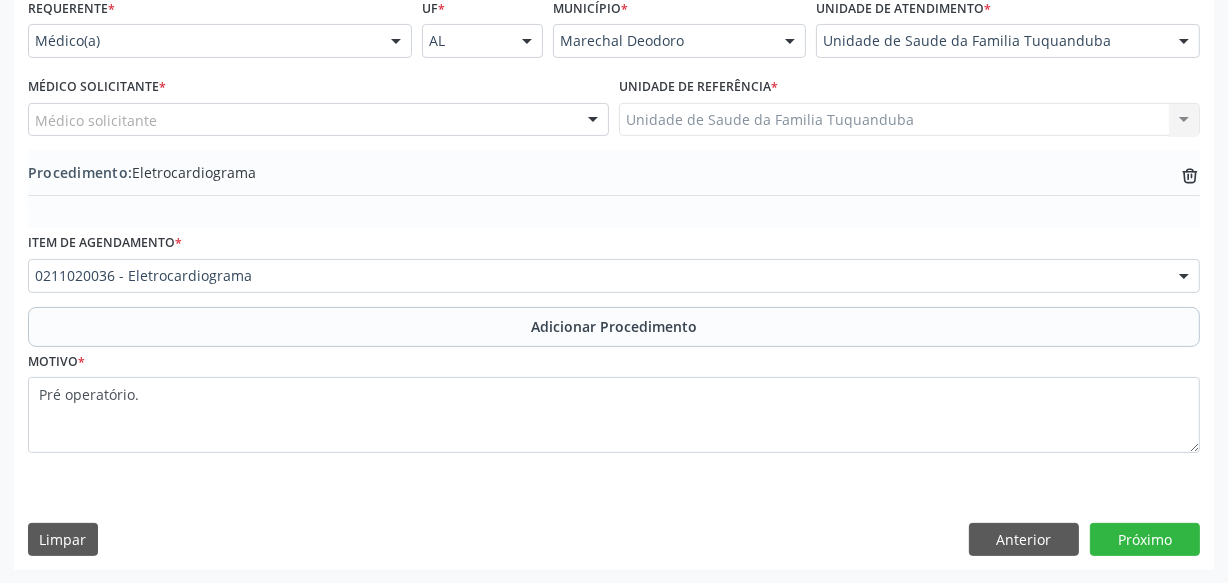 click on "Médico solicitante" at bounding box center (318, 120) 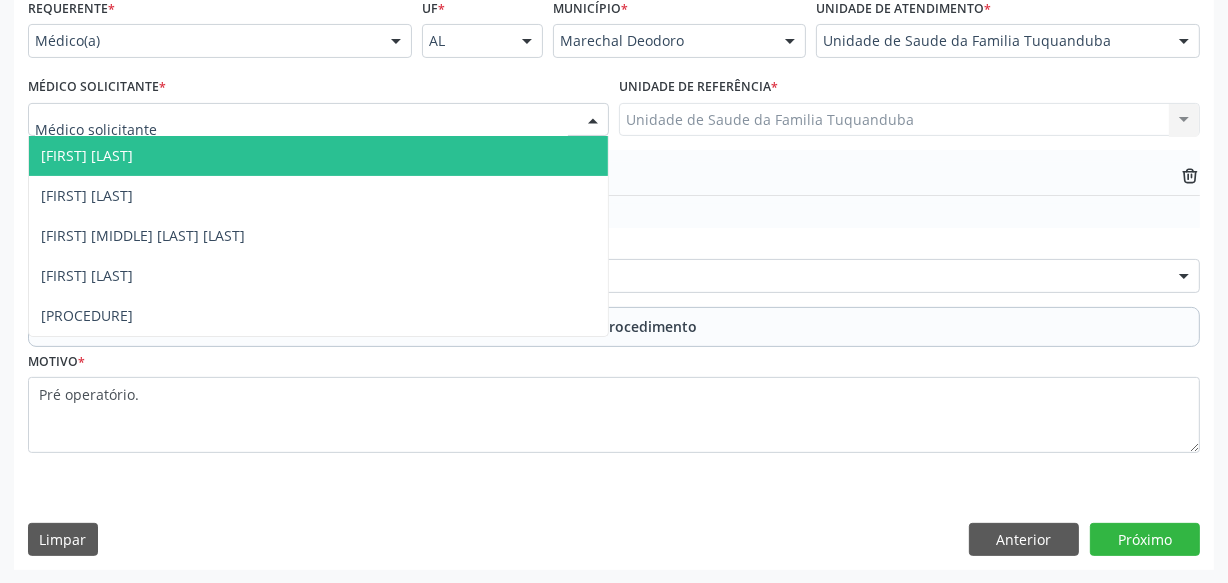 click on "[FIRST] [LAST]" at bounding box center [318, 156] 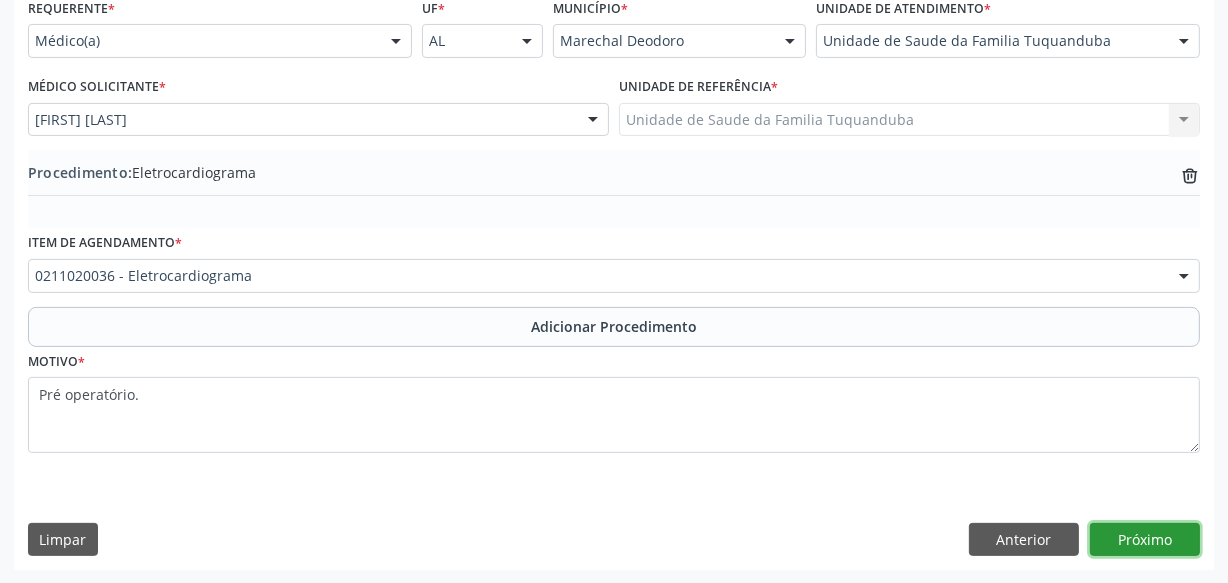click on "Próximo" at bounding box center [1145, 540] 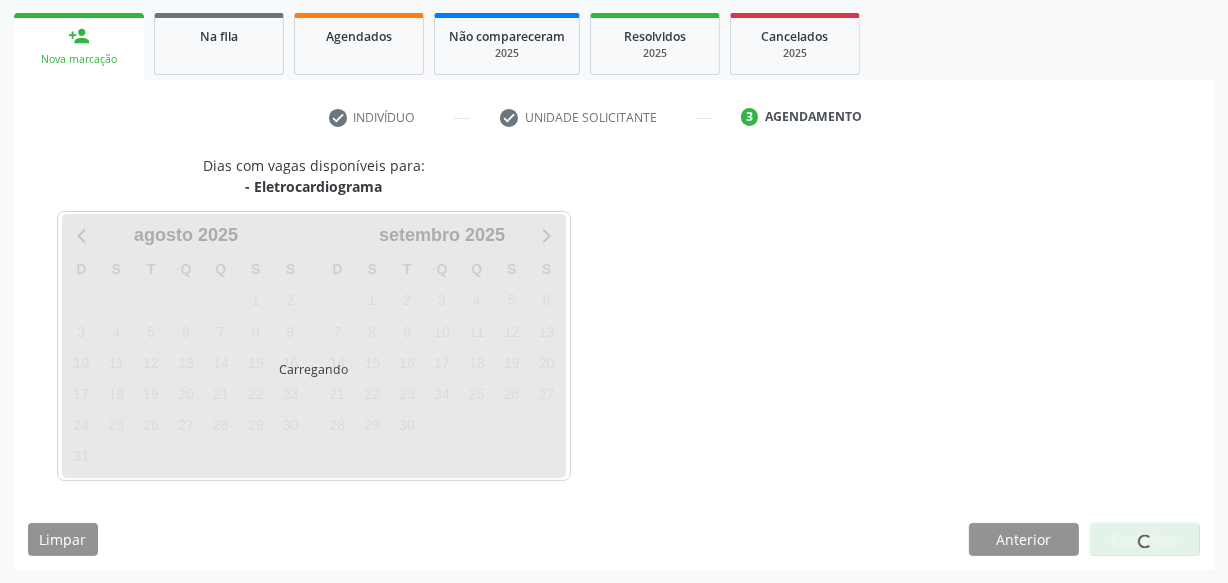 scroll, scrollTop: 372, scrollLeft: 0, axis: vertical 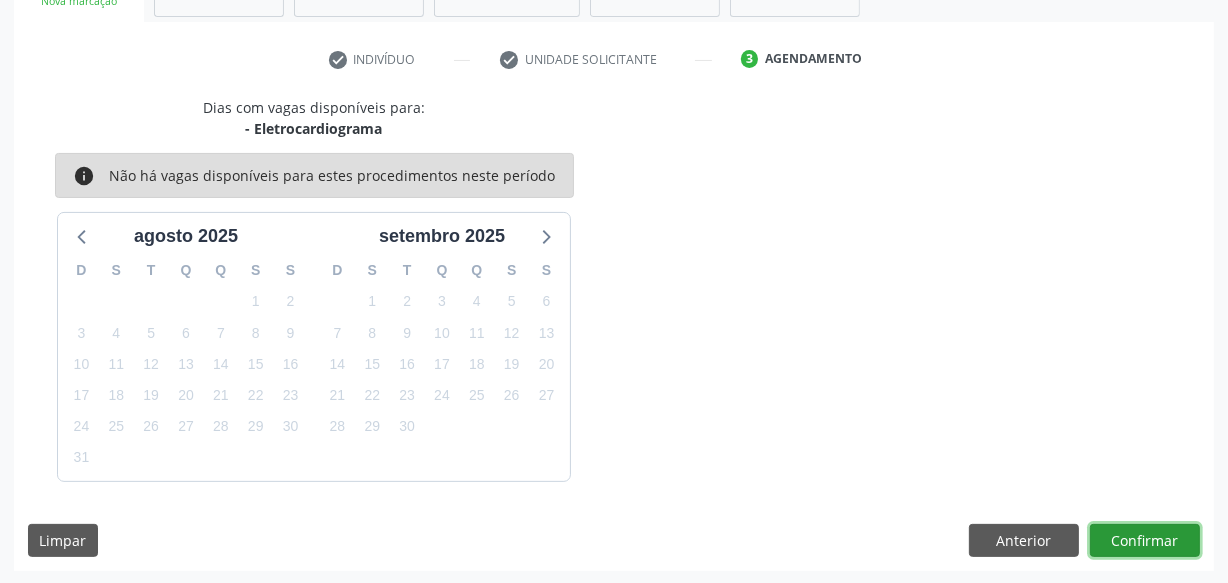 click on "Confirmar" at bounding box center (1145, 541) 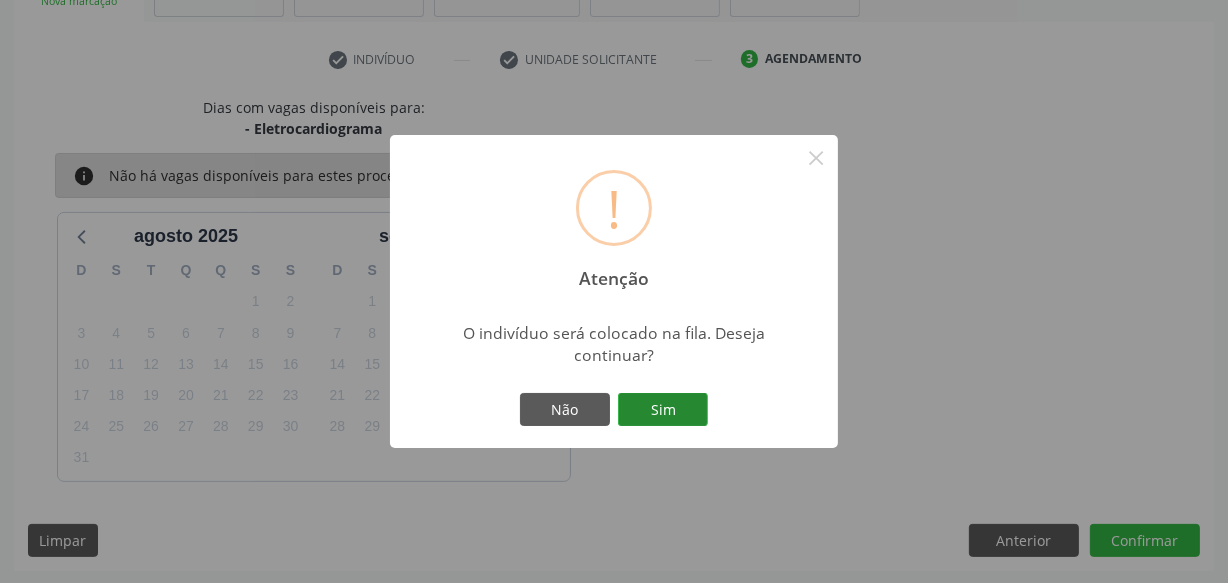 click on "Sim" at bounding box center (663, 410) 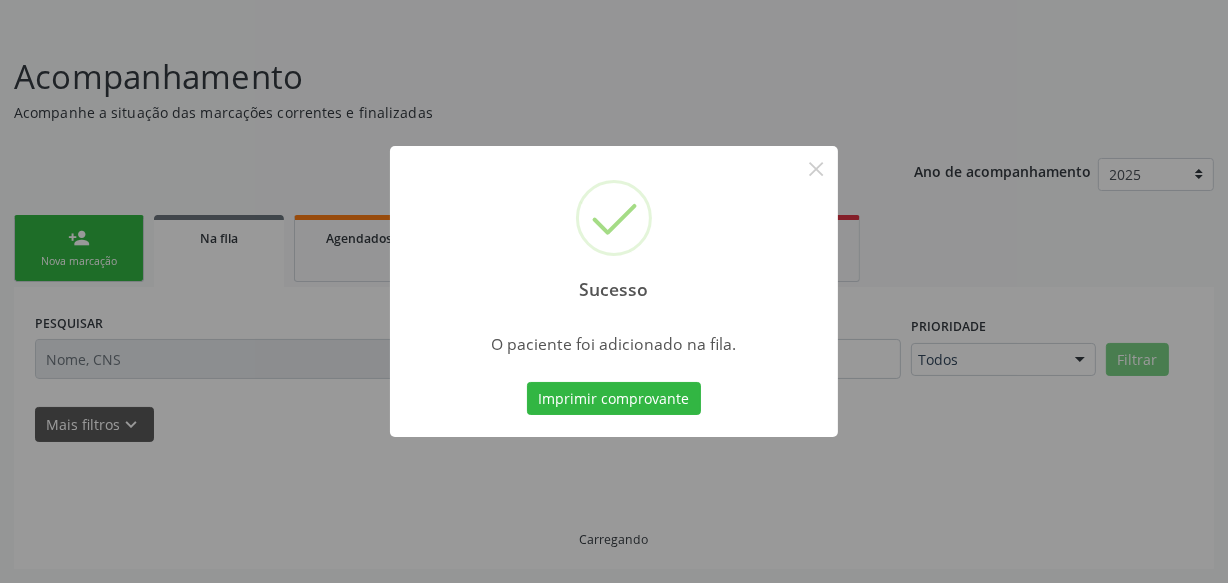 scroll, scrollTop: 110, scrollLeft: 0, axis: vertical 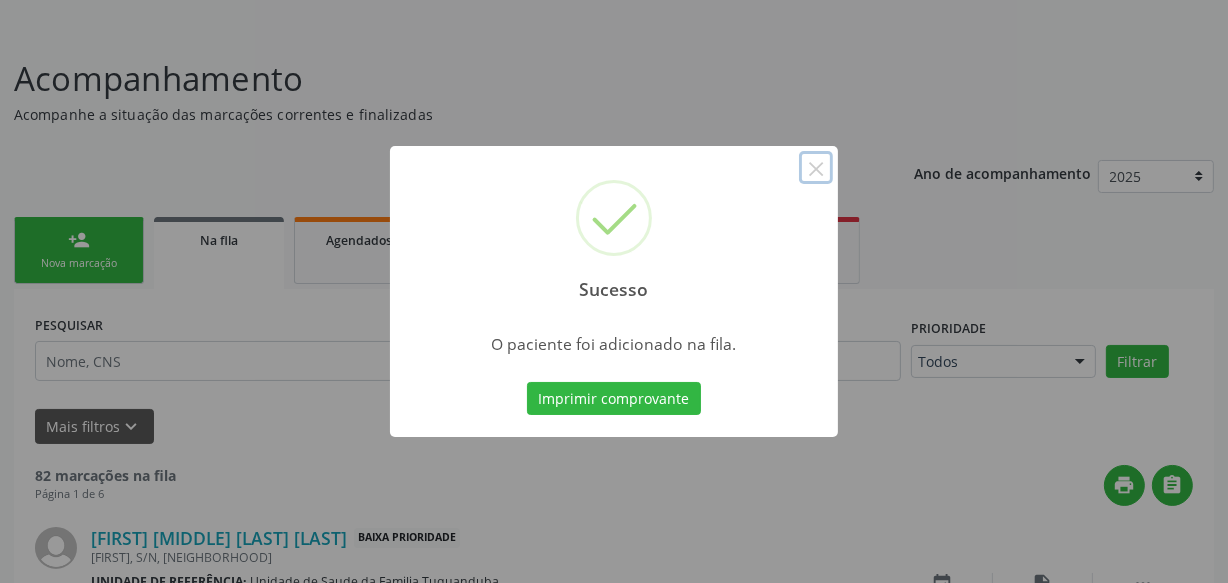click on "×" at bounding box center (816, 168) 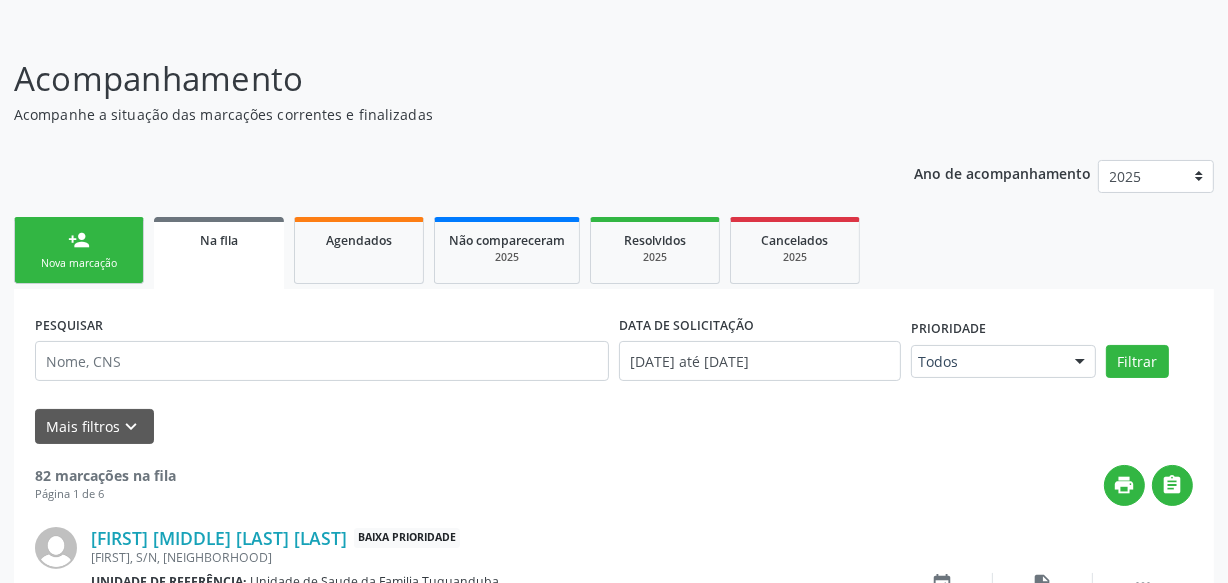 click on "Nova marcação" at bounding box center (79, 263) 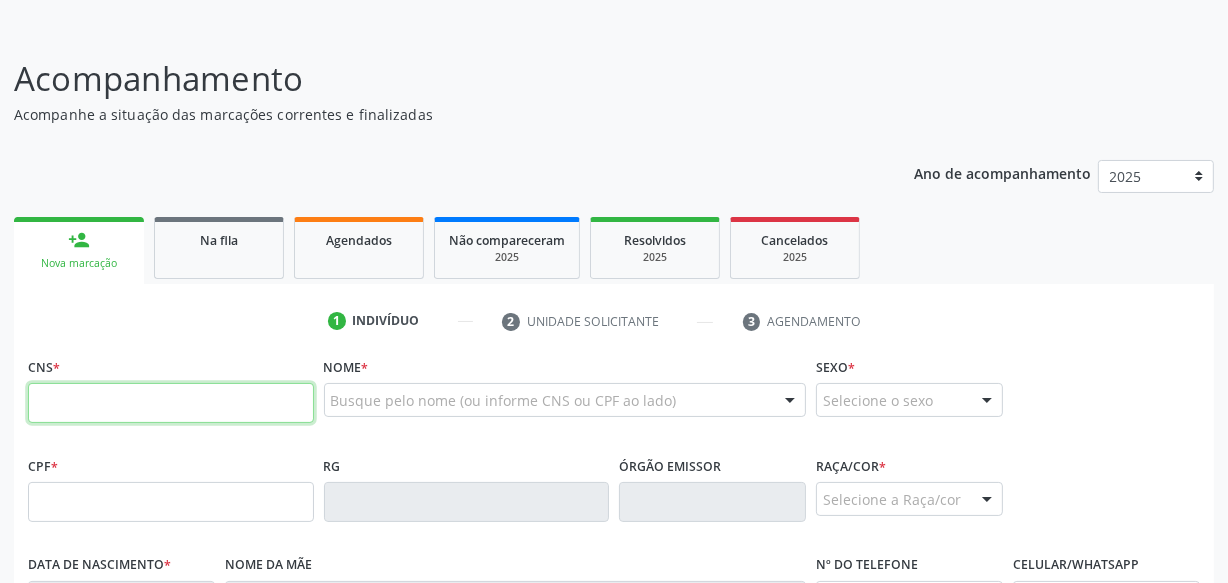 click at bounding box center (171, 403) 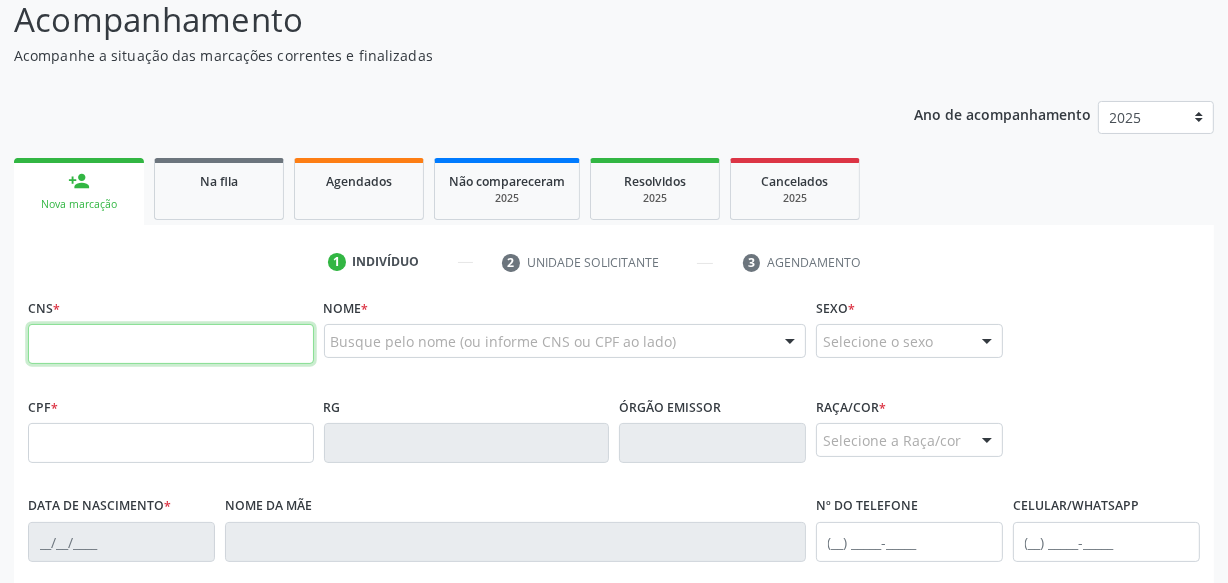 scroll, scrollTop: 201, scrollLeft: 0, axis: vertical 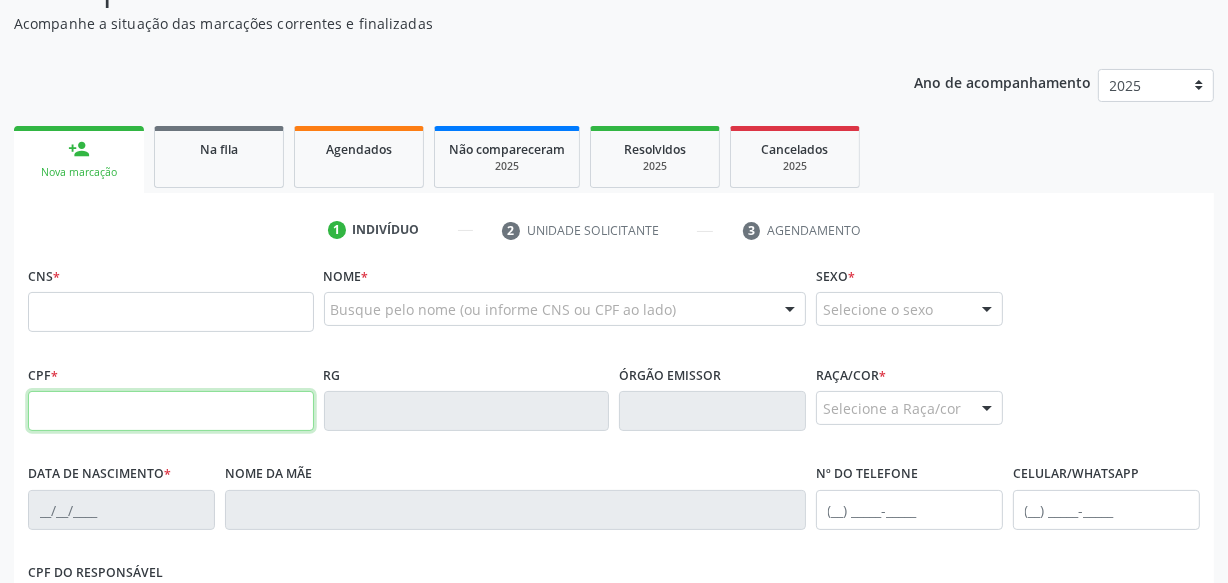 click at bounding box center (171, 411) 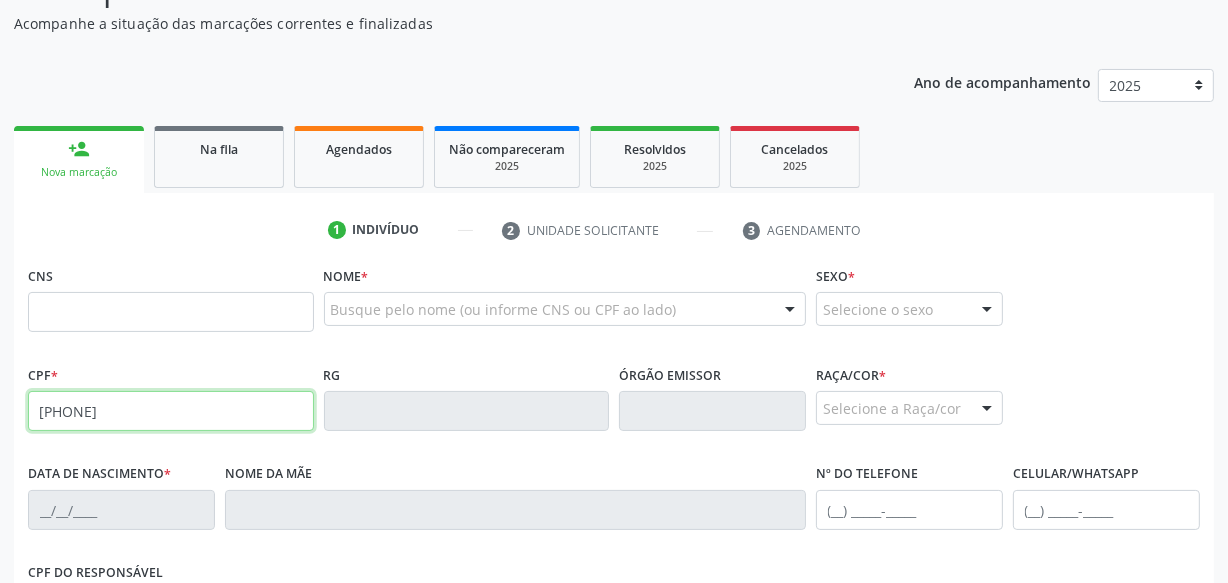 type on "[PHONE]" 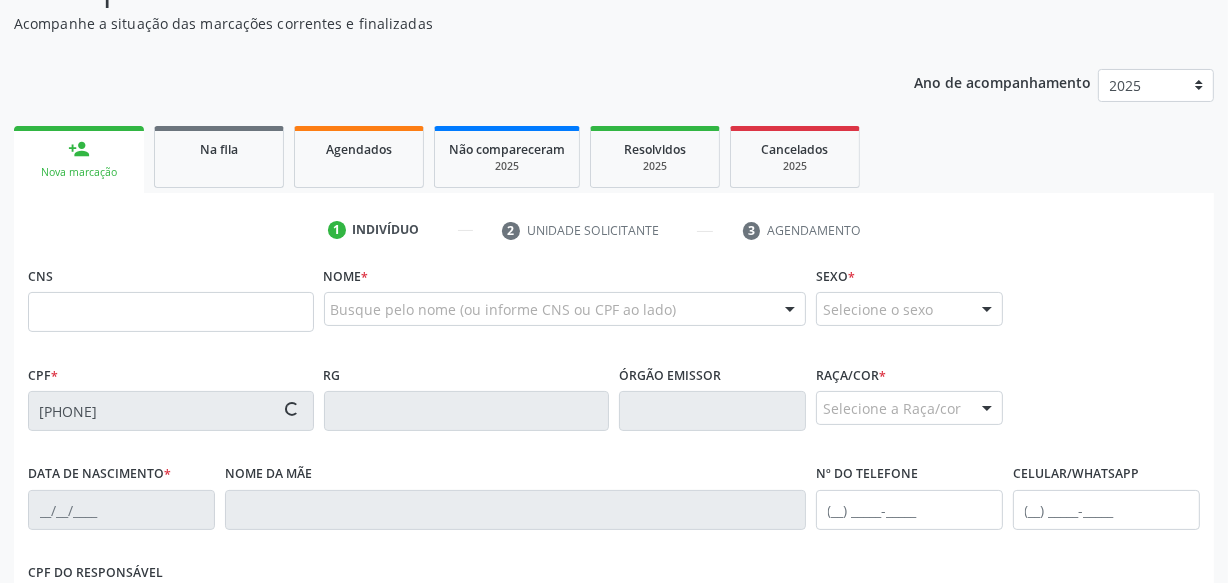 type on "[PHONE]" 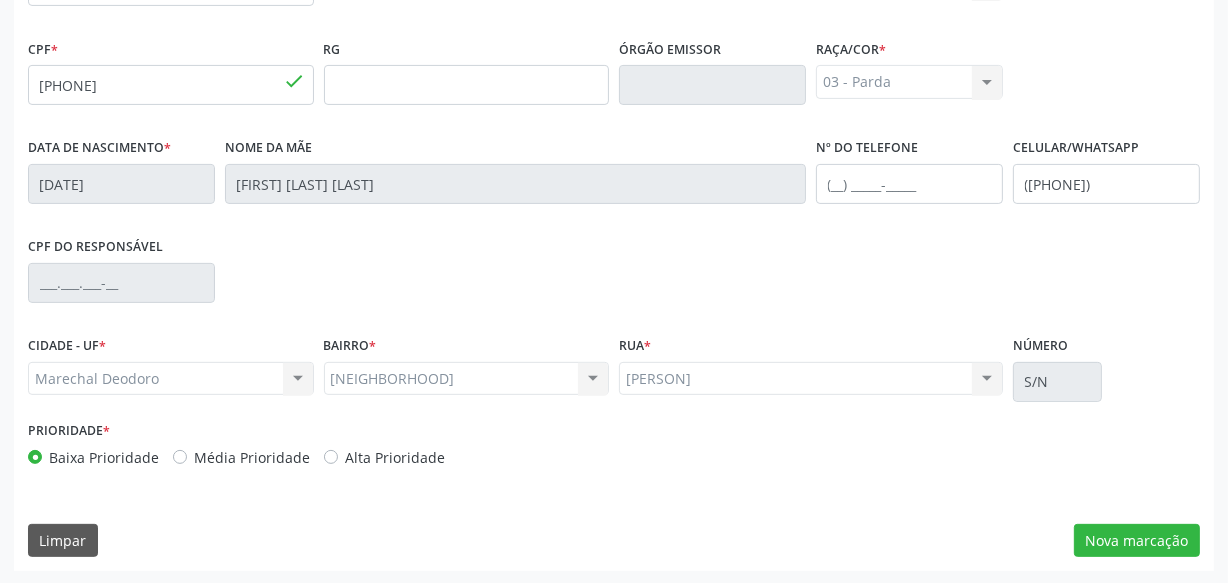 scroll, scrollTop: 528, scrollLeft: 0, axis: vertical 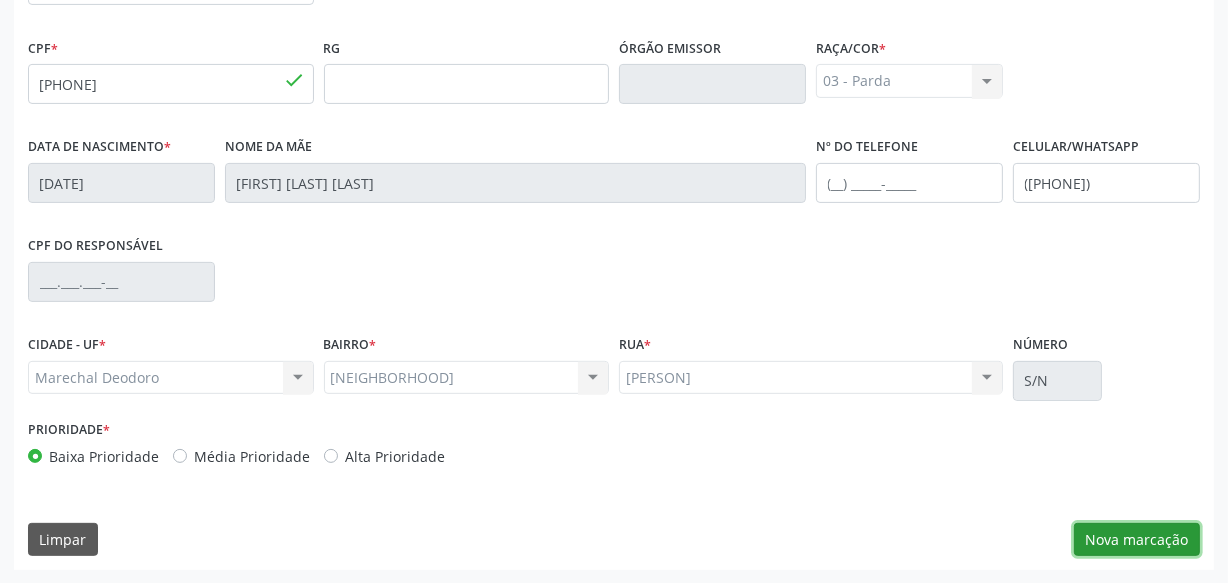 click on "Nova marcação" at bounding box center [1137, 540] 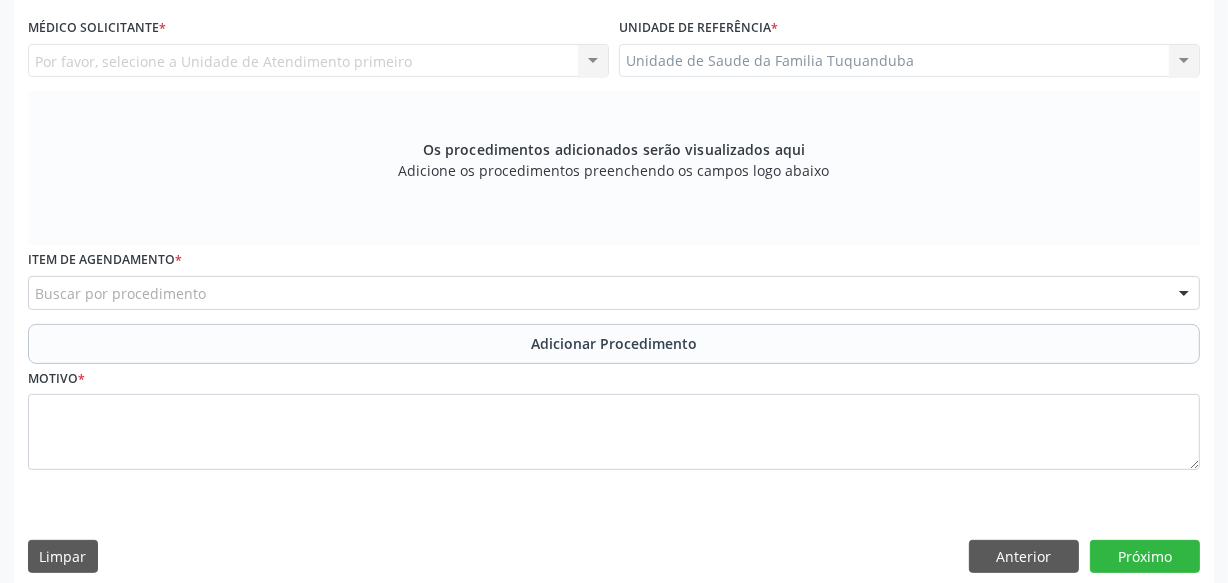 click on "Buscar por procedimento" at bounding box center [614, 293] 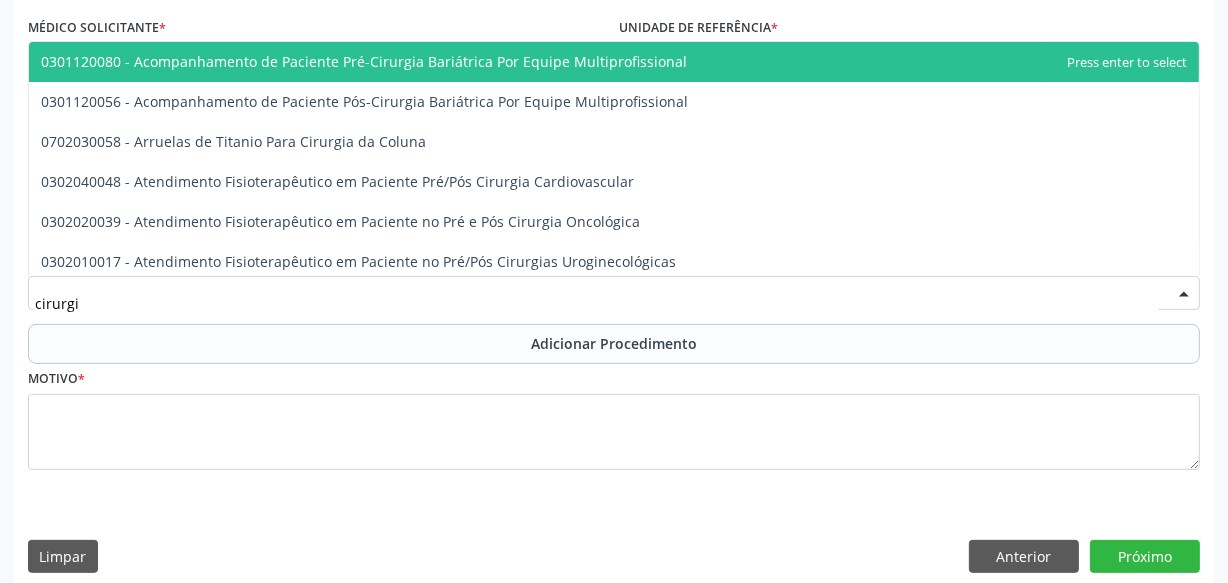 type on "cirurgiã" 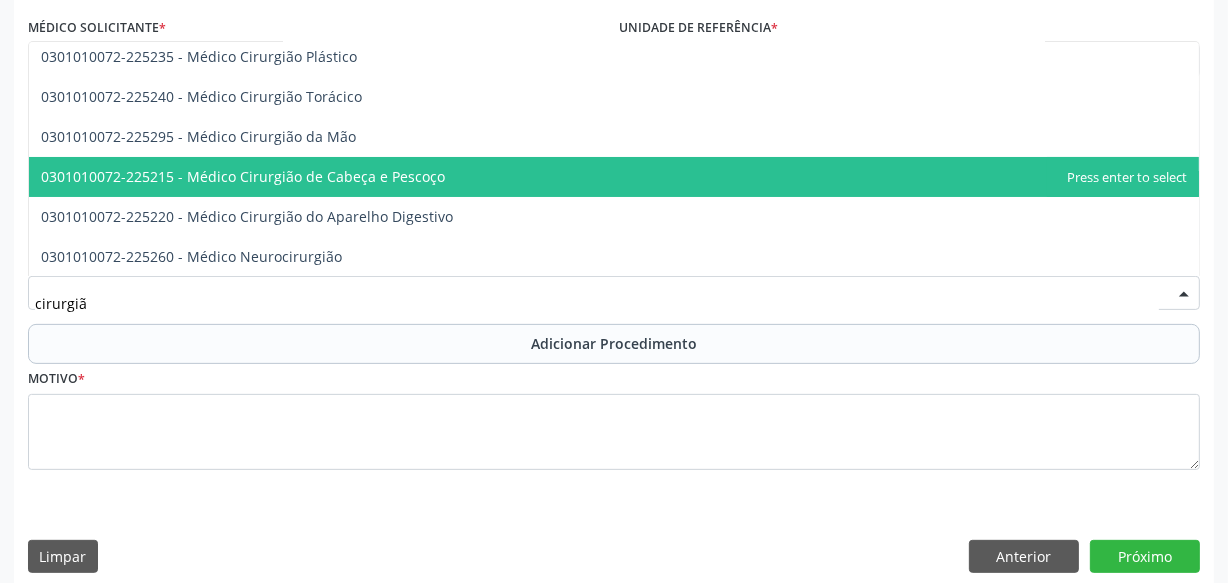 scroll, scrollTop: 0, scrollLeft: 0, axis: both 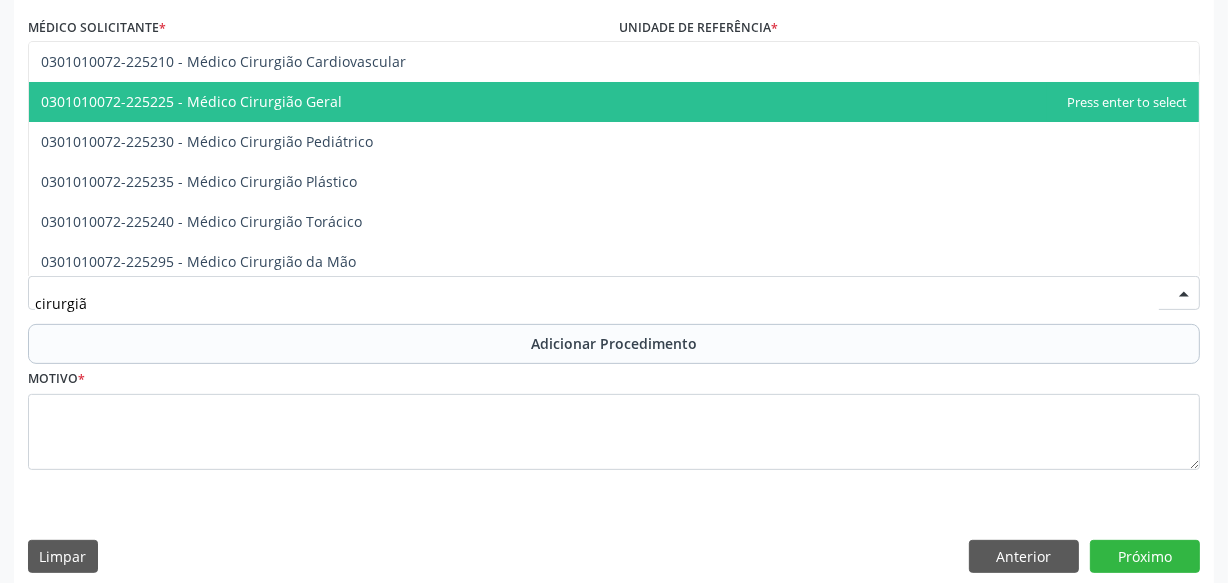click on "0301010072-225225 - Médico Cirurgião Geral" at bounding box center [191, 101] 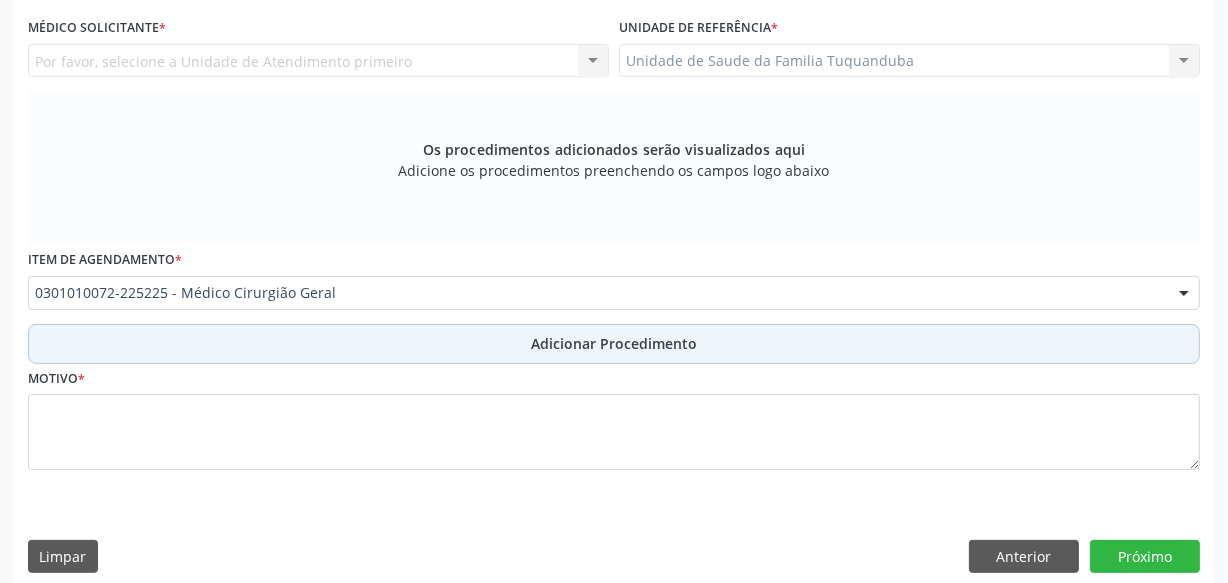 click on "Adicionar Procedimento" at bounding box center (614, 344) 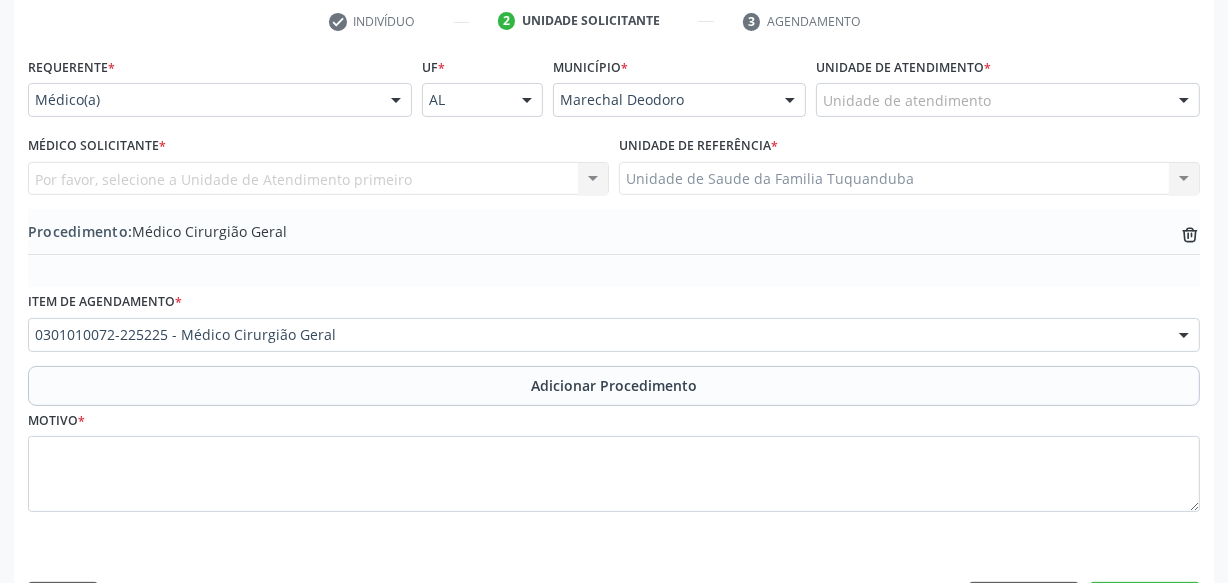 scroll, scrollTop: 378, scrollLeft: 0, axis: vertical 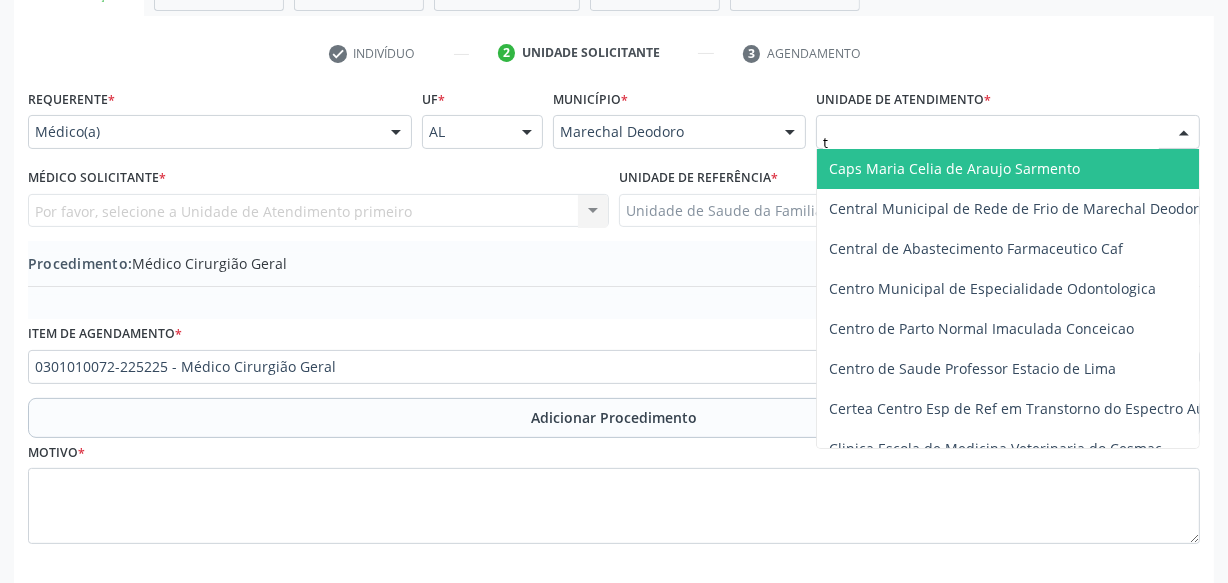 type on "tu" 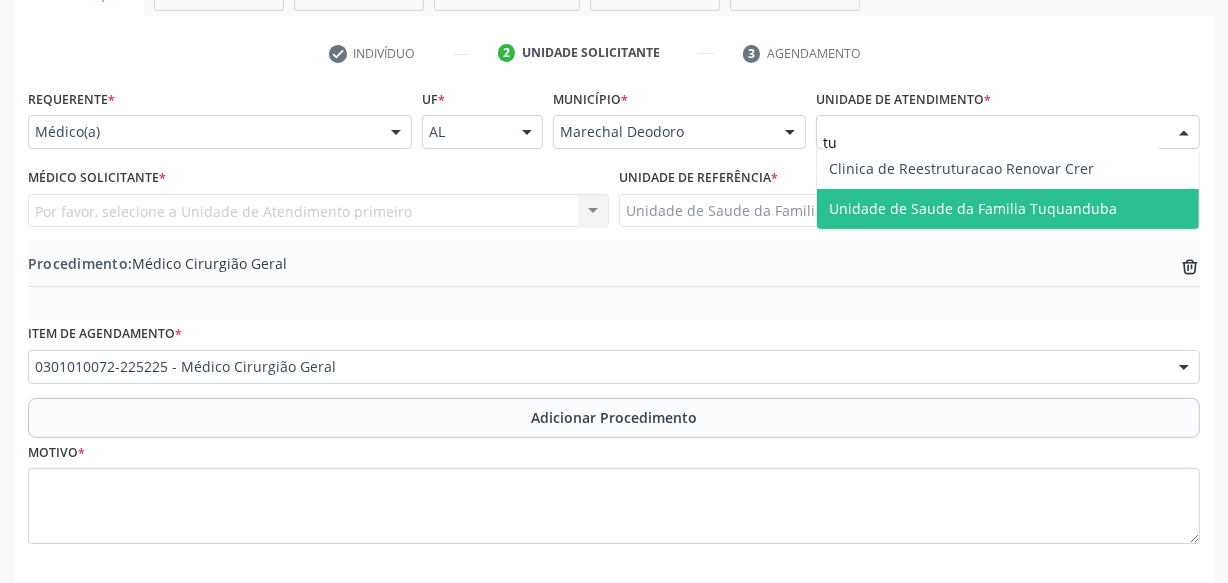 click on "Unidade de Saude da Familia Tuquanduba" at bounding box center [973, 208] 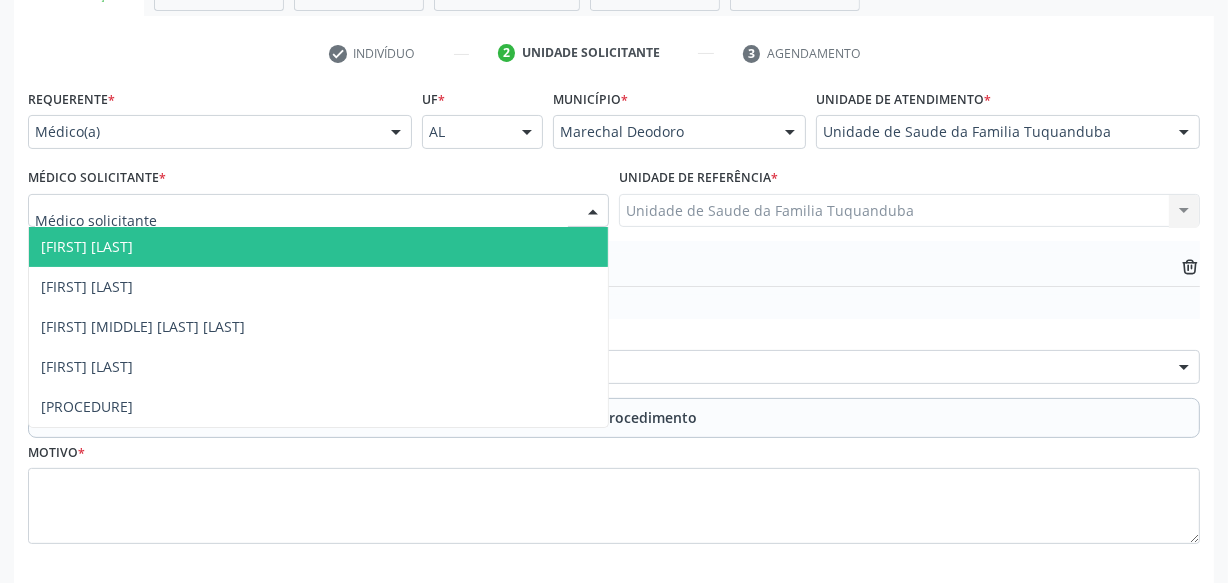 click at bounding box center (318, 211) 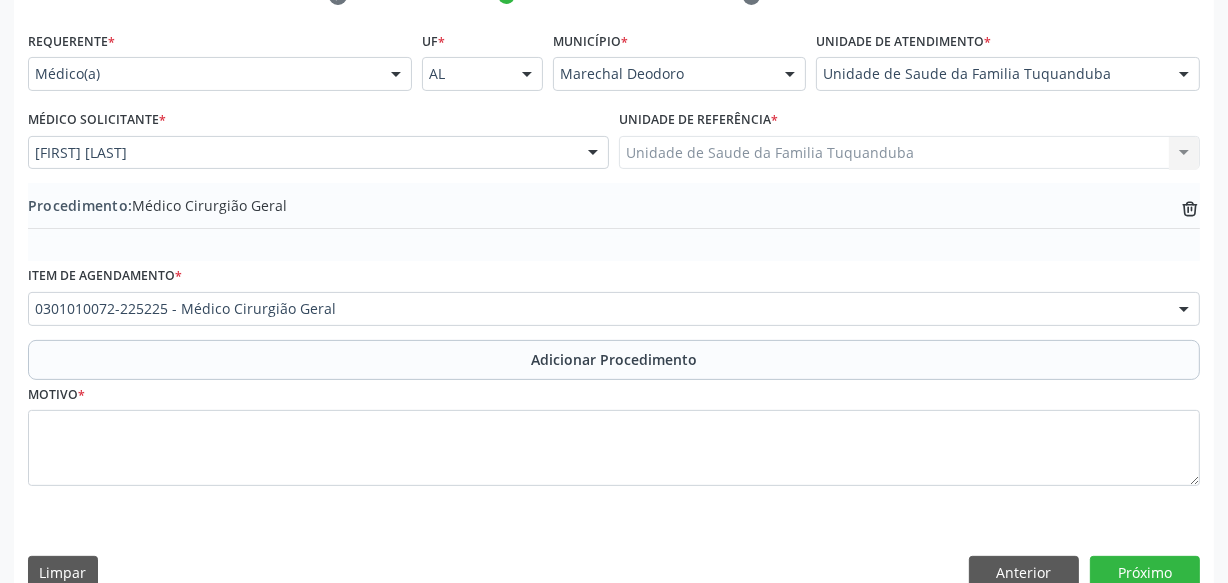 scroll, scrollTop: 469, scrollLeft: 0, axis: vertical 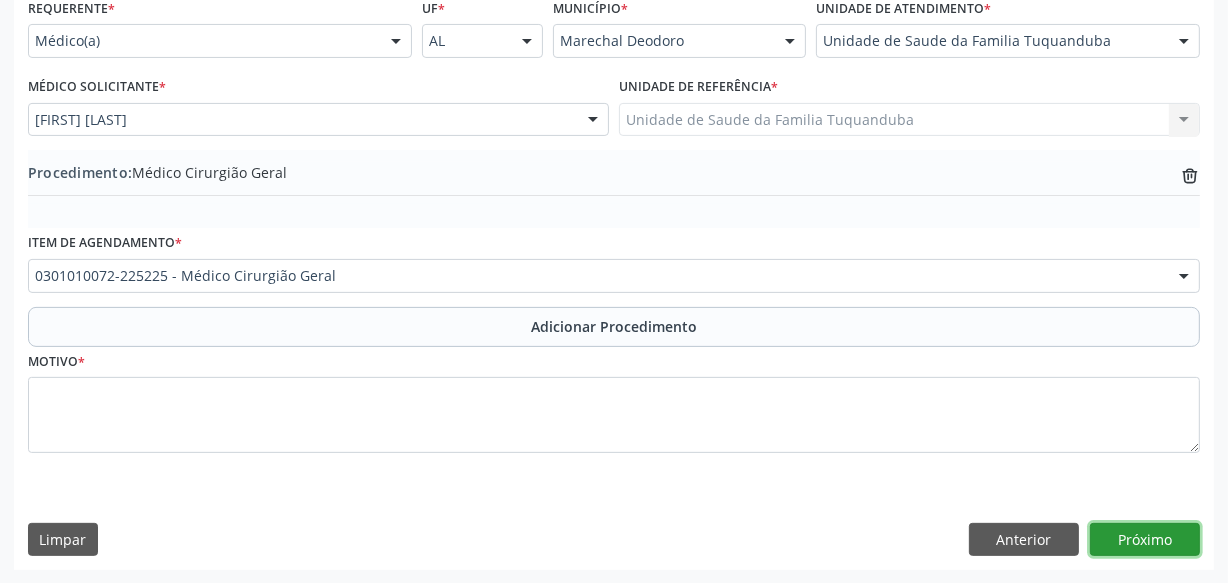 click on "Próximo" at bounding box center (1145, 540) 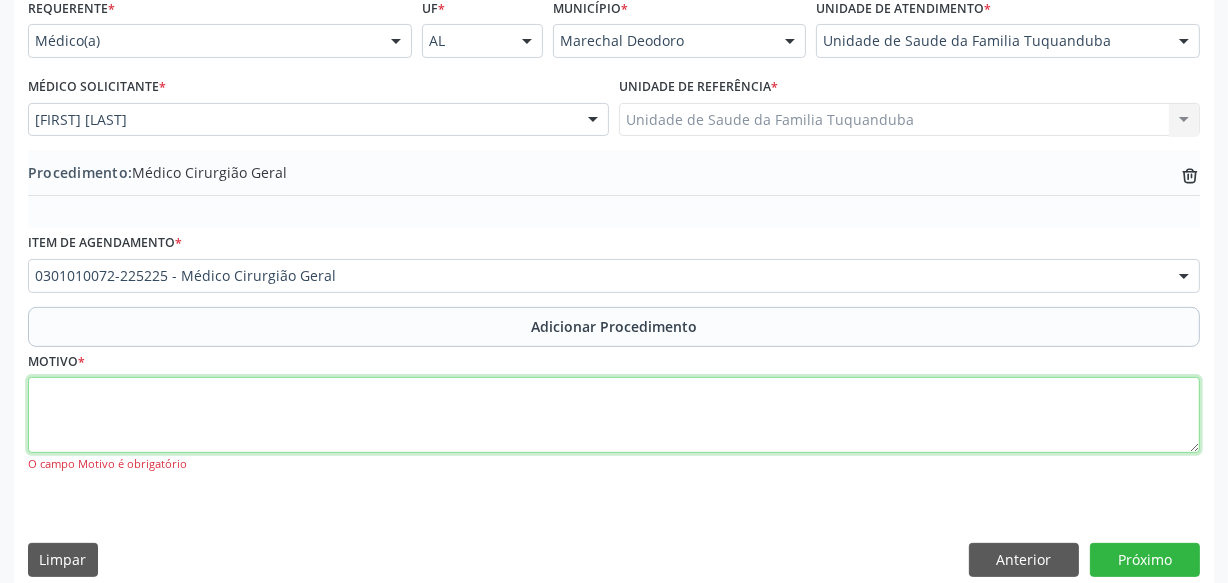 click at bounding box center (614, 415) 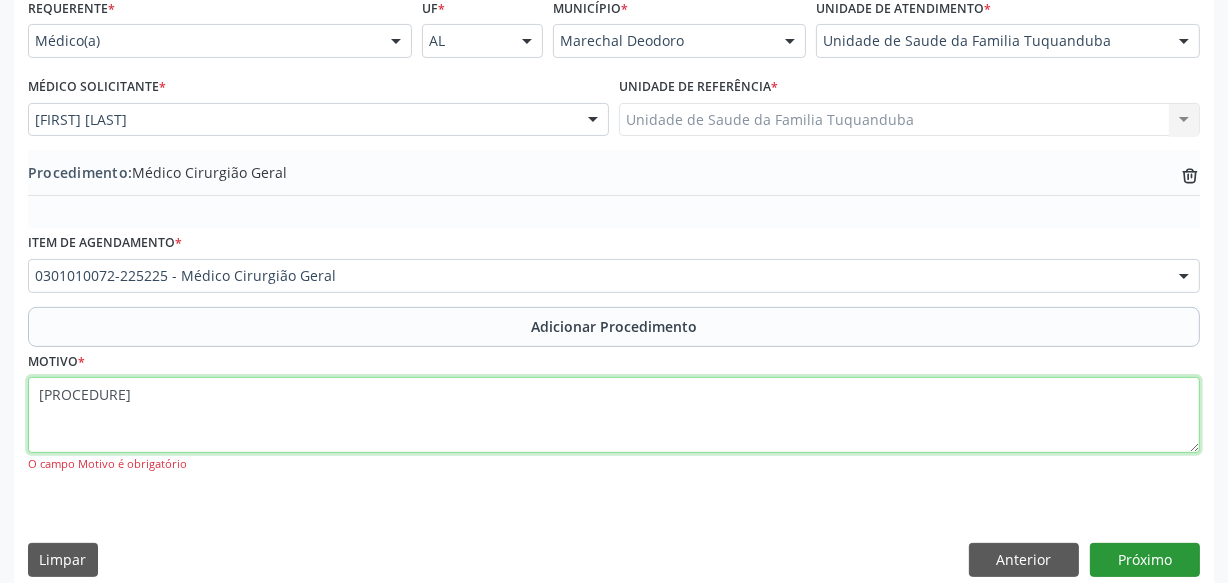 type on "[PROCEDURE]" 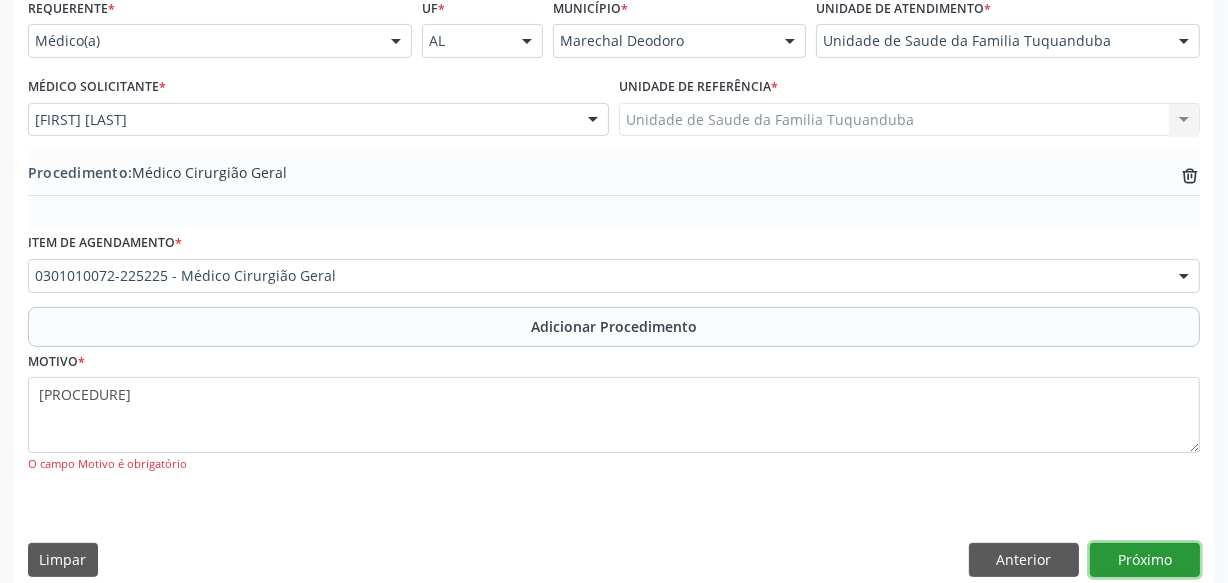 click on "Próximo" at bounding box center [1145, 560] 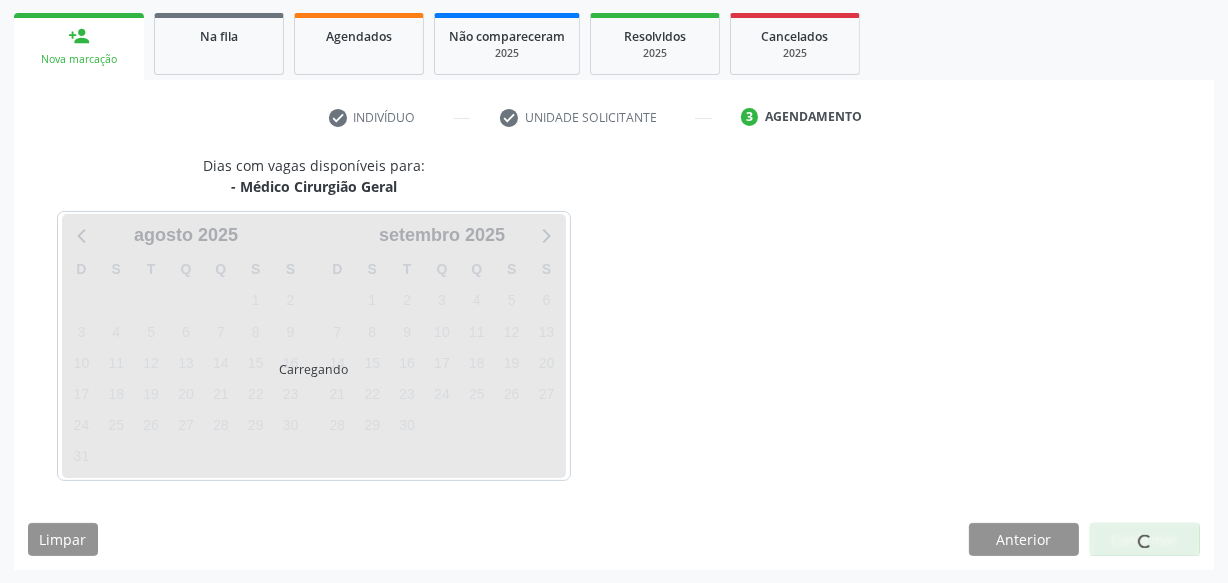 scroll, scrollTop: 372, scrollLeft: 0, axis: vertical 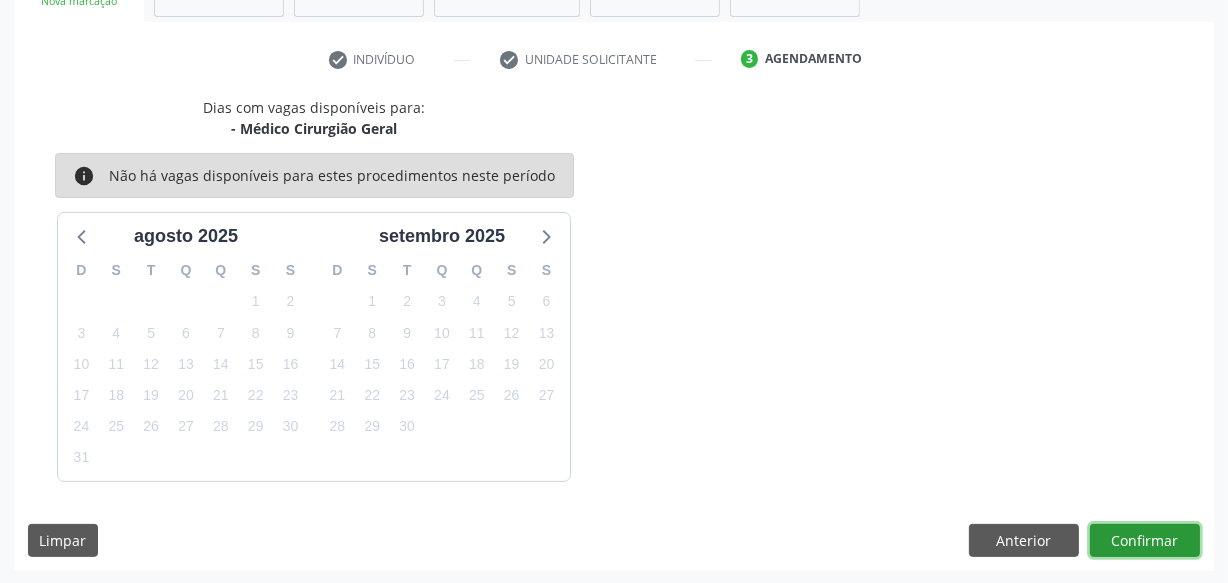 click on "Confirmar" at bounding box center (1145, 541) 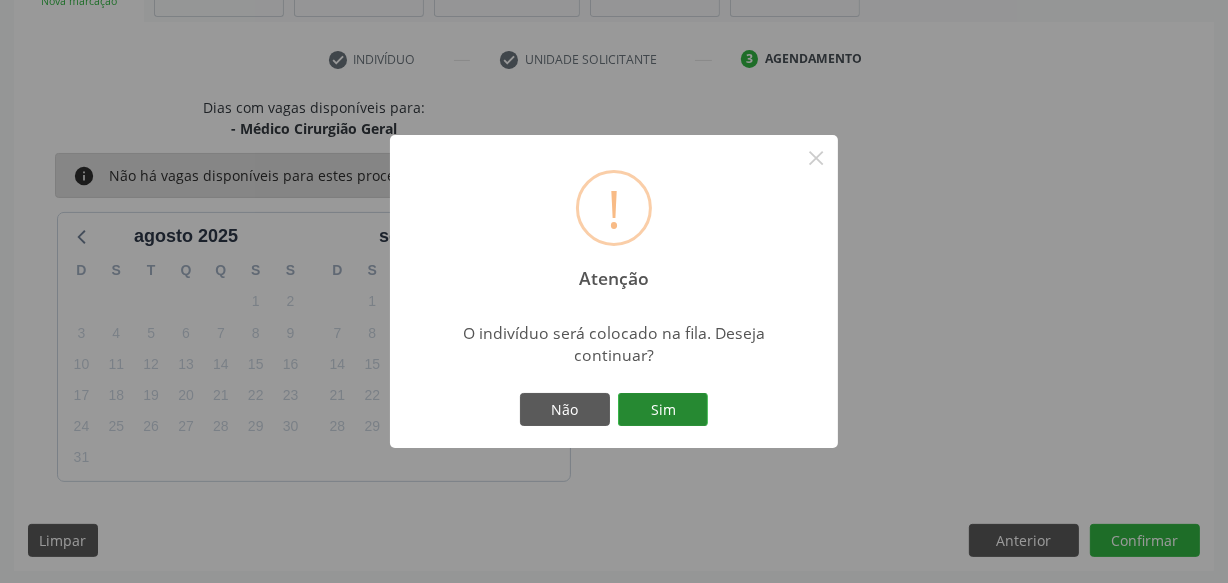click on "Sim" at bounding box center (663, 410) 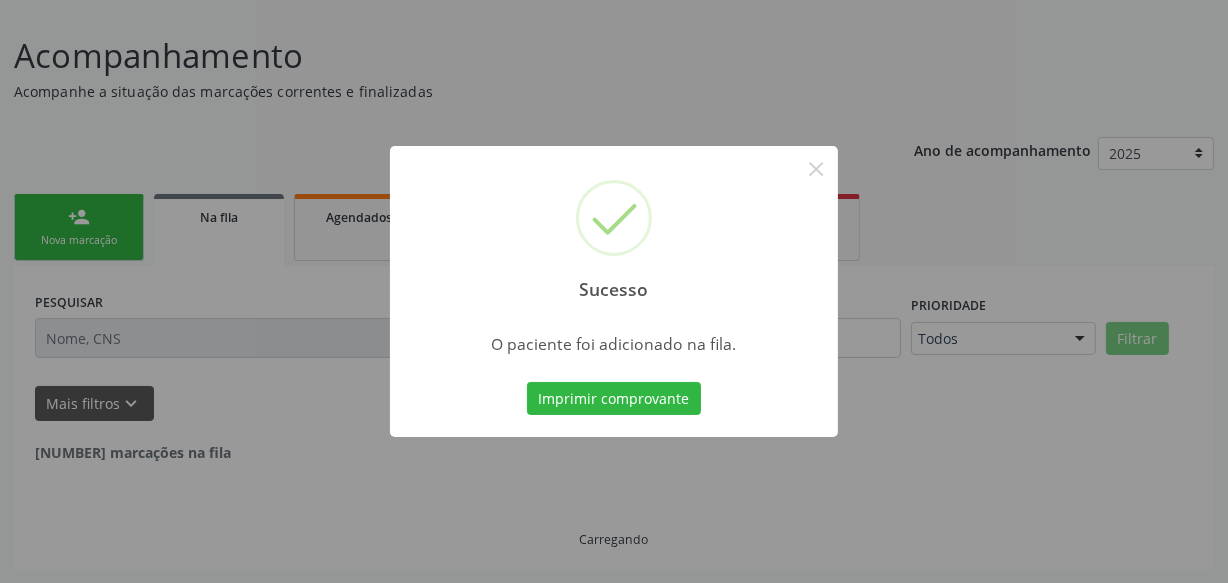 scroll, scrollTop: 110, scrollLeft: 0, axis: vertical 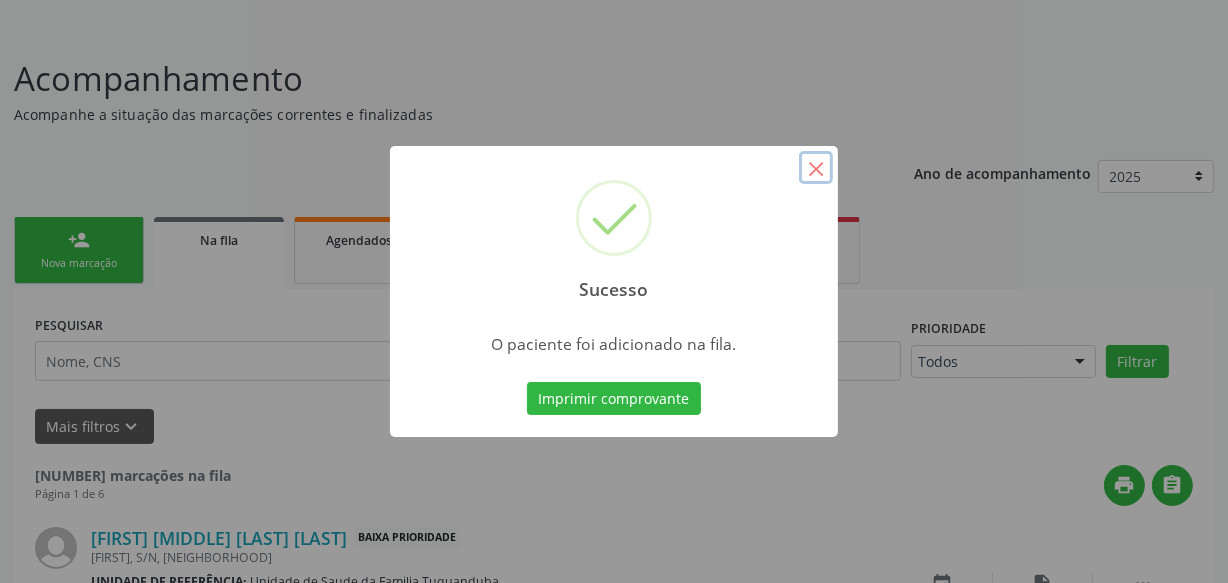 click on "×" at bounding box center (816, 168) 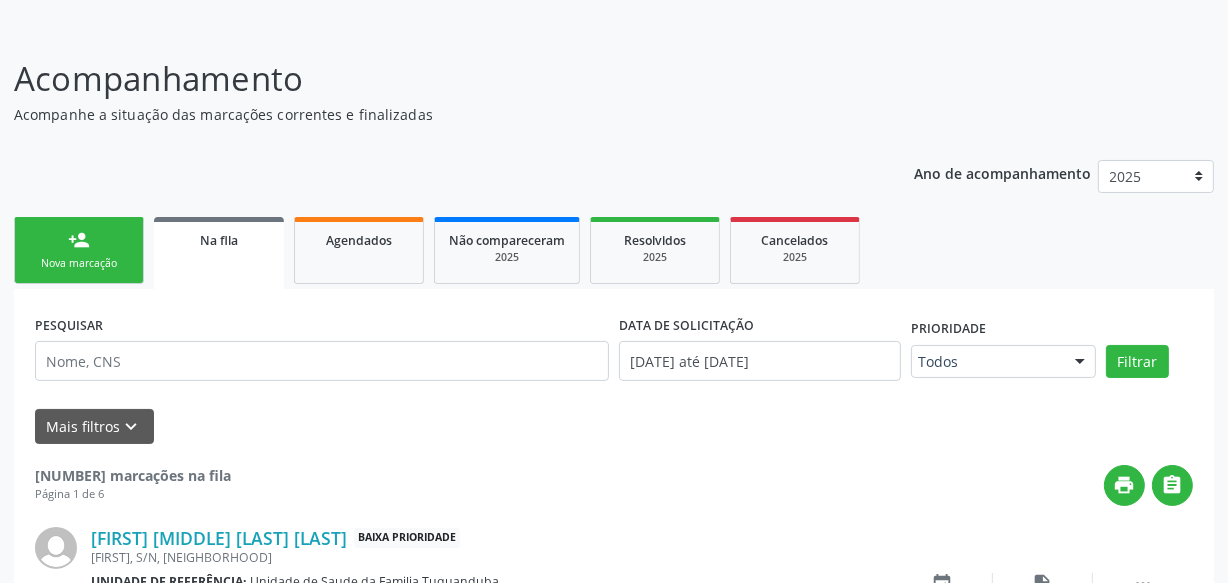 click on "Nova marcação" at bounding box center (79, 263) 